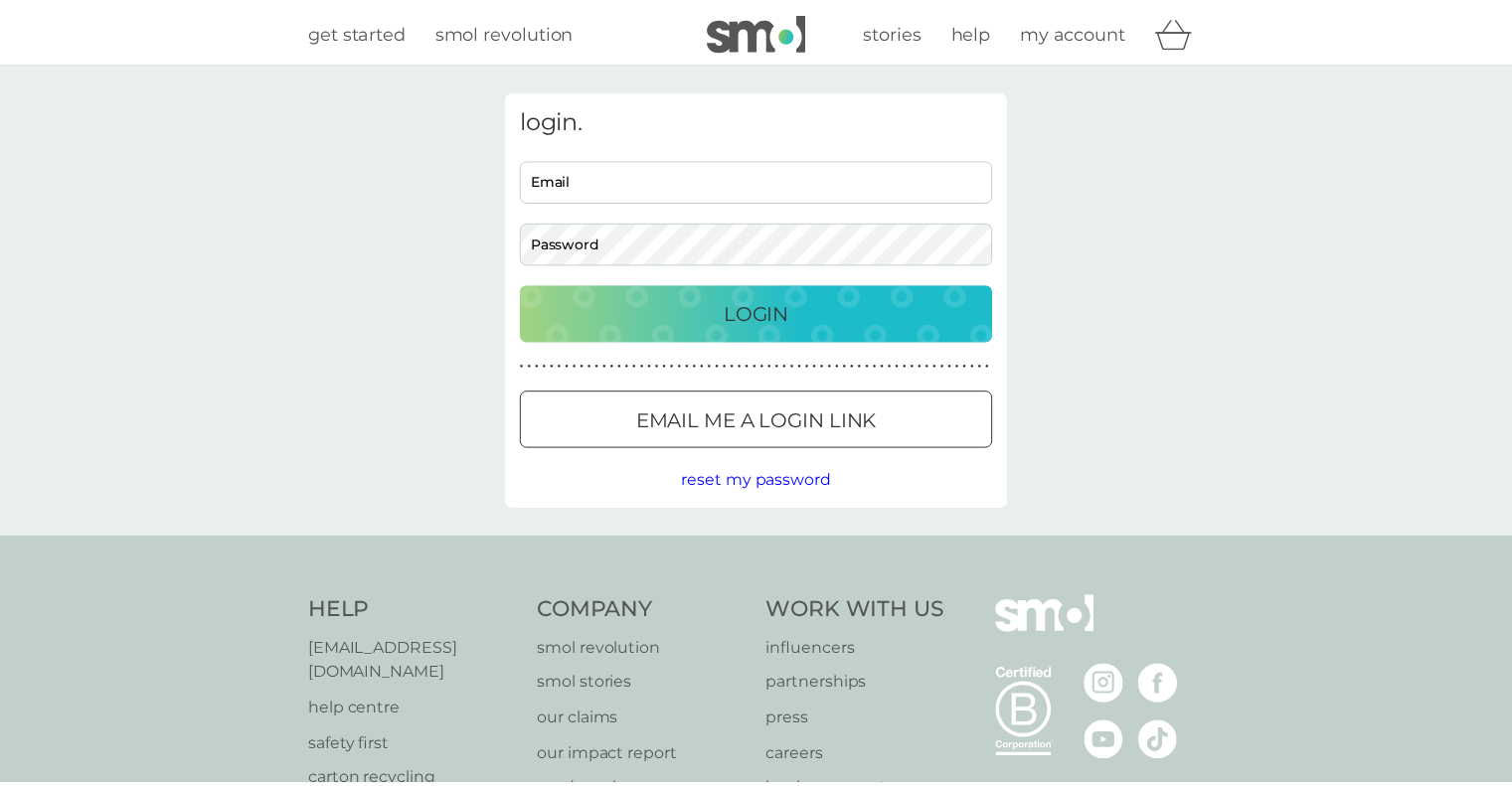 scroll, scrollTop: 0, scrollLeft: 0, axis: both 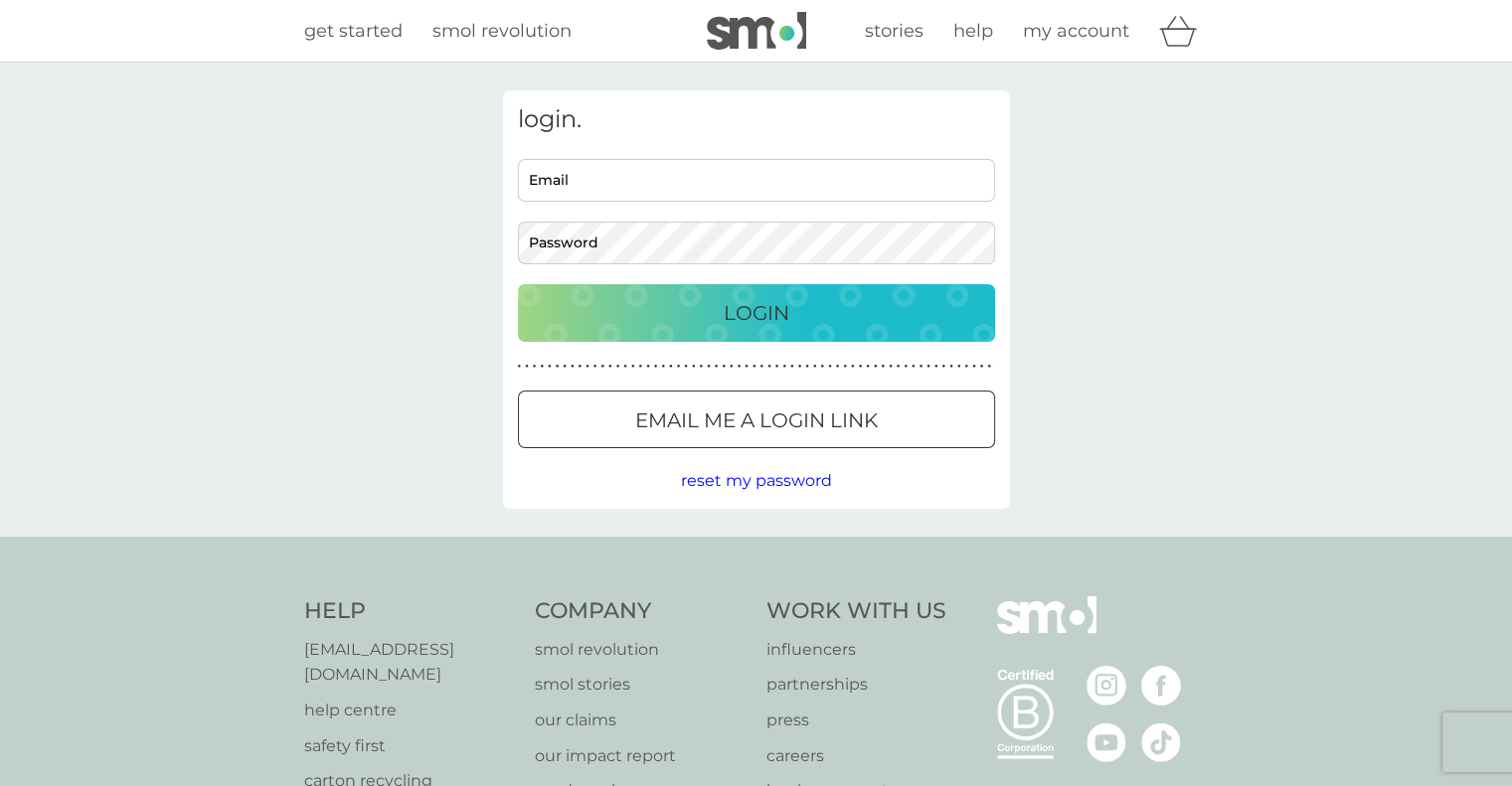 click on "Email" at bounding box center [756, 180] 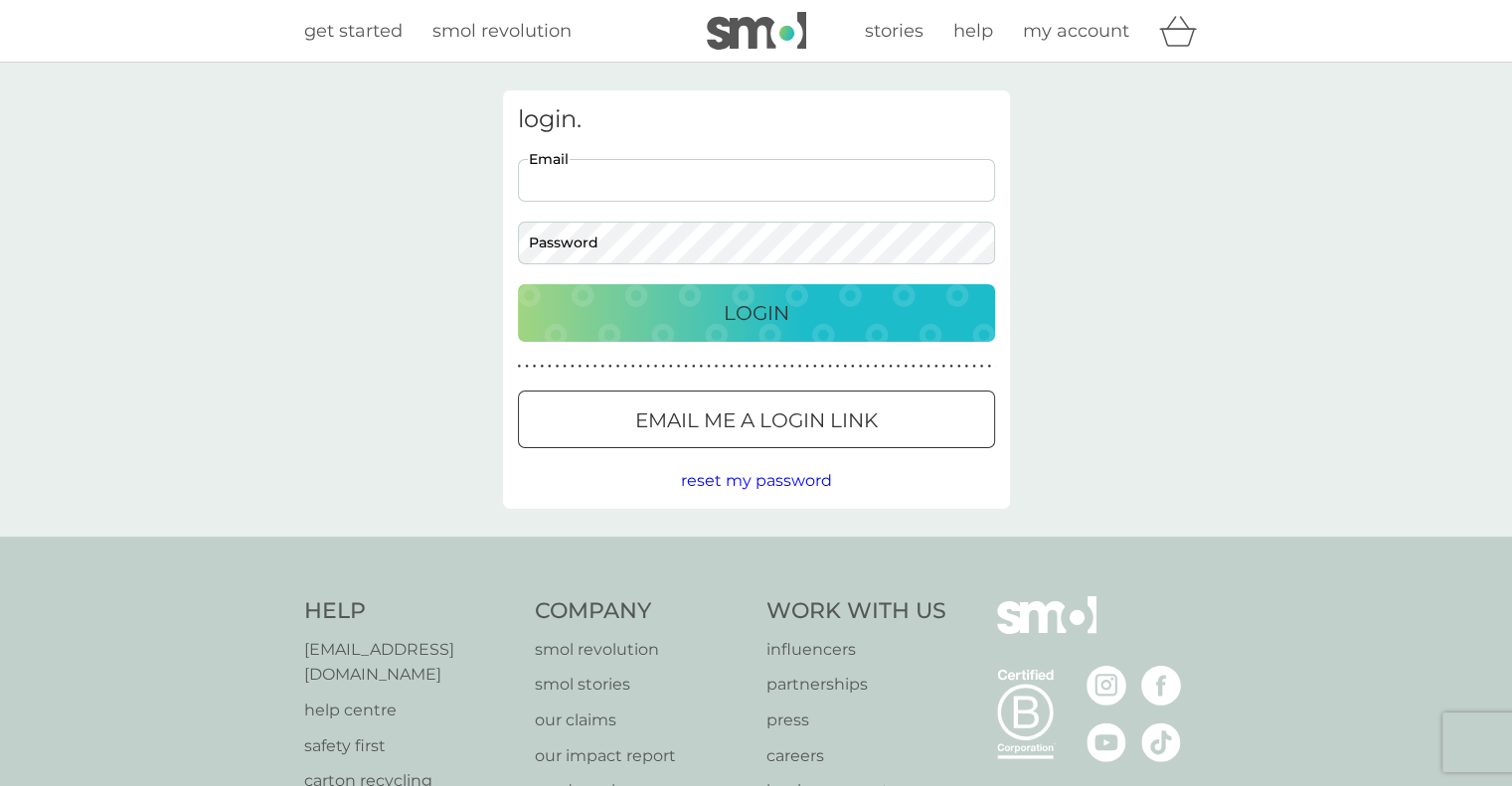 scroll, scrollTop: 0, scrollLeft: 0, axis: both 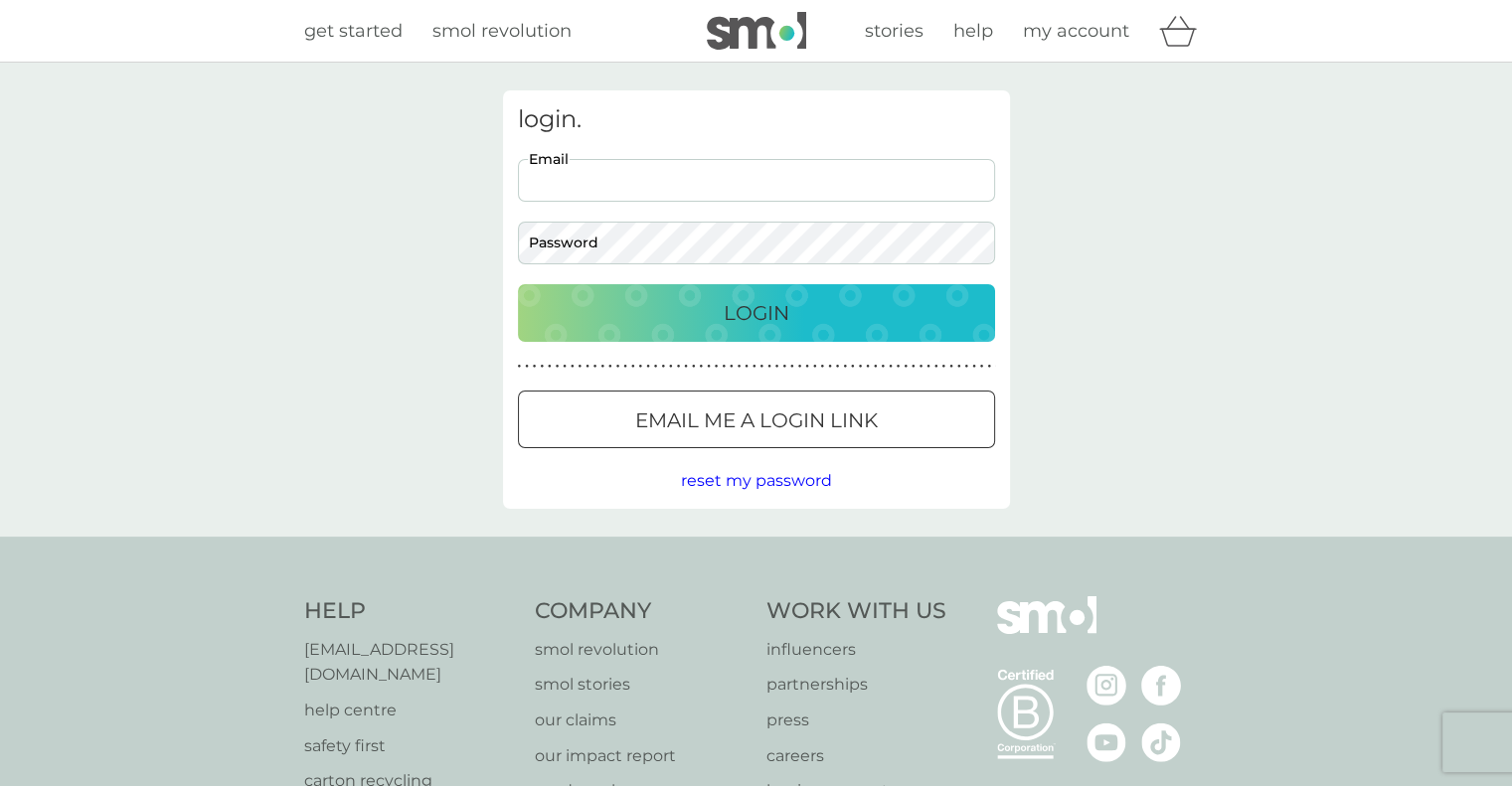 click on "Email" at bounding box center [756, 180] 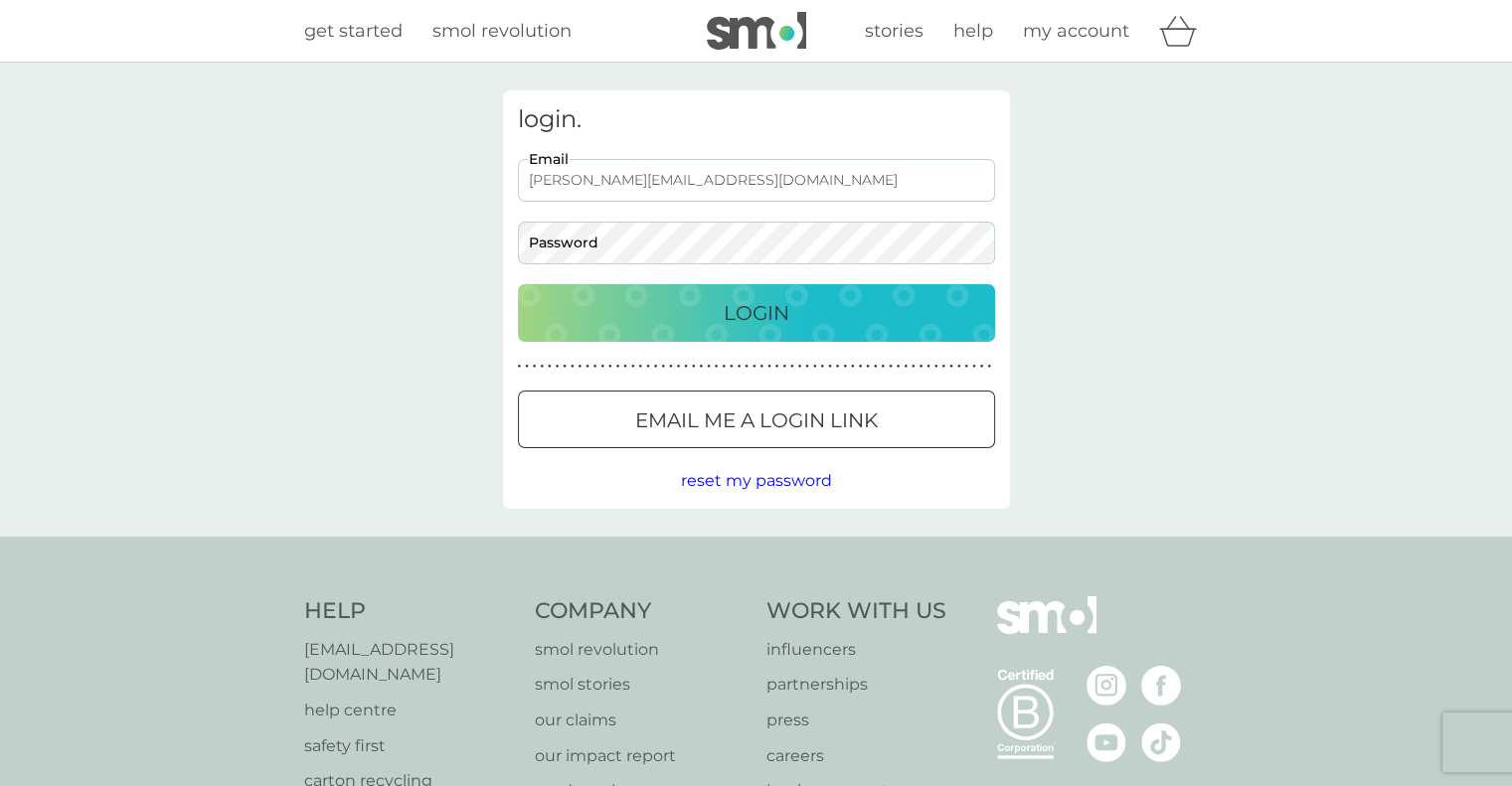 type on "[PERSON_NAME][EMAIL_ADDRESS][DOMAIN_NAME]" 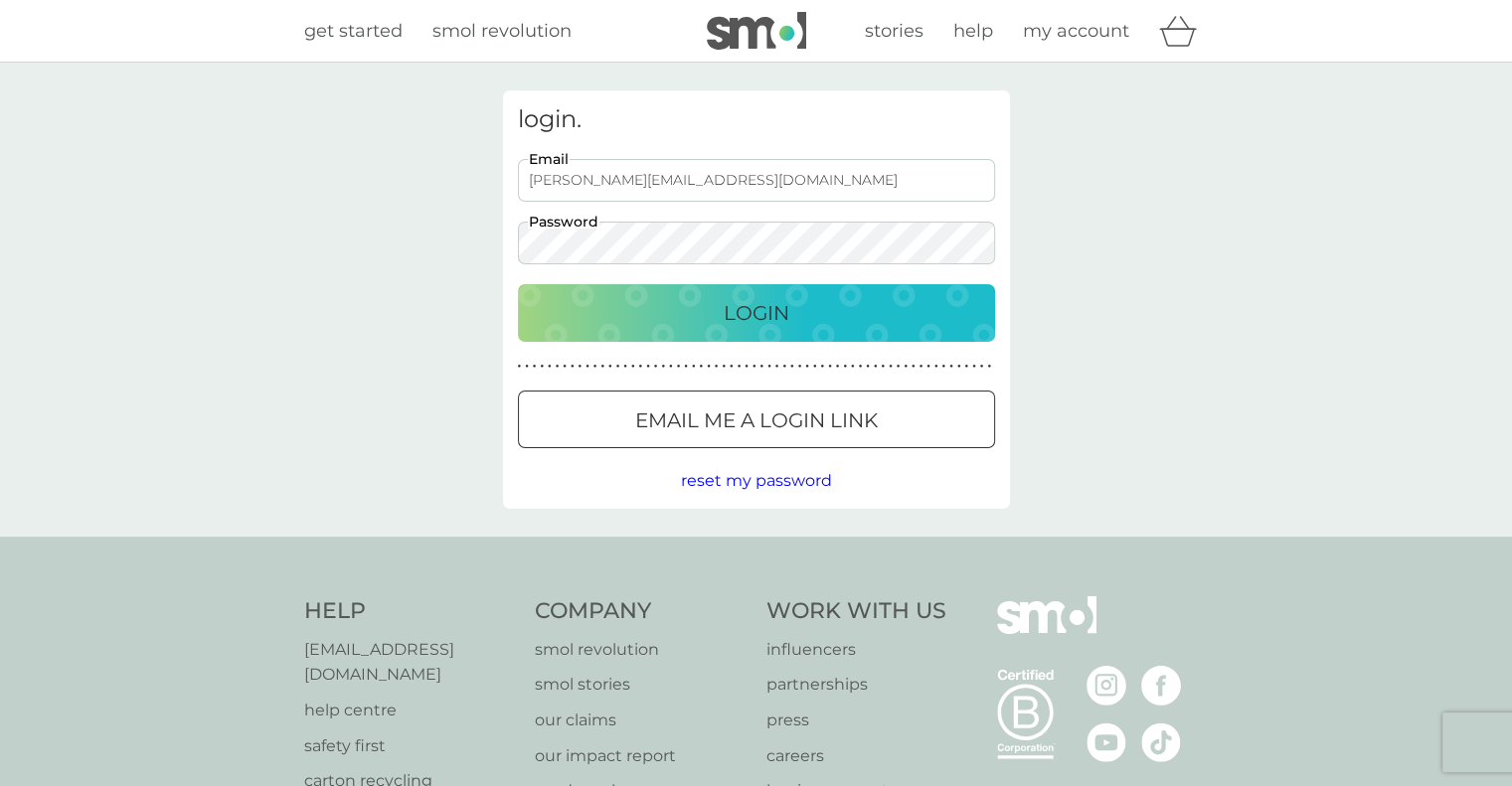 click on "Login" at bounding box center (756, 313) 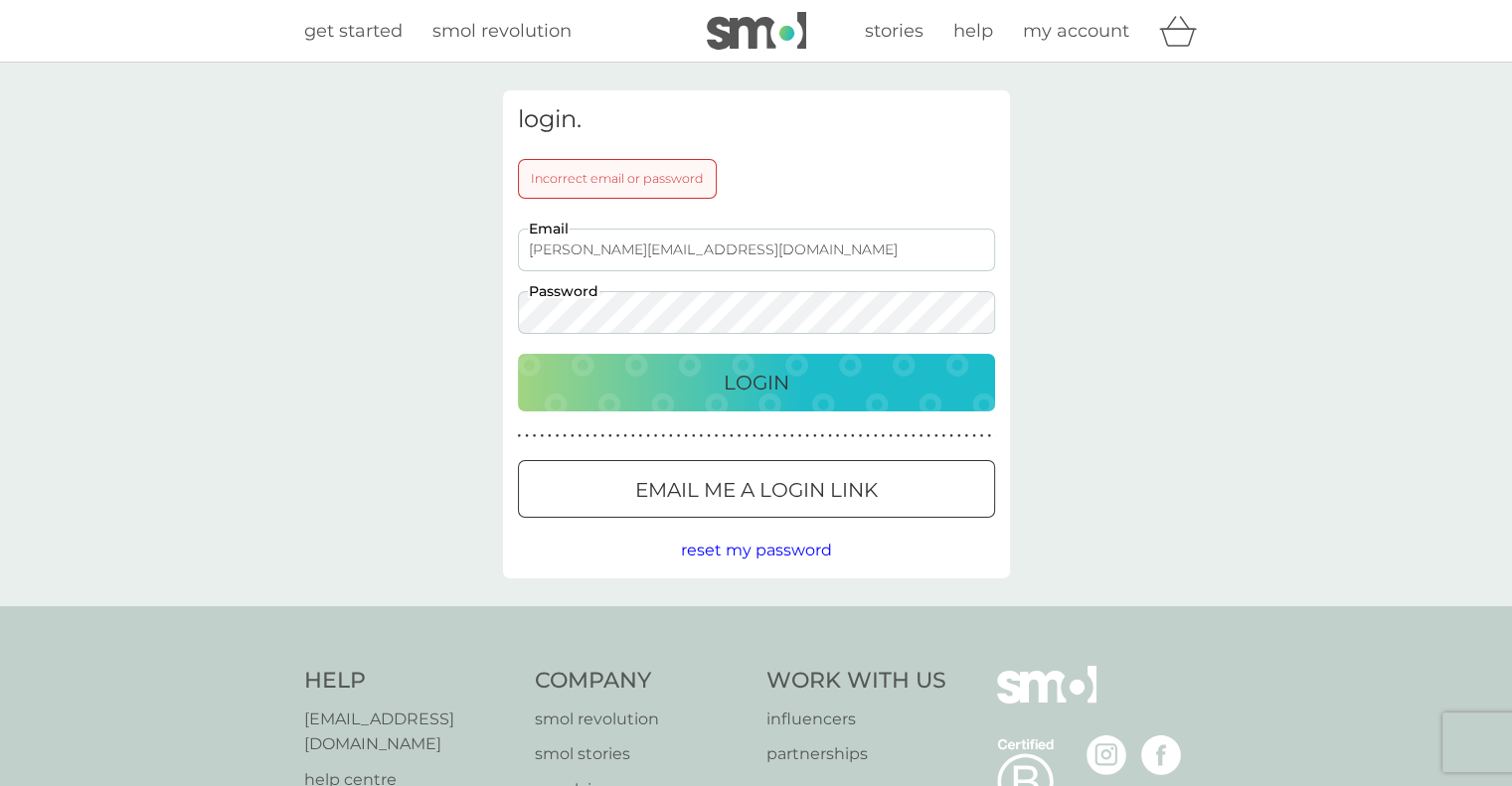click on "Login" at bounding box center (756, 383) 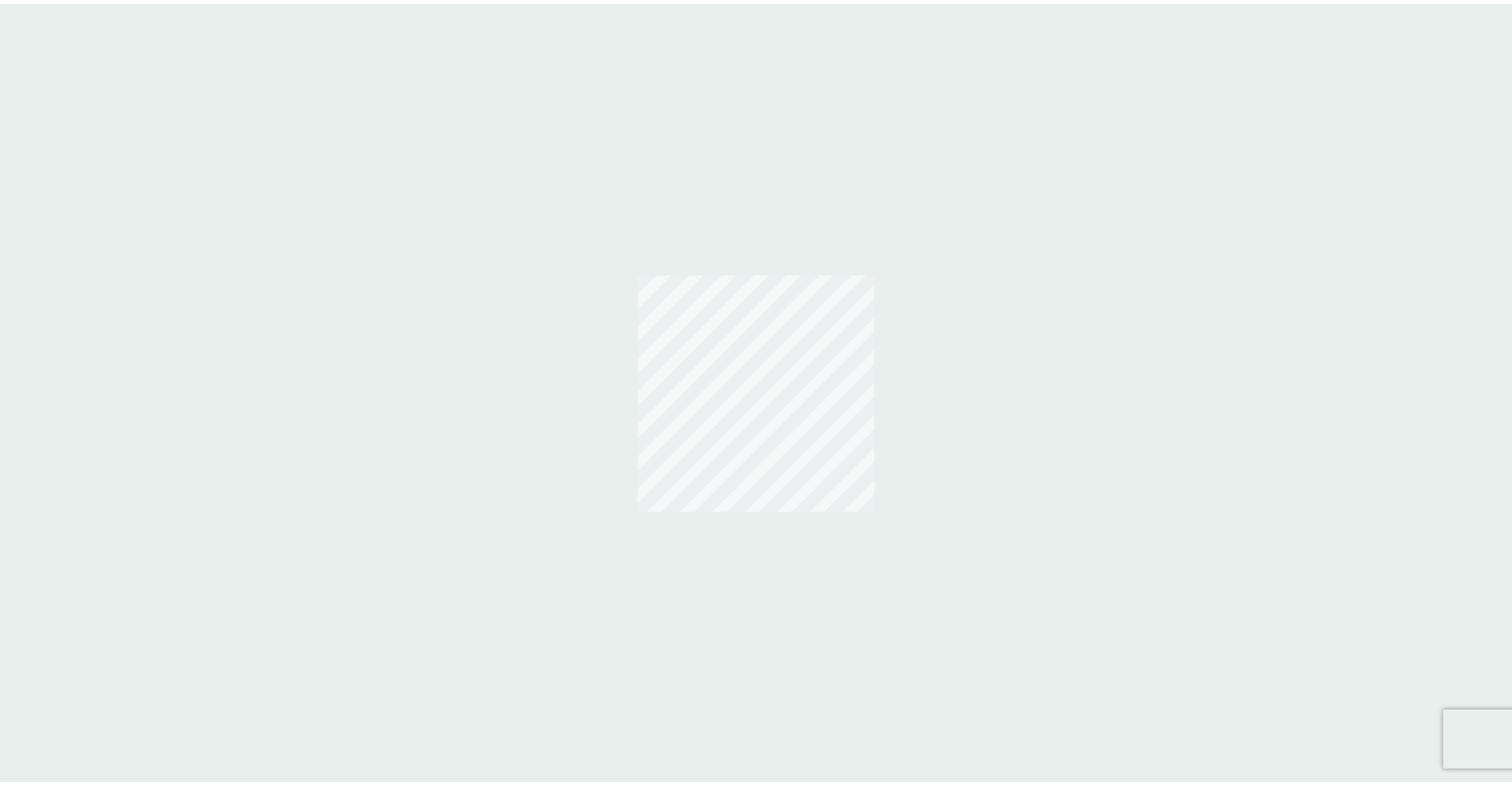 scroll, scrollTop: 0, scrollLeft: 0, axis: both 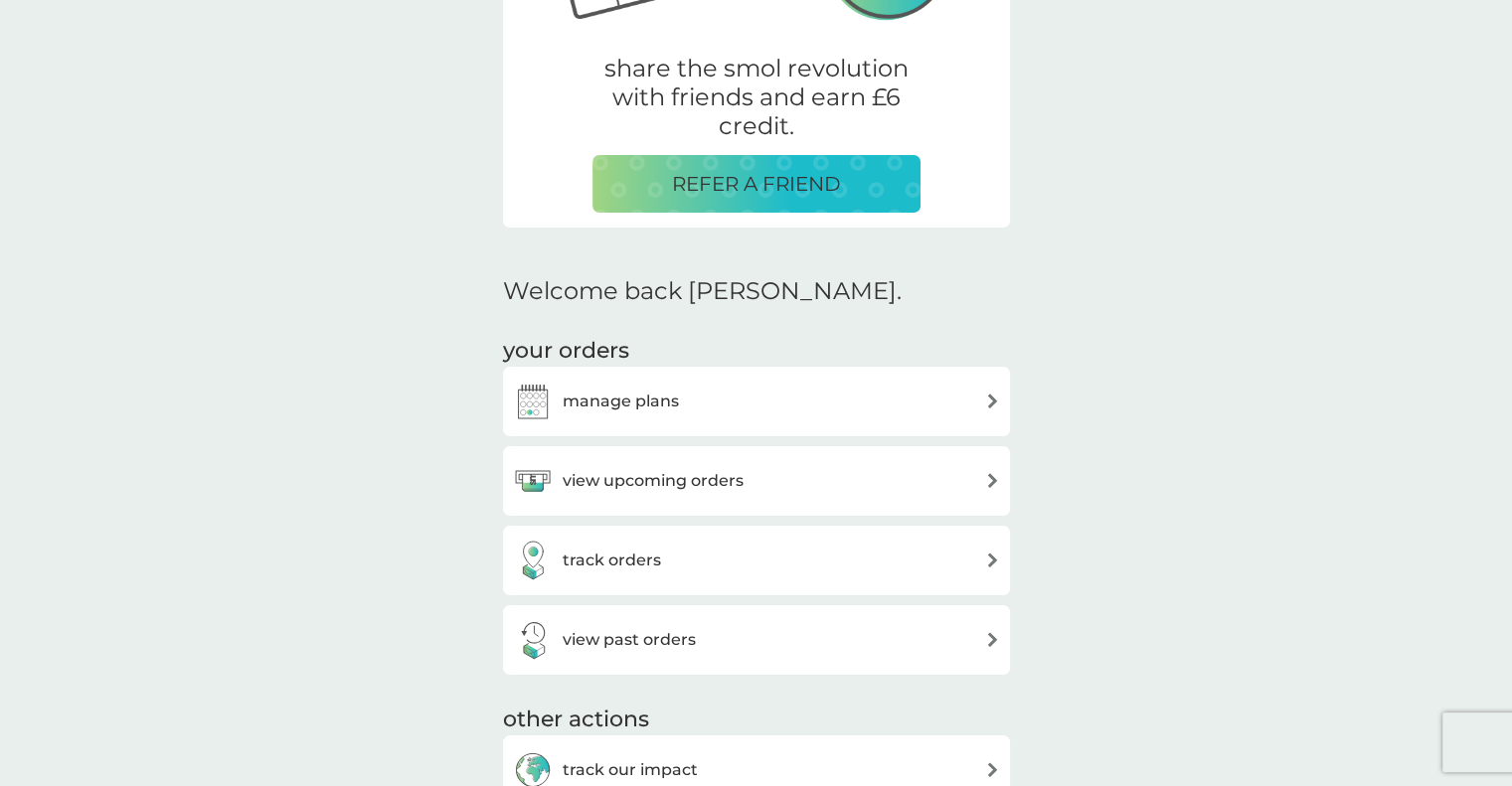click on "view upcoming orders" at bounding box center (653, 481) 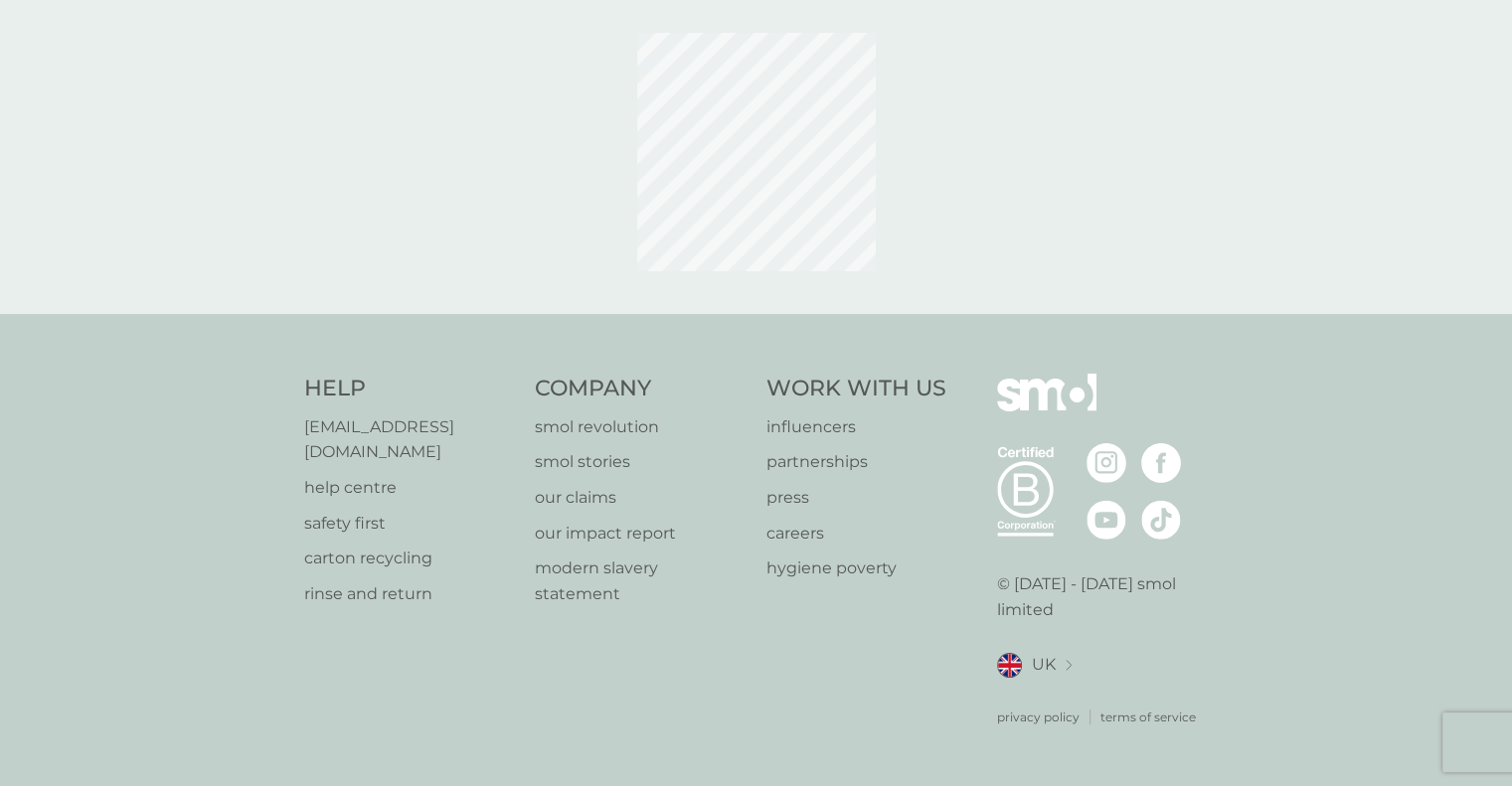 scroll, scrollTop: 0, scrollLeft: 0, axis: both 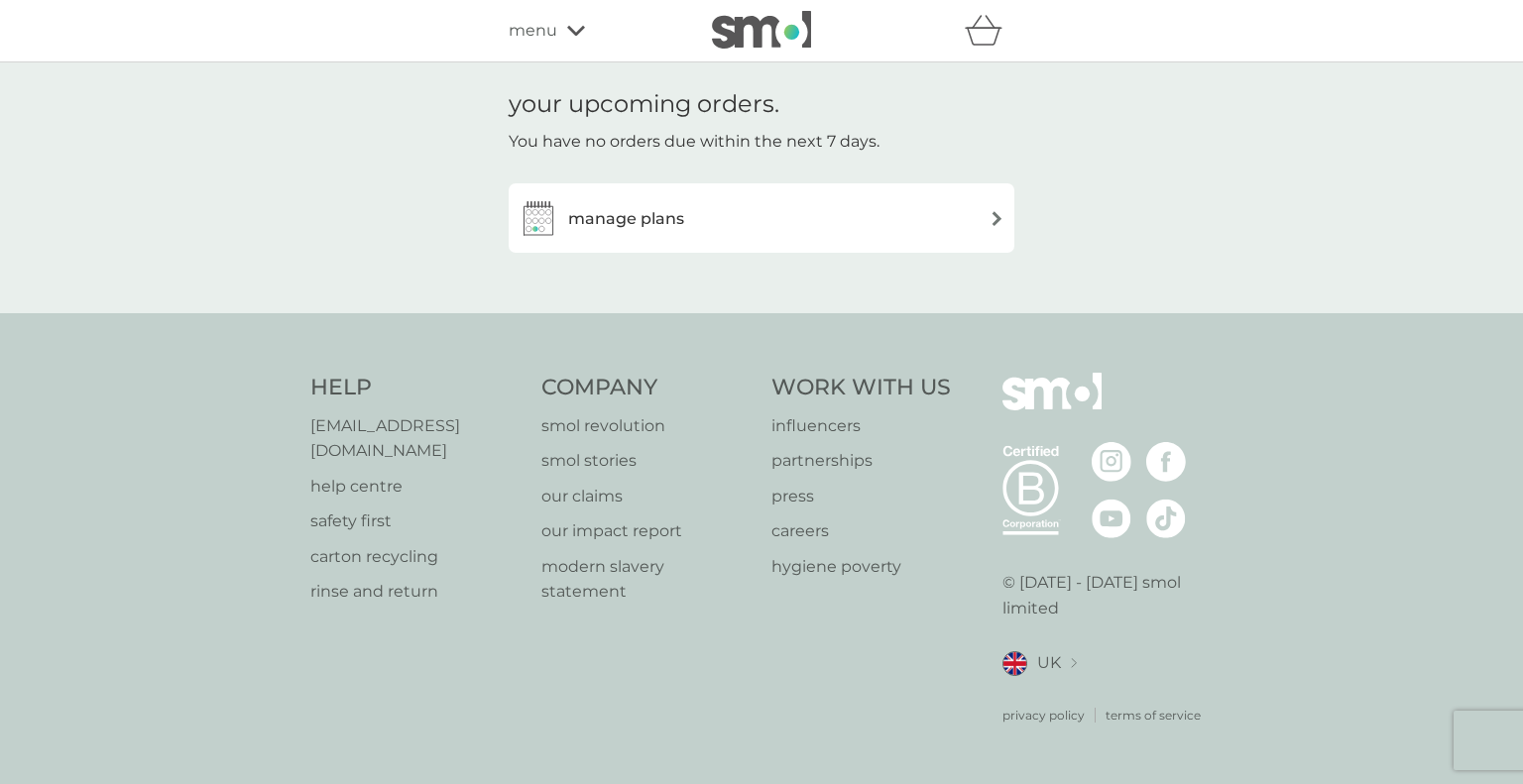click on "manage plans" at bounding box center [626, 219] 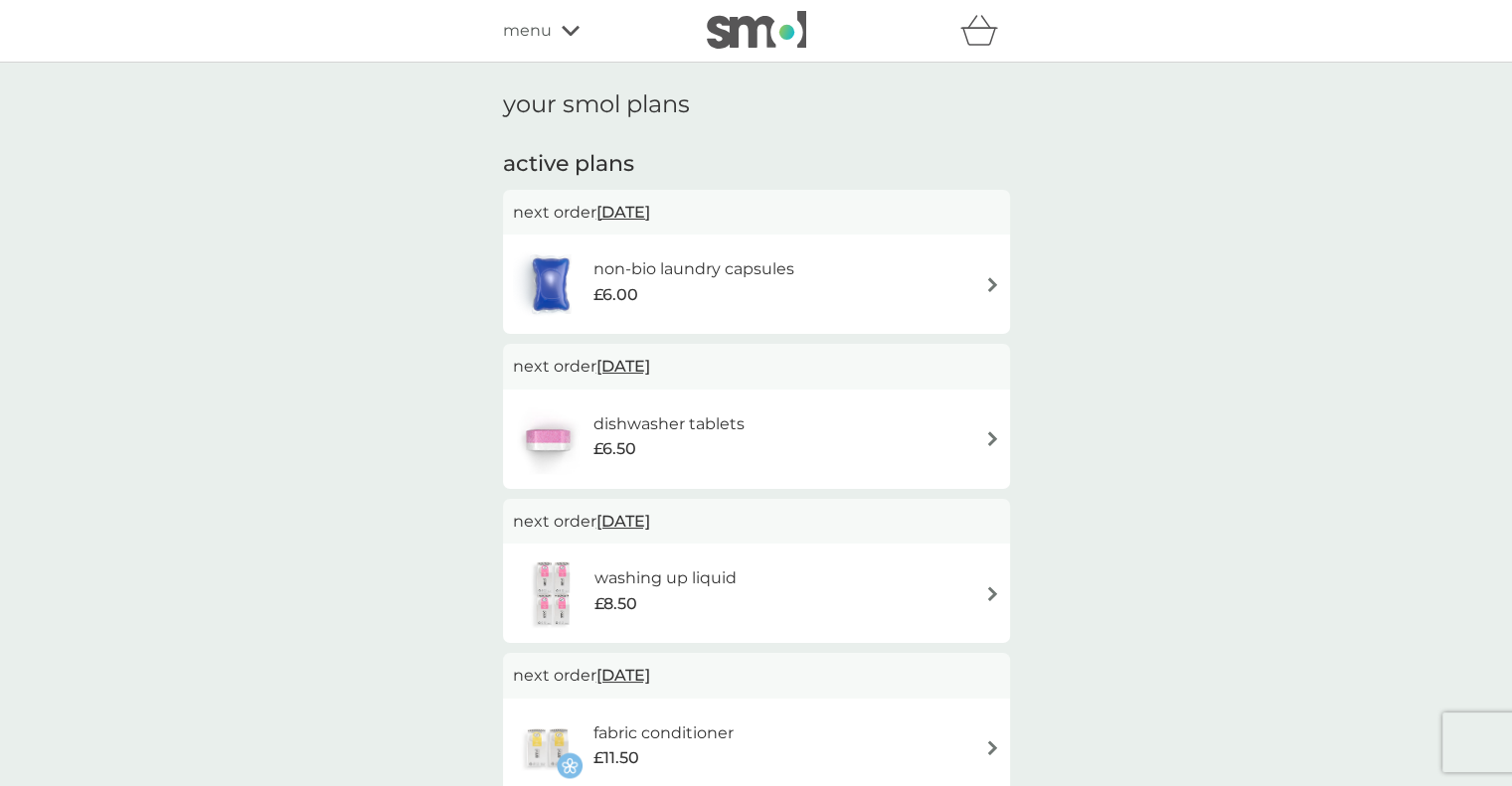 click at bounding box center (992, 284) 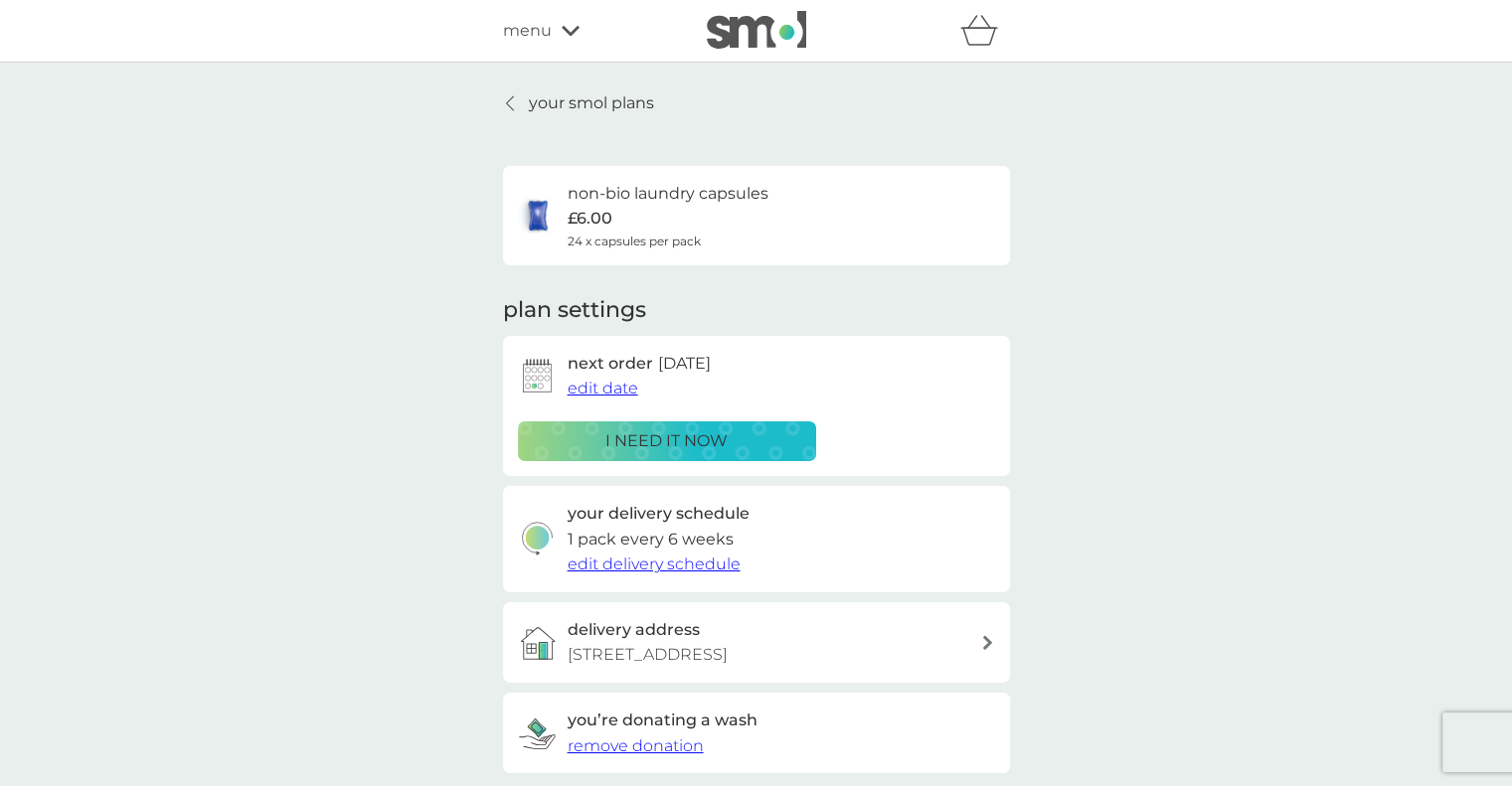 click on "i need it now" at bounding box center (666, 441) 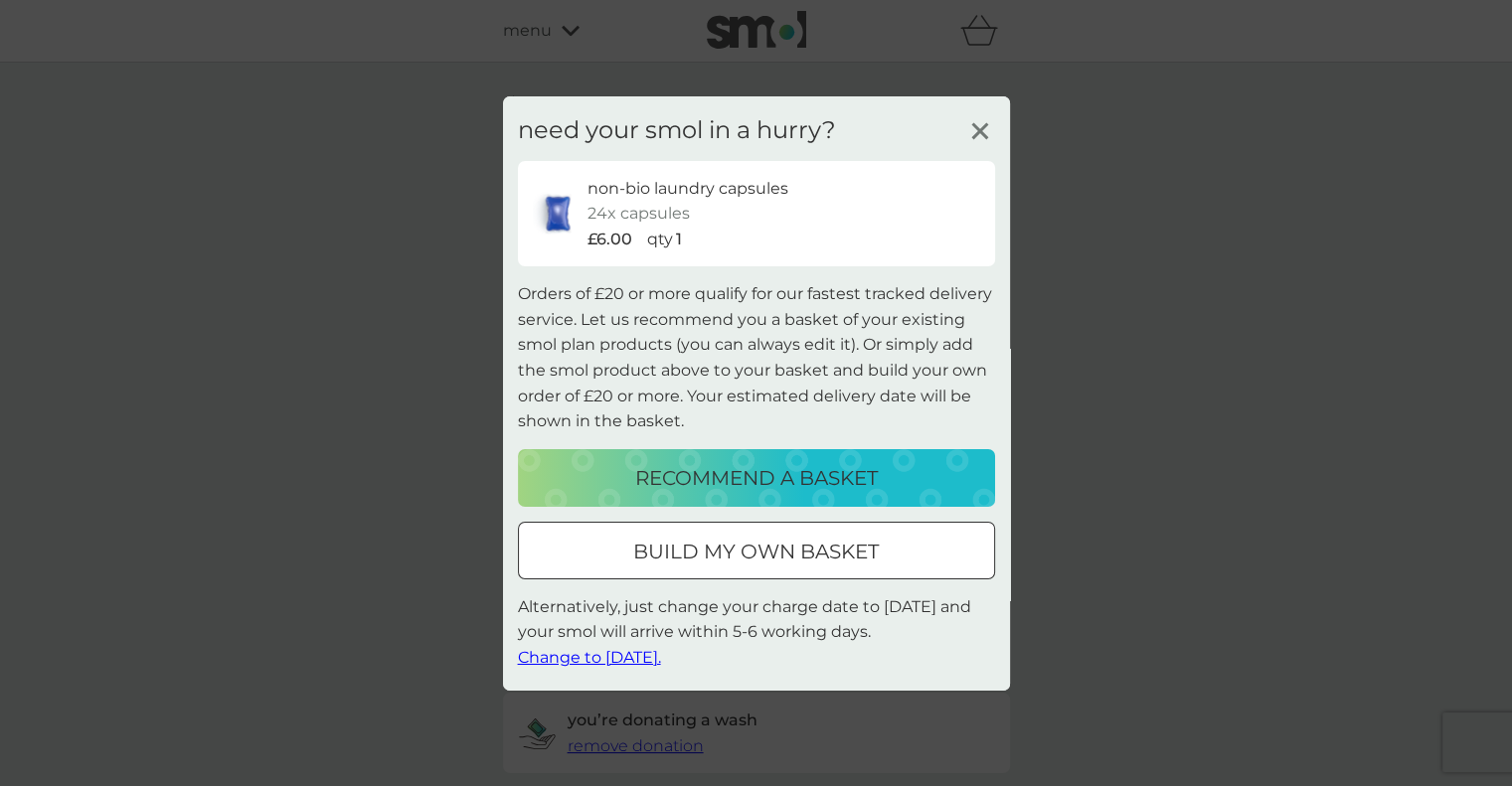 click on "build my own basket" at bounding box center [756, 551] 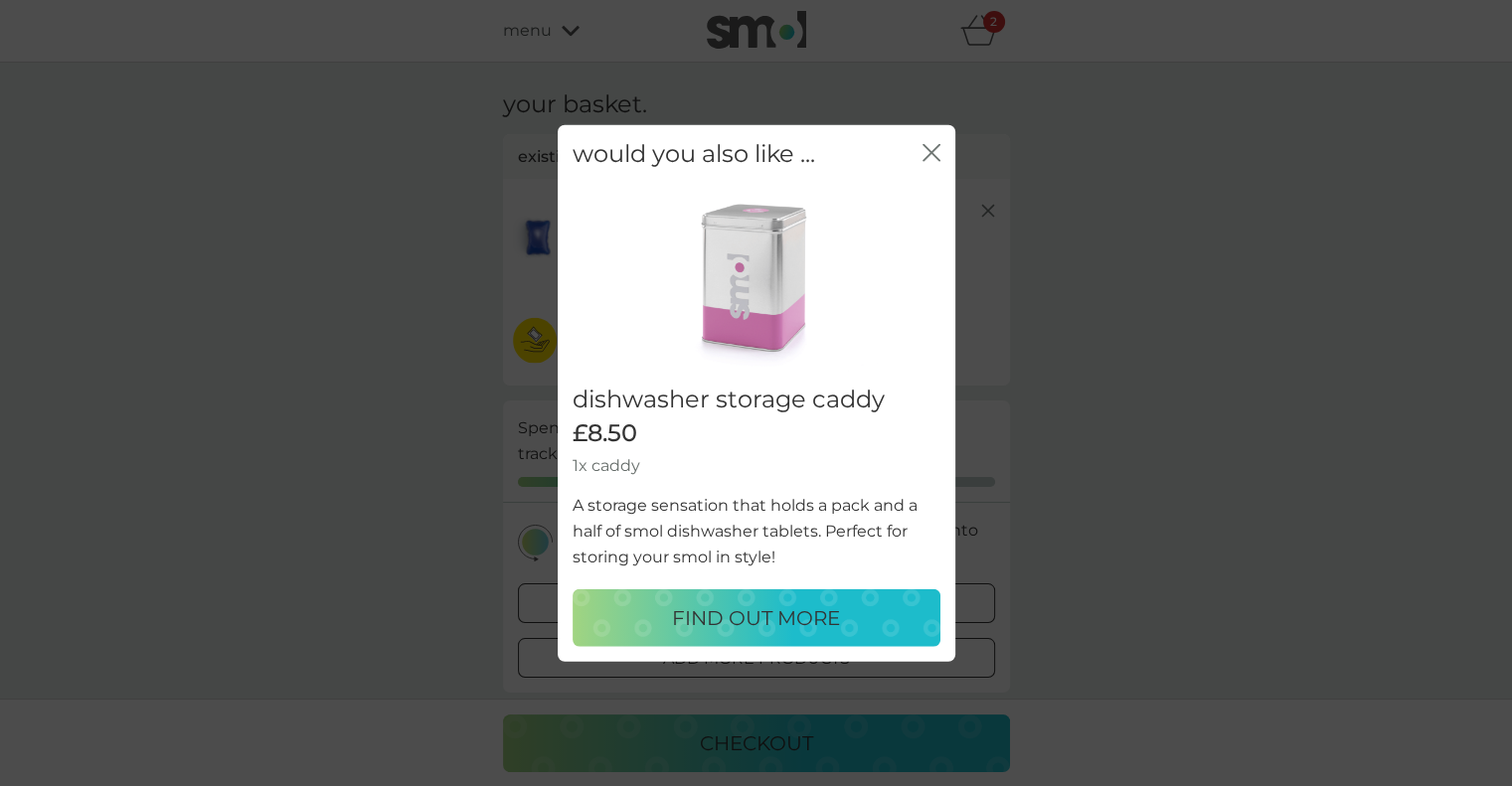 click on "close" 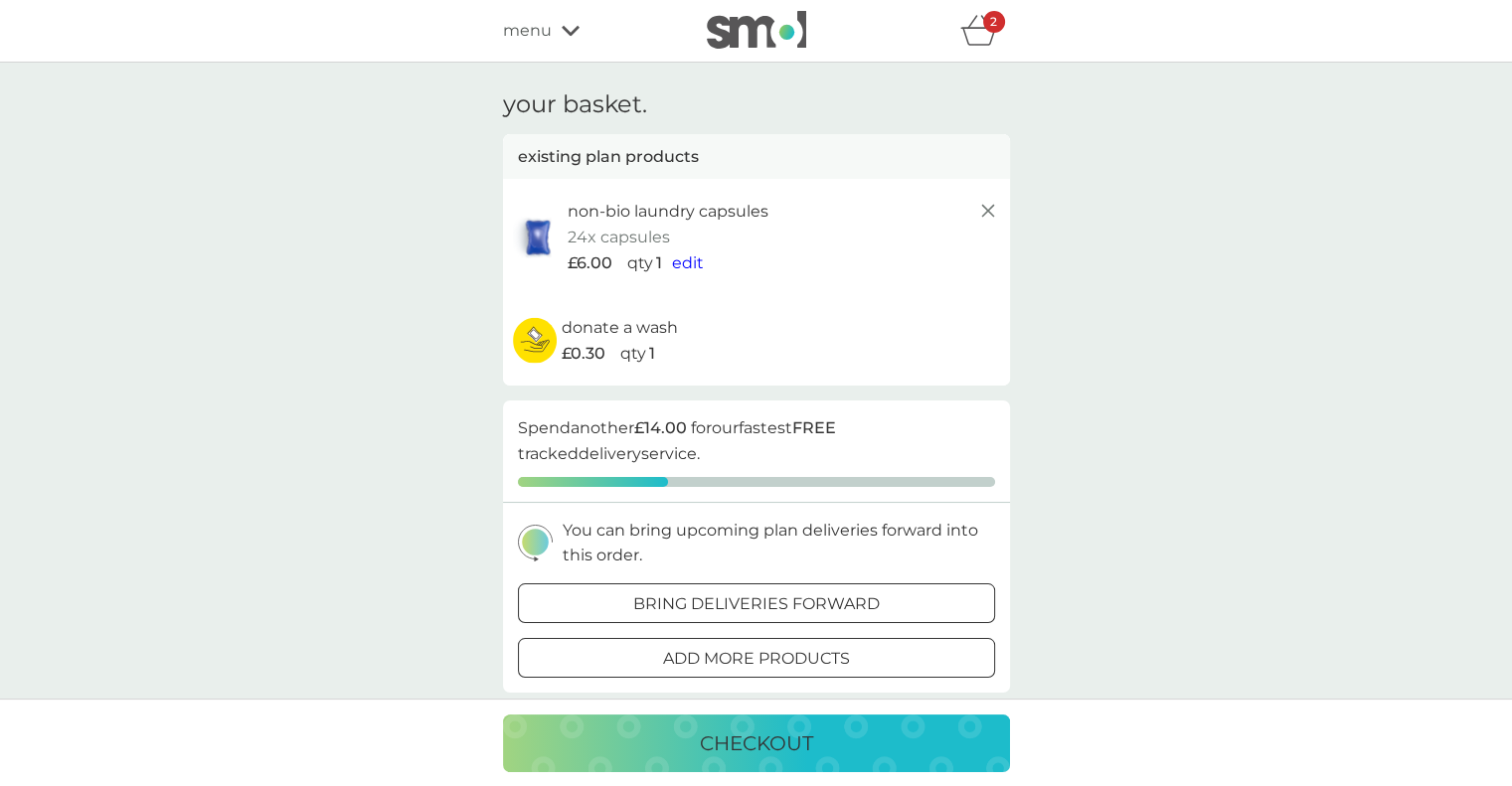click 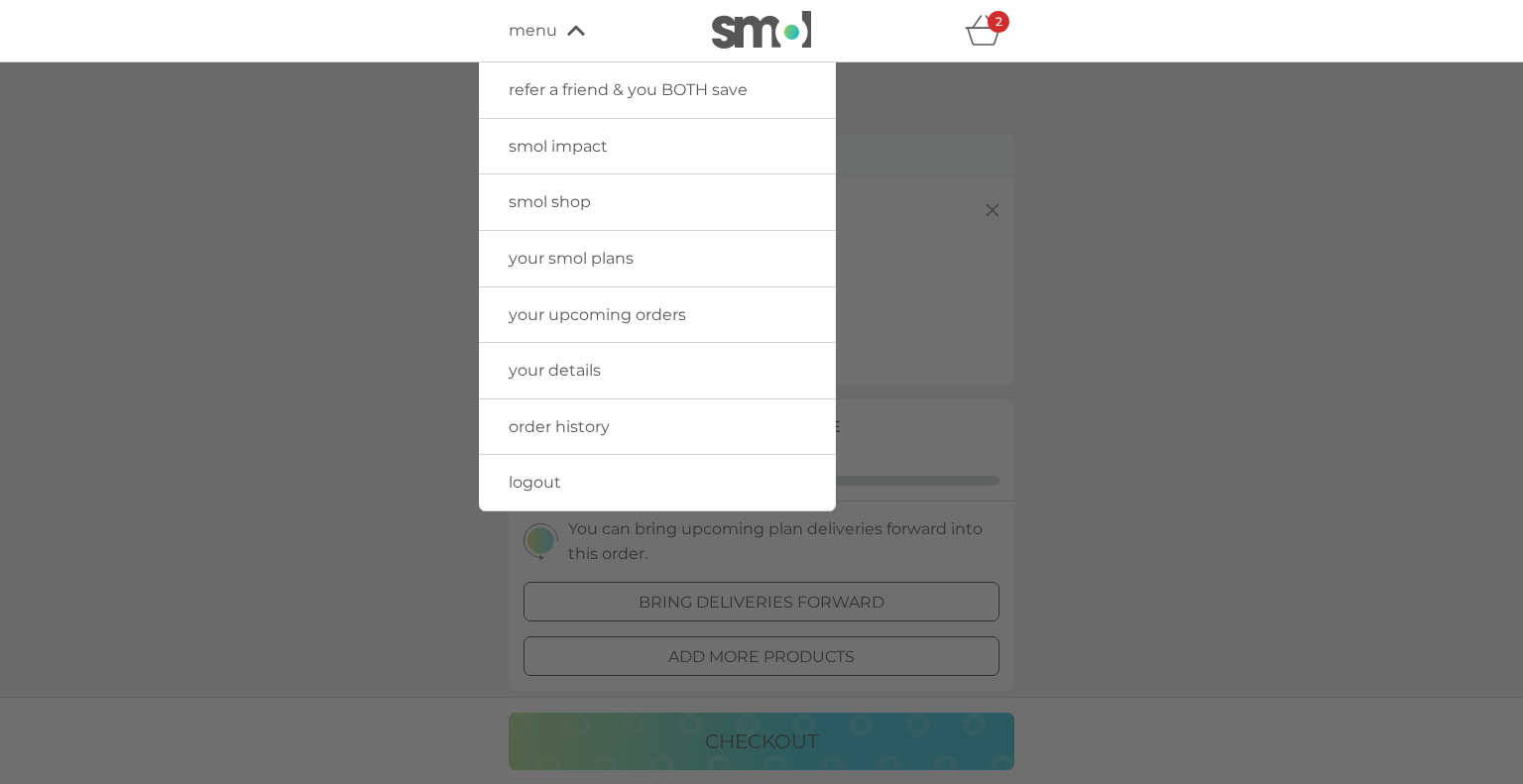 click on "smol shop" at bounding box center [549, 201] 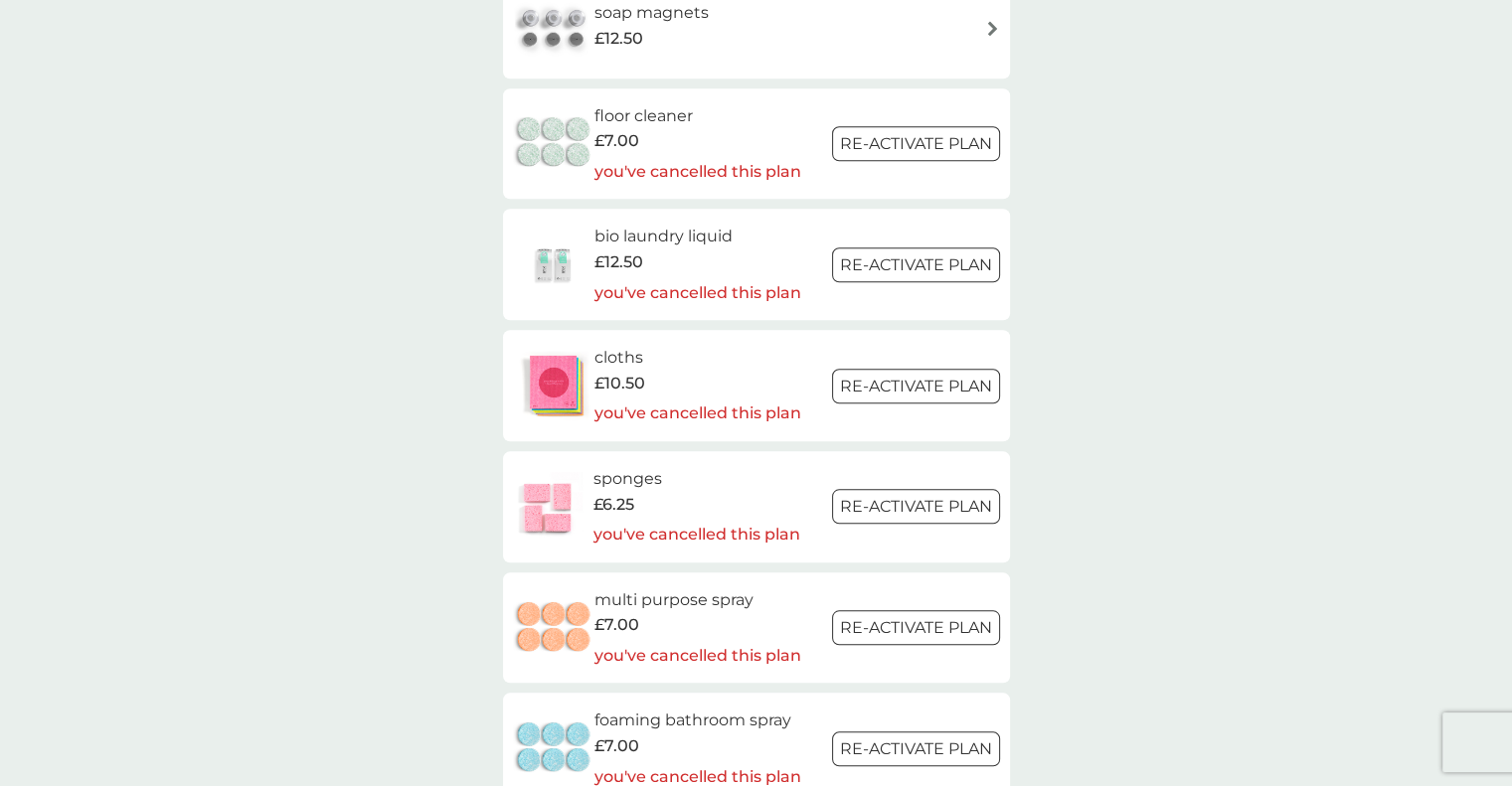 scroll, scrollTop: 2063, scrollLeft: 0, axis: vertical 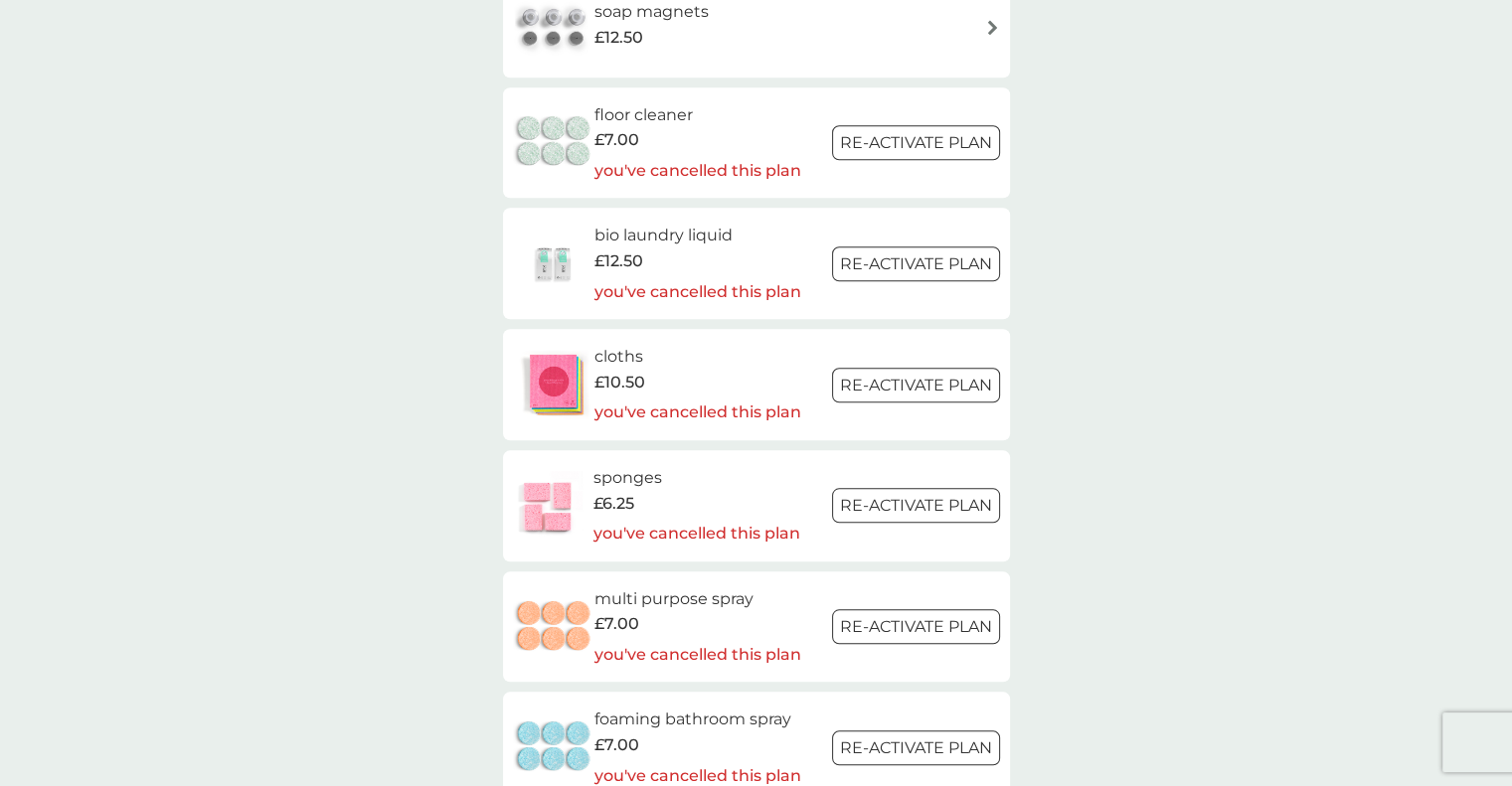 click on "Re-activate Plan" at bounding box center [916, 385] 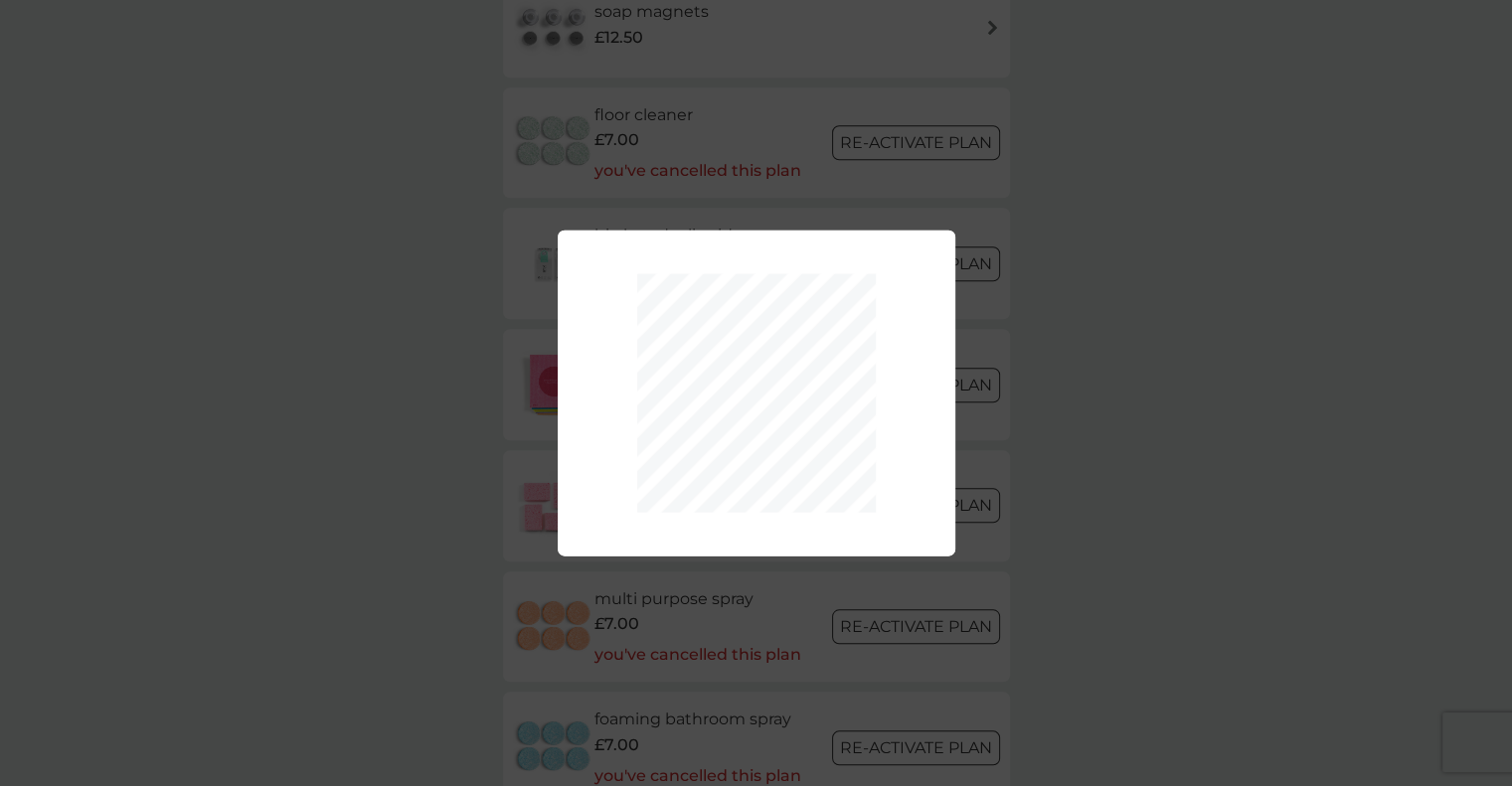 scroll, scrollTop: 0, scrollLeft: 0, axis: both 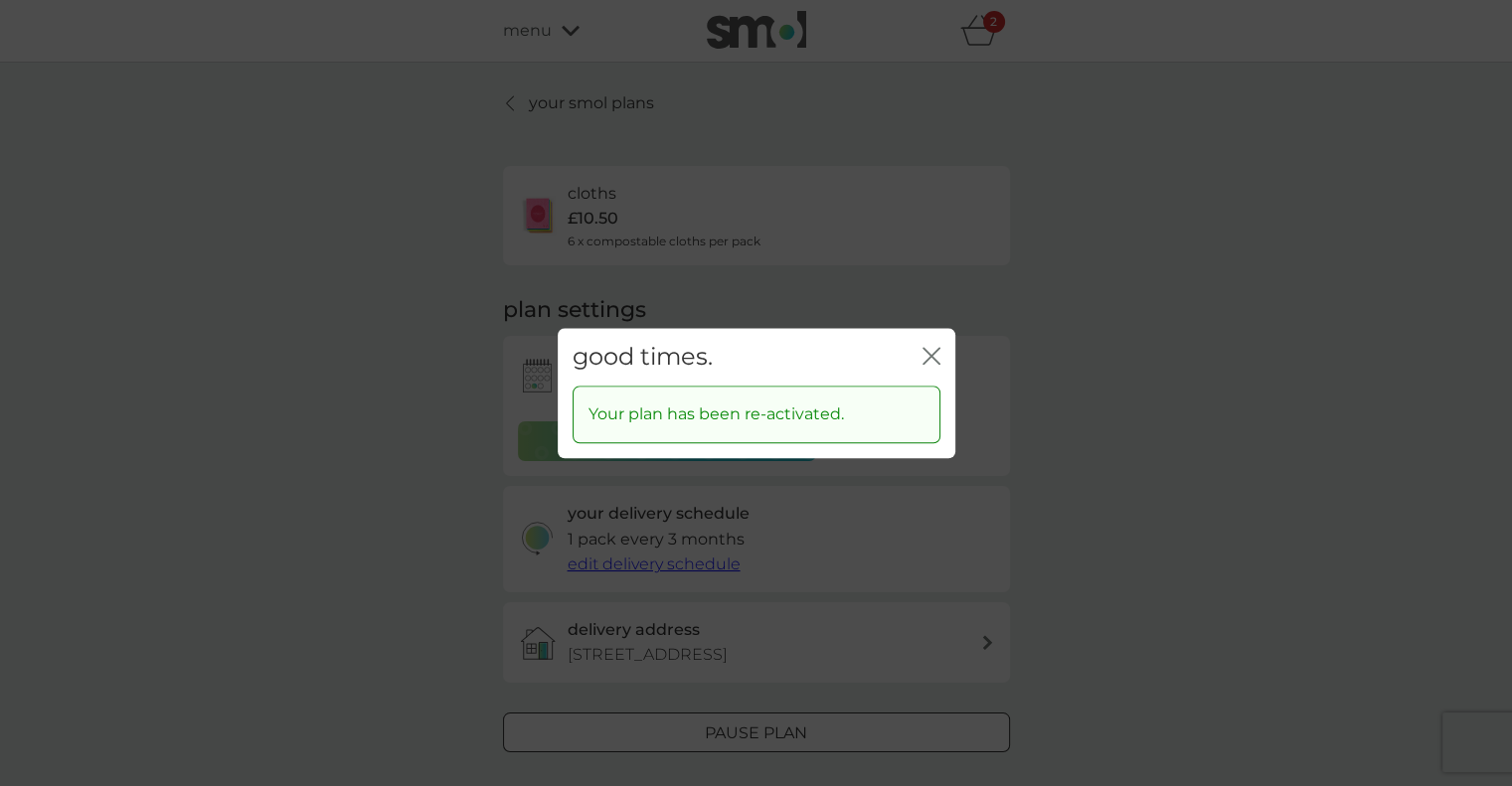 click on "close" 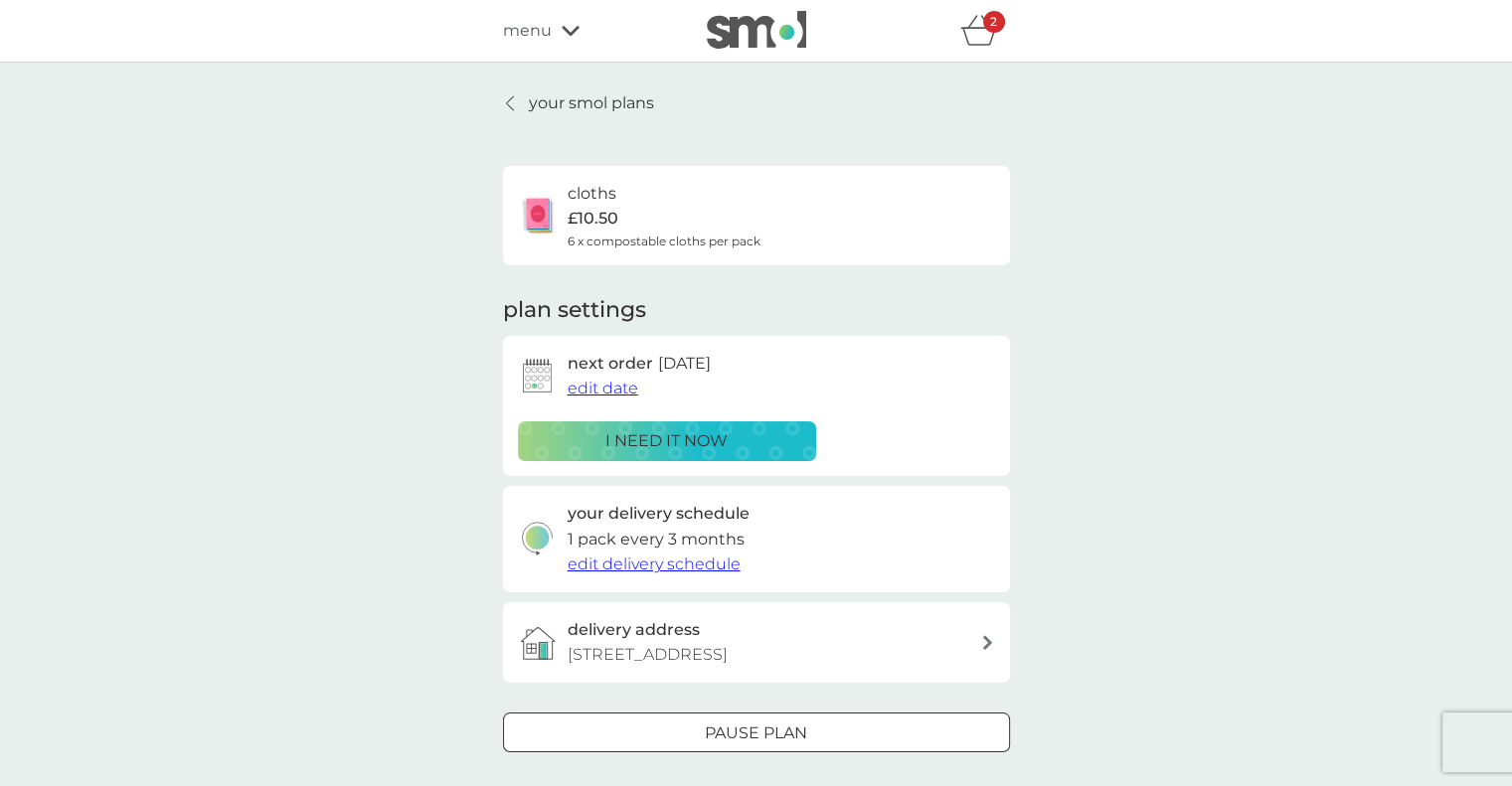 click on "menu" at bounding box center (588, 31) 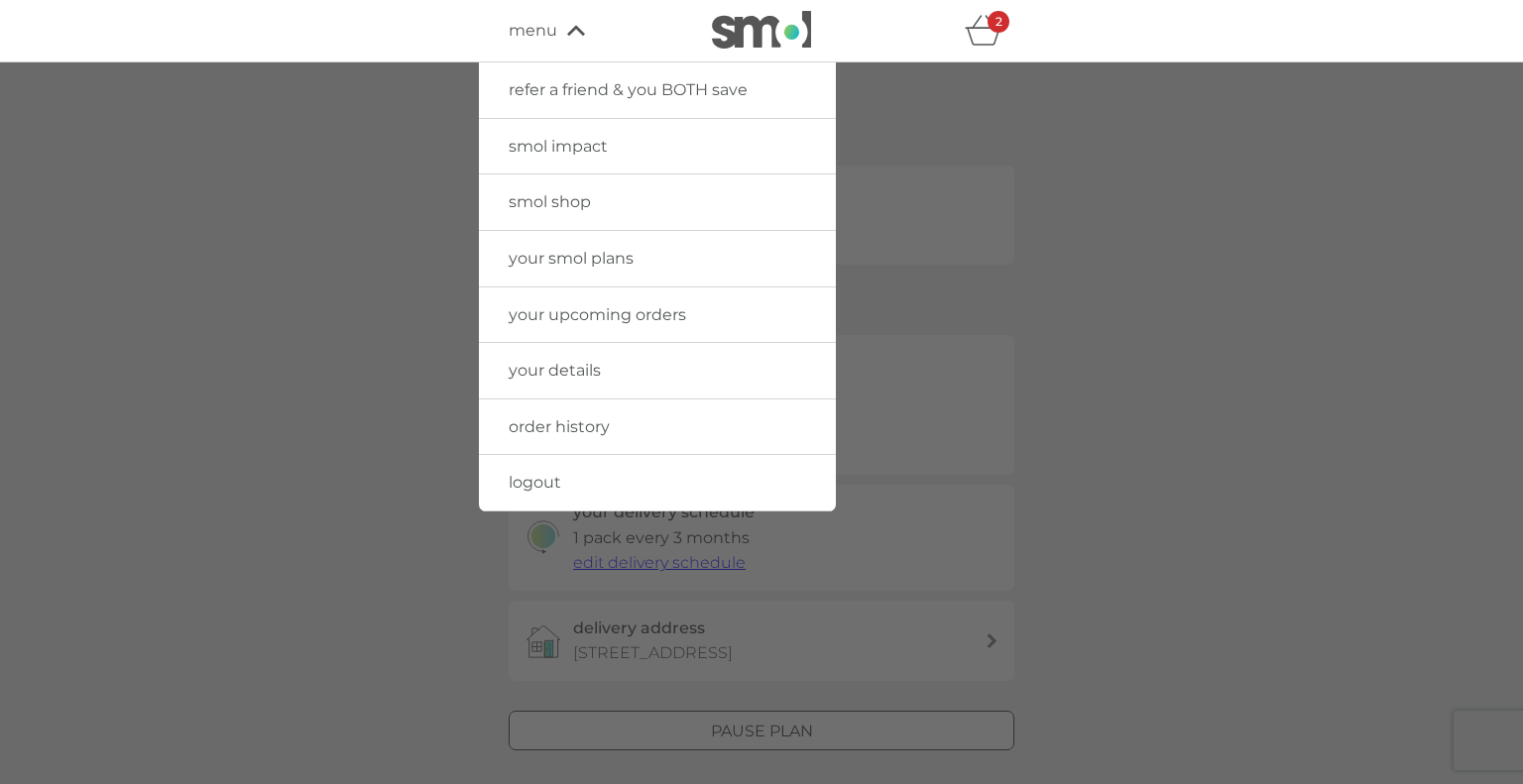 click on "smol shop" at bounding box center [549, 201] 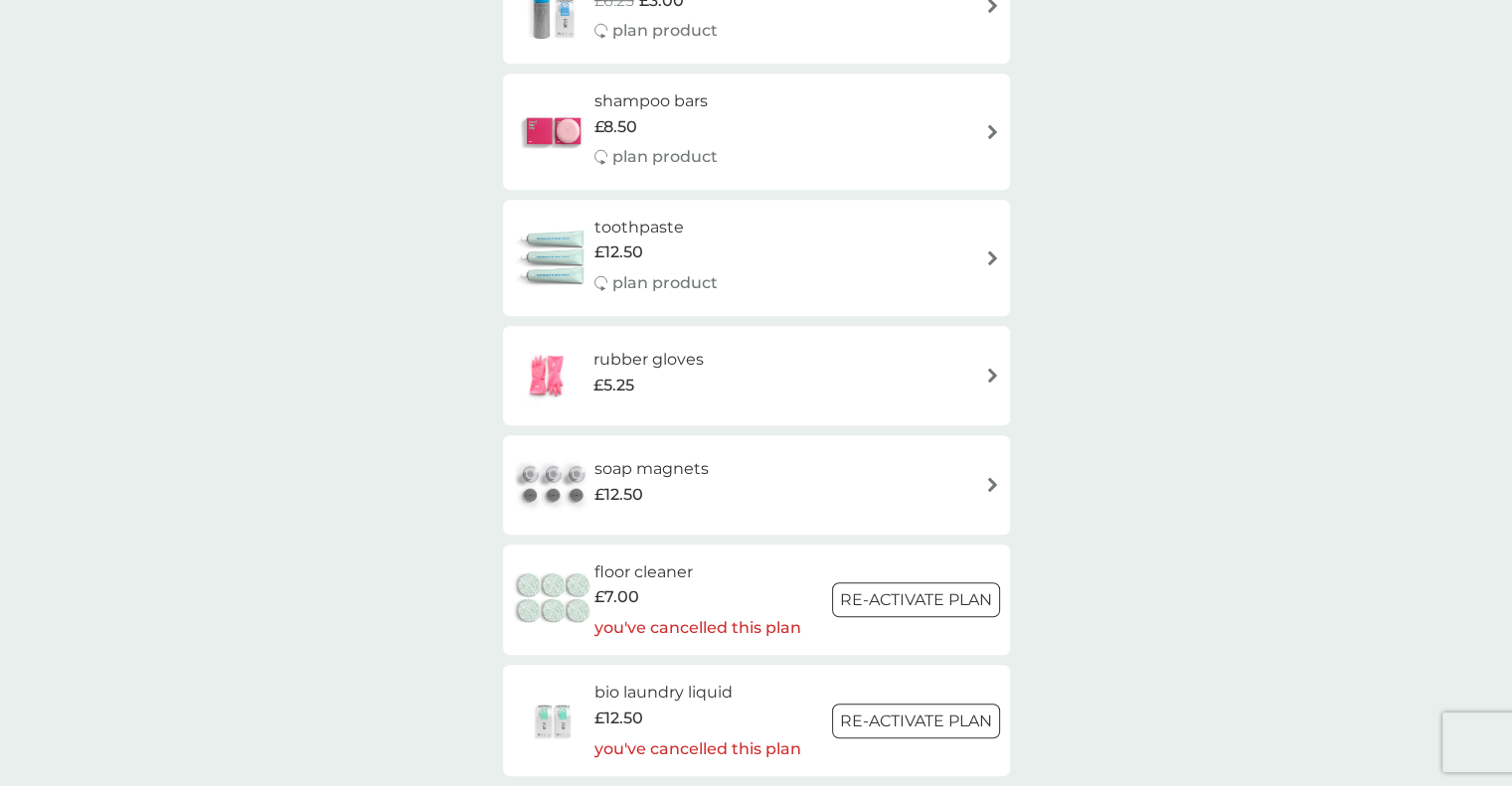 scroll, scrollTop: 1606, scrollLeft: 0, axis: vertical 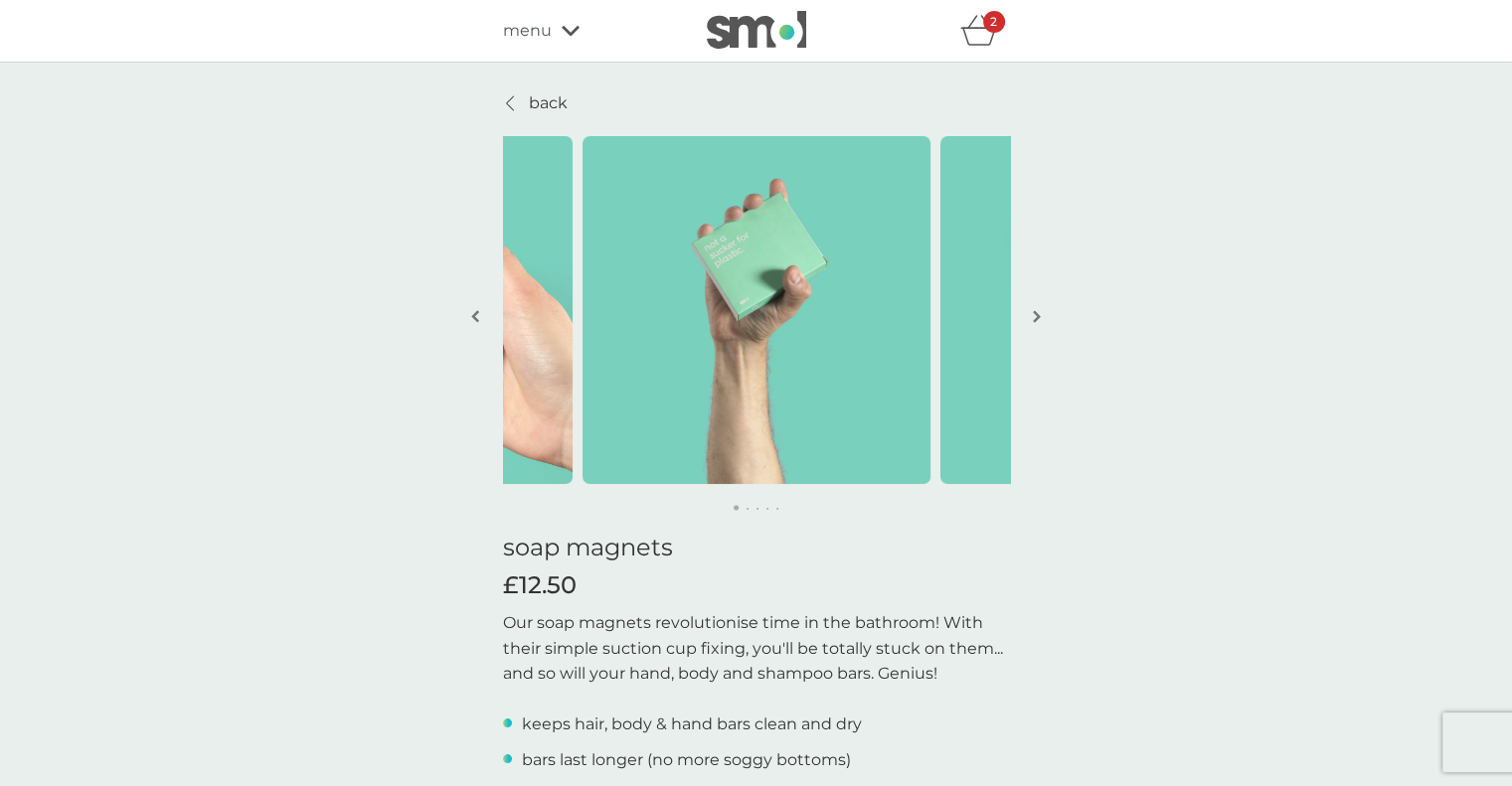 click at bounding box center (1037, 316) 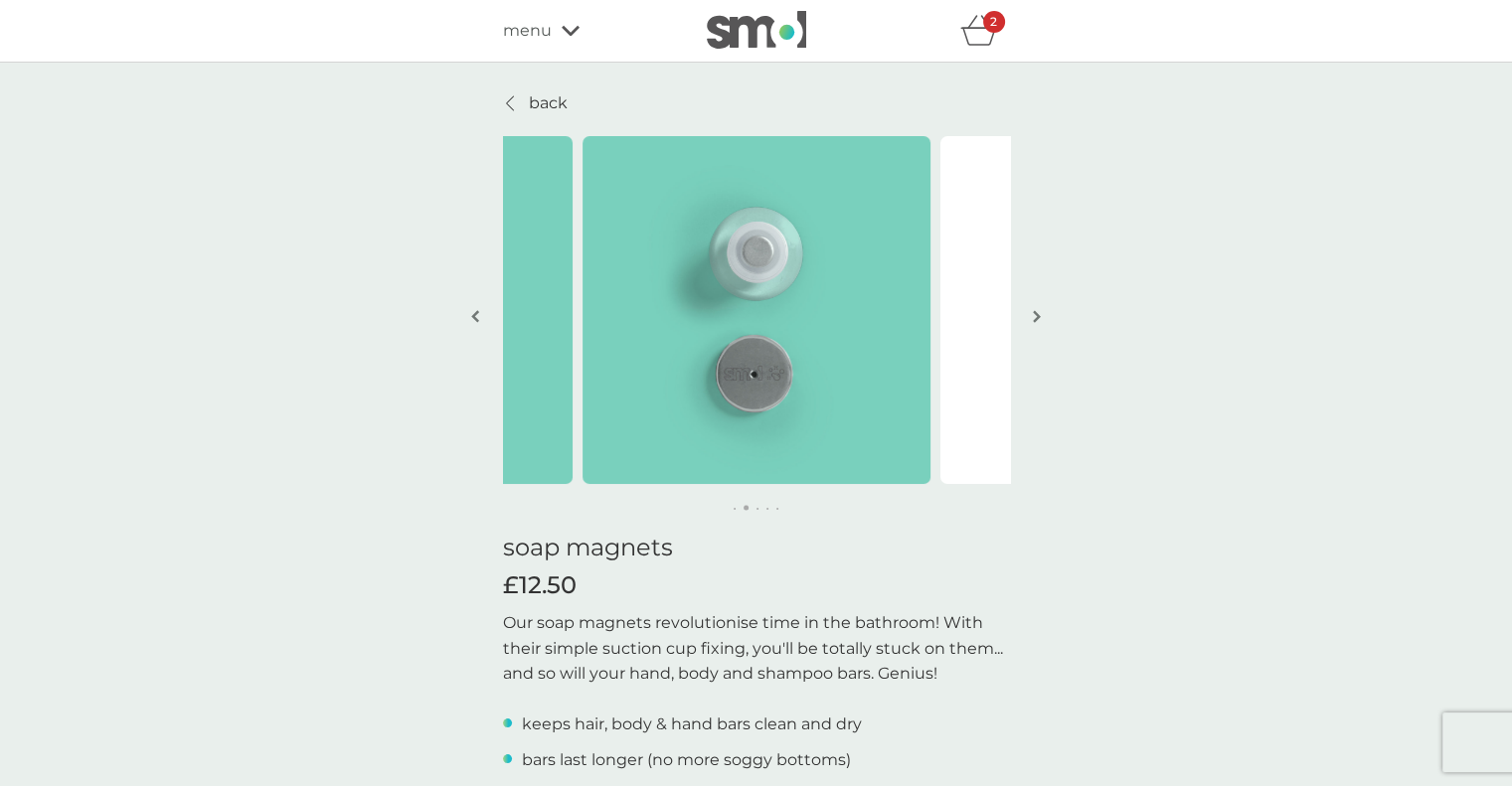 click at bounding box center (1037, 316) 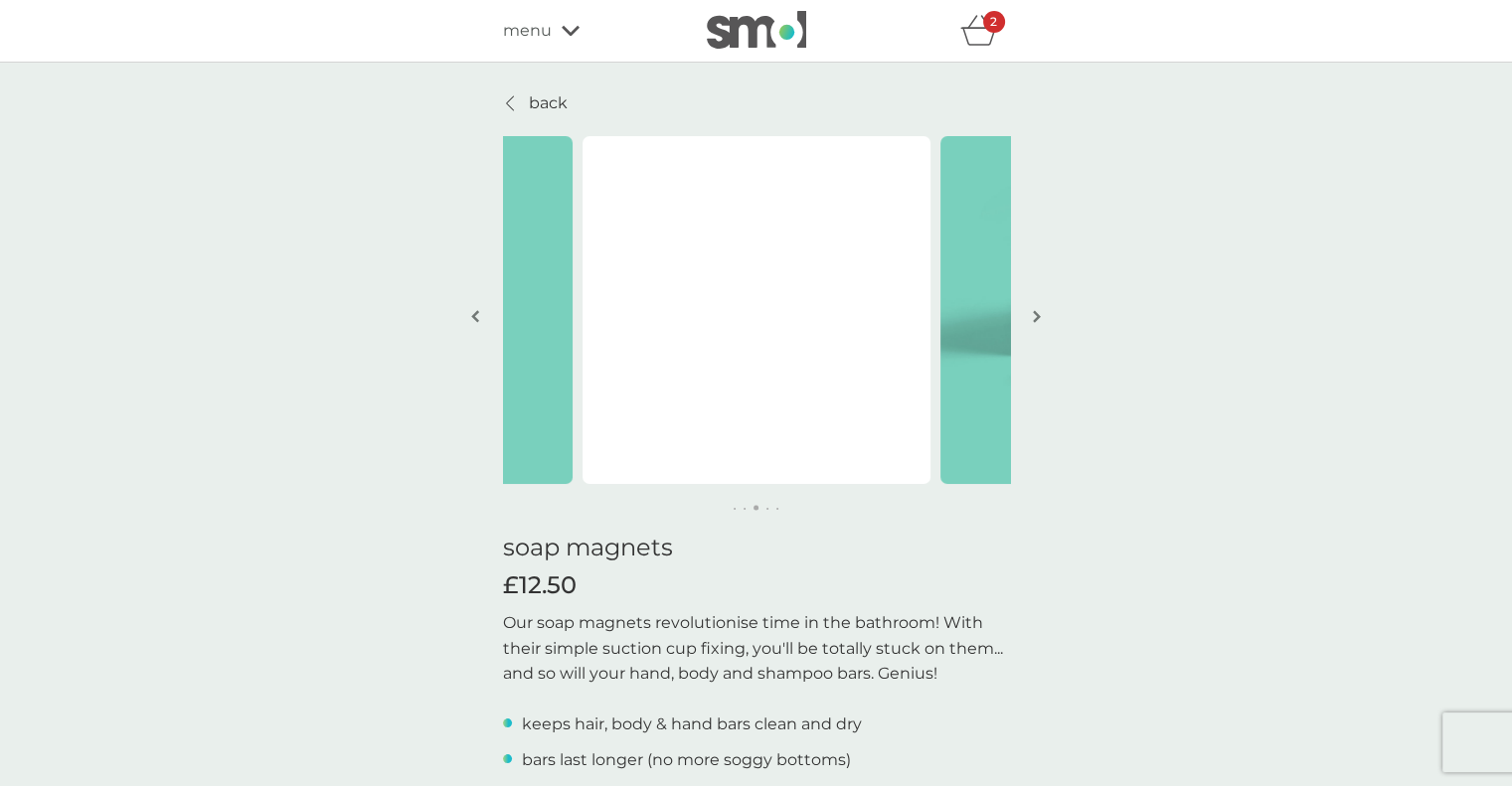 click at bounding box center (1037, 316) 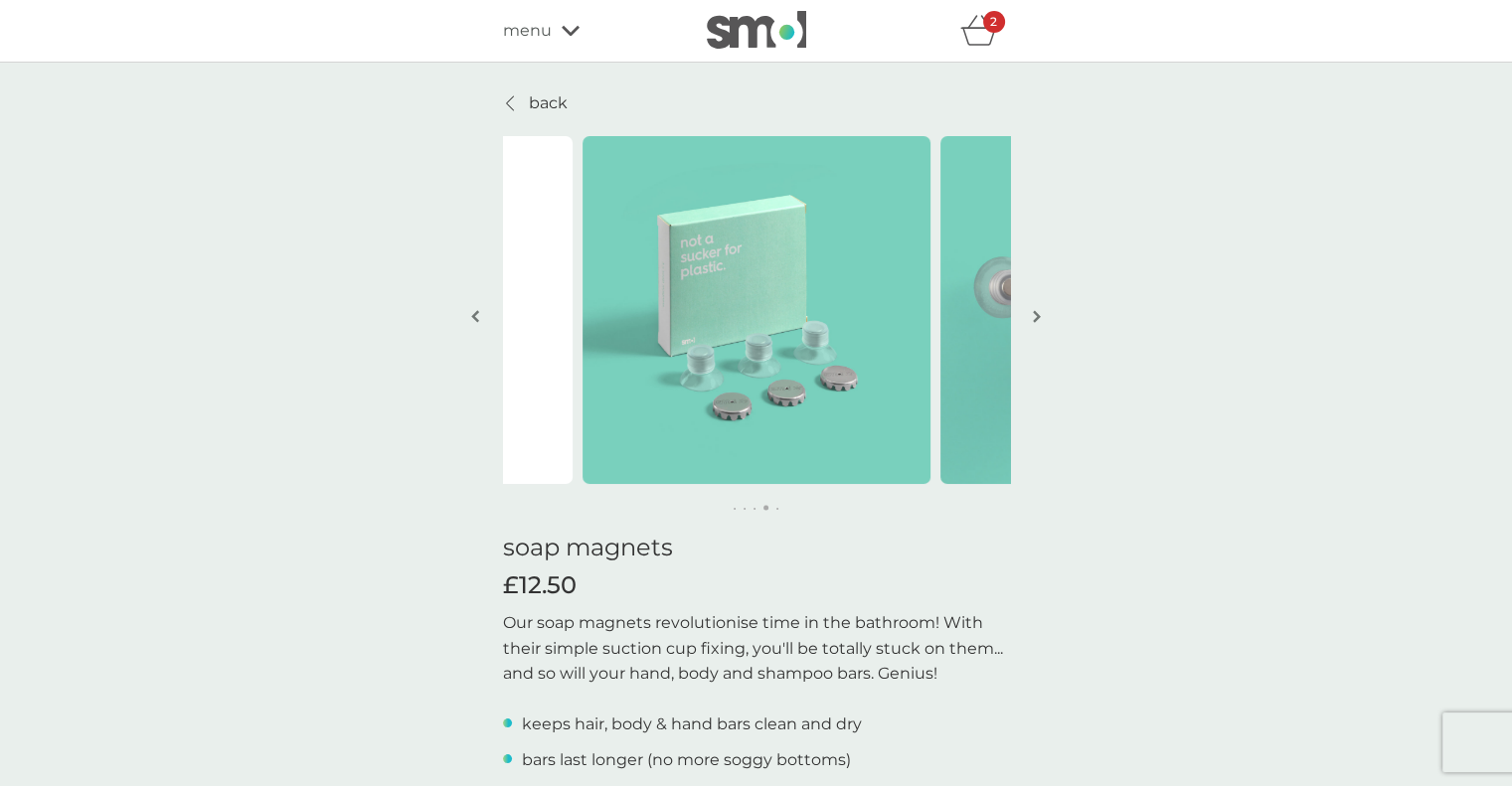 click at bounding box center (1114, 310) 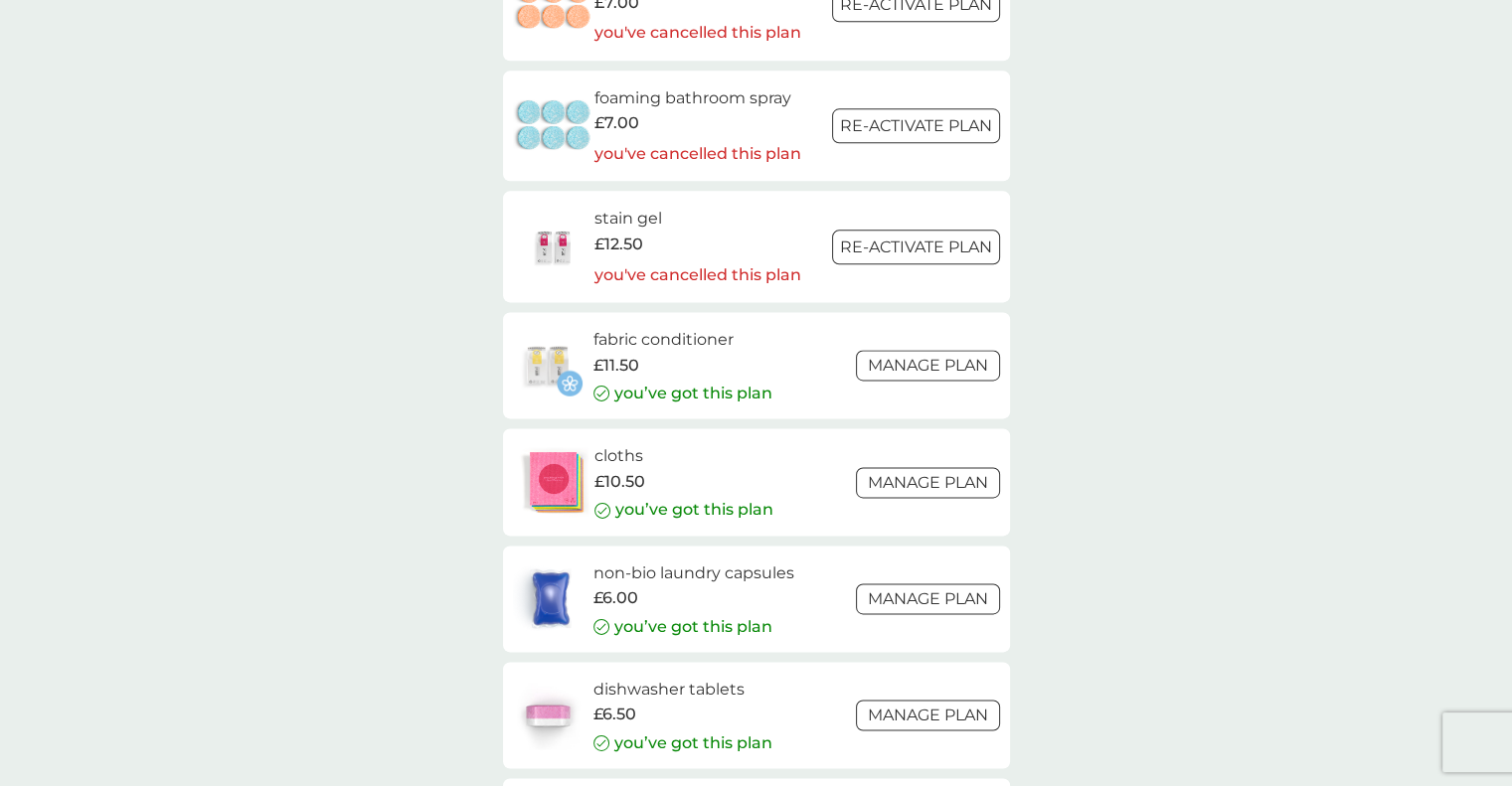 scroll, scrollTop: 2580, scrollLeft: 0, axis: vertical 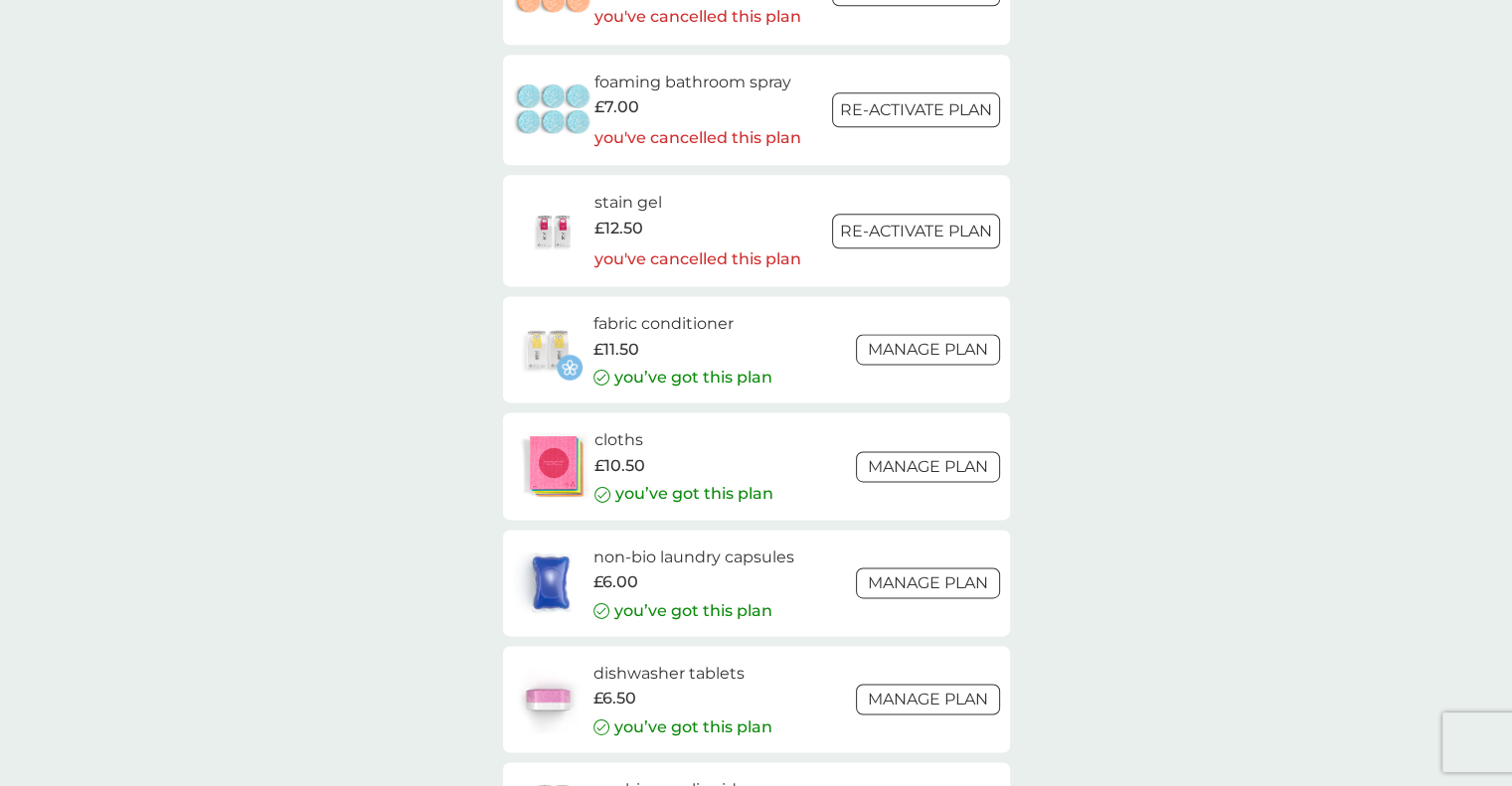 click on "Manage plan" at bounding box center [927, 349] 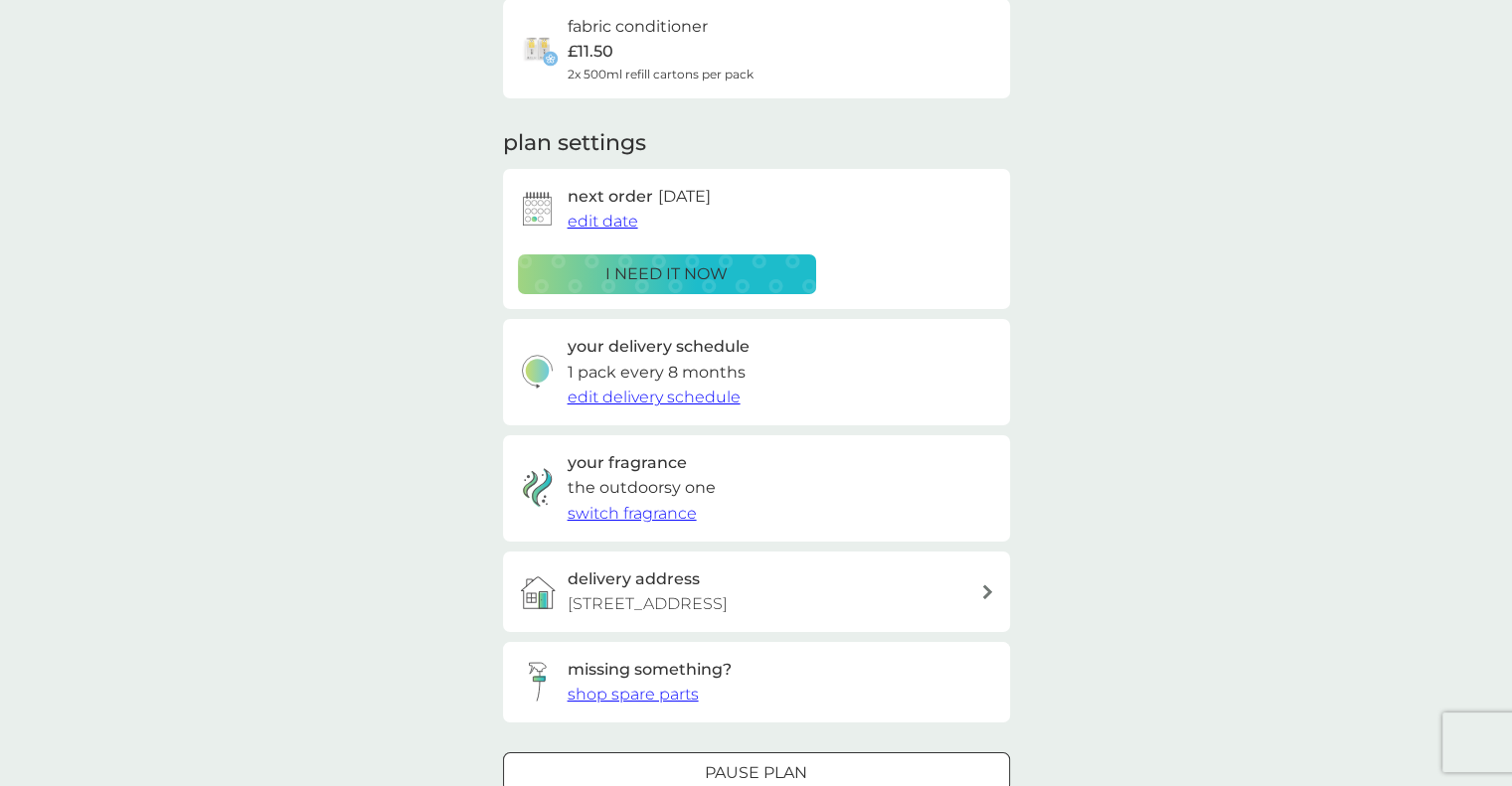 scroll, scrollTop: 168, scrollLeft: 0, axis: vertical 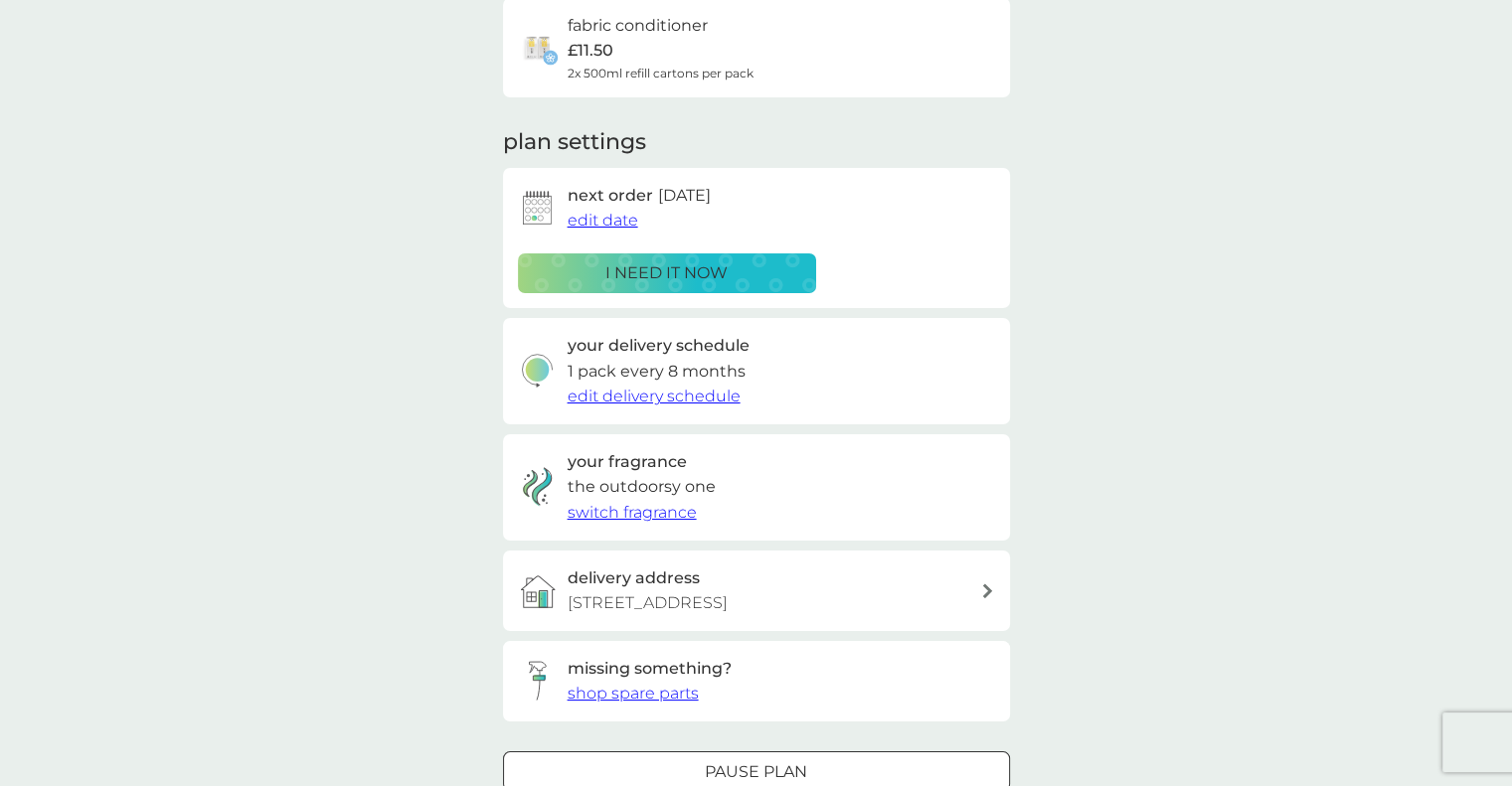 click on "switch fragrance" at bounding box center [632, 512] 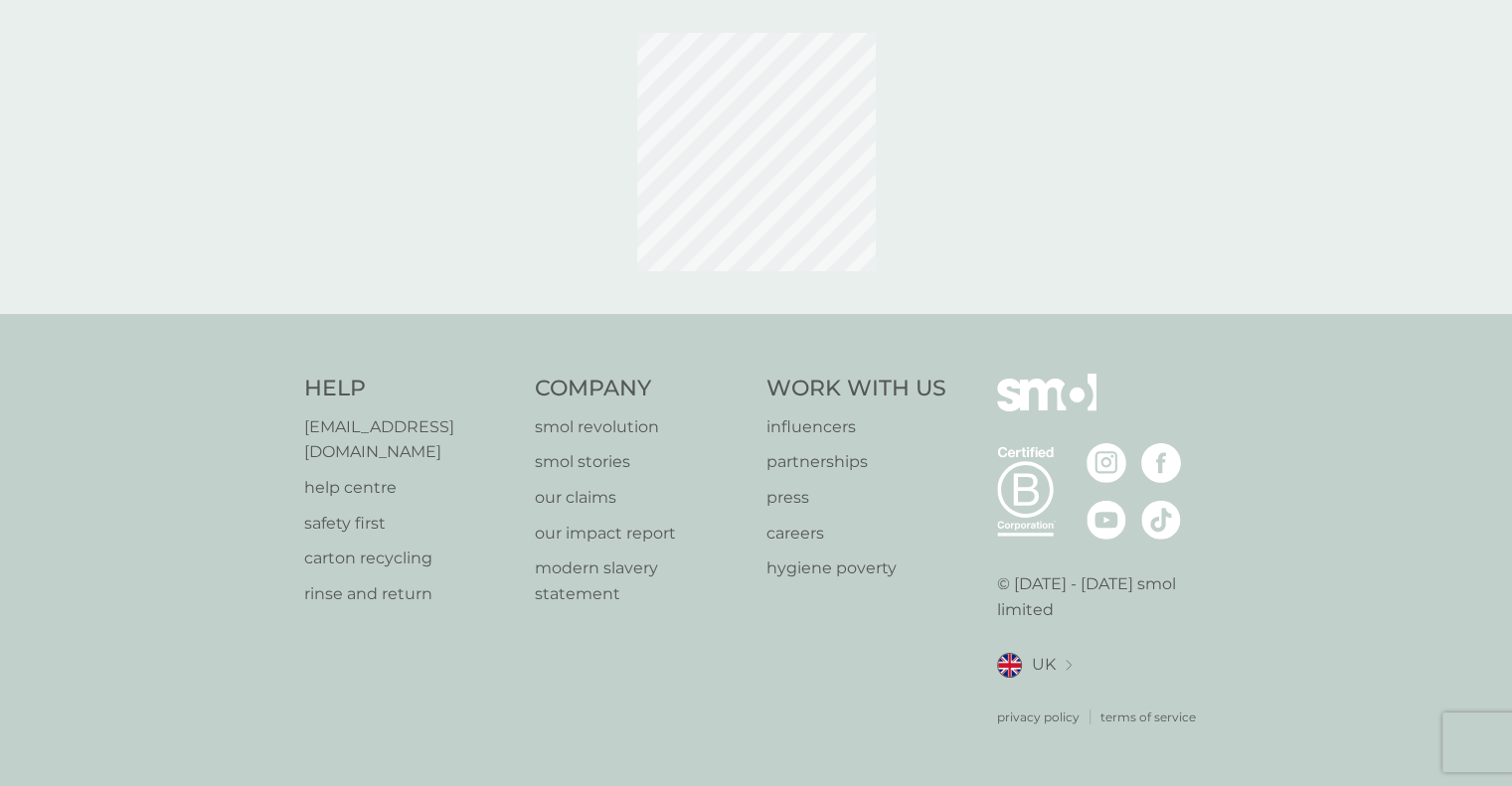 scroll, scrollTop: 0, scrollLeft: 0, axis: both 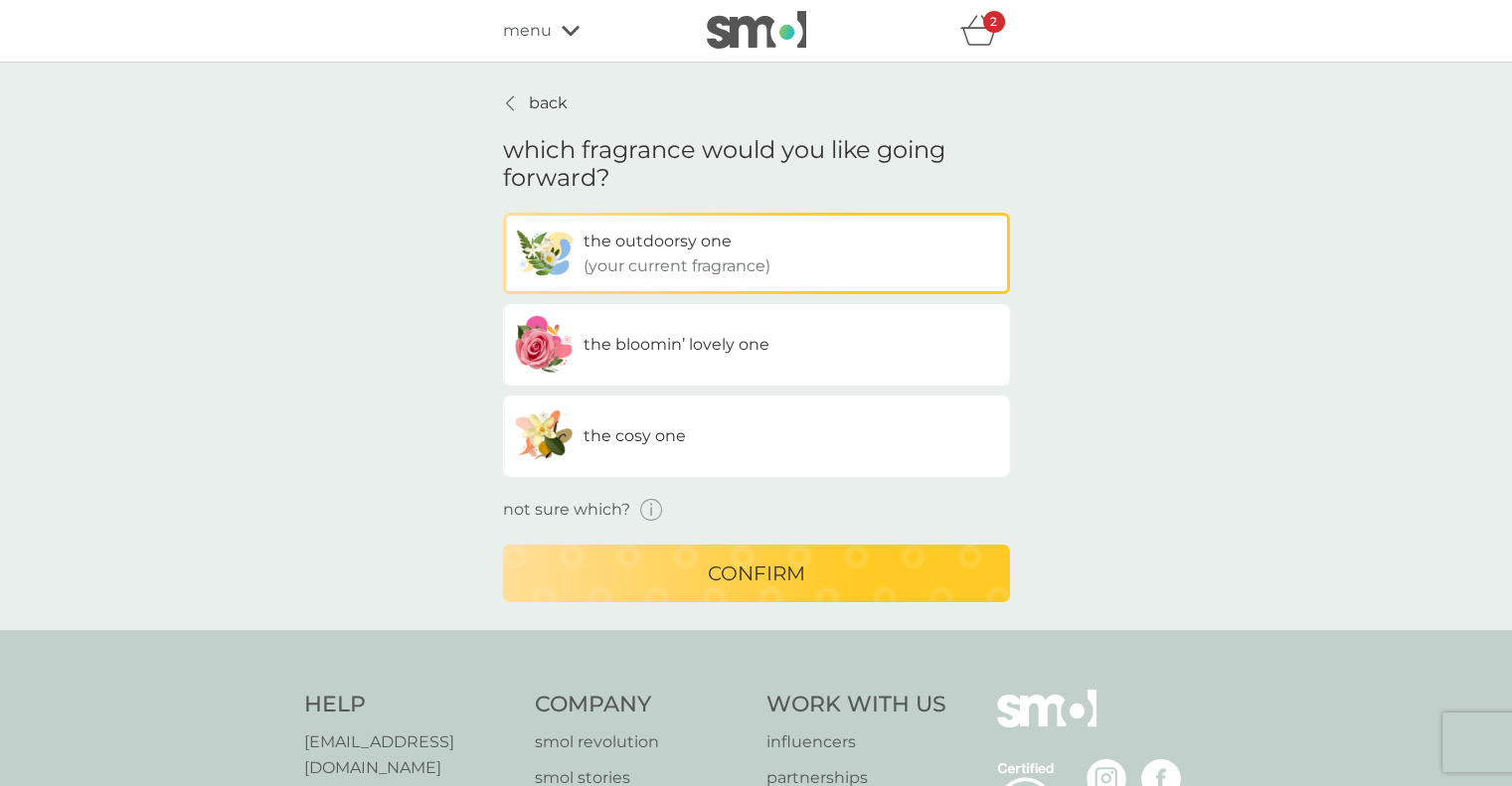 click on "the cosy one" at bounding box center (634, 435) 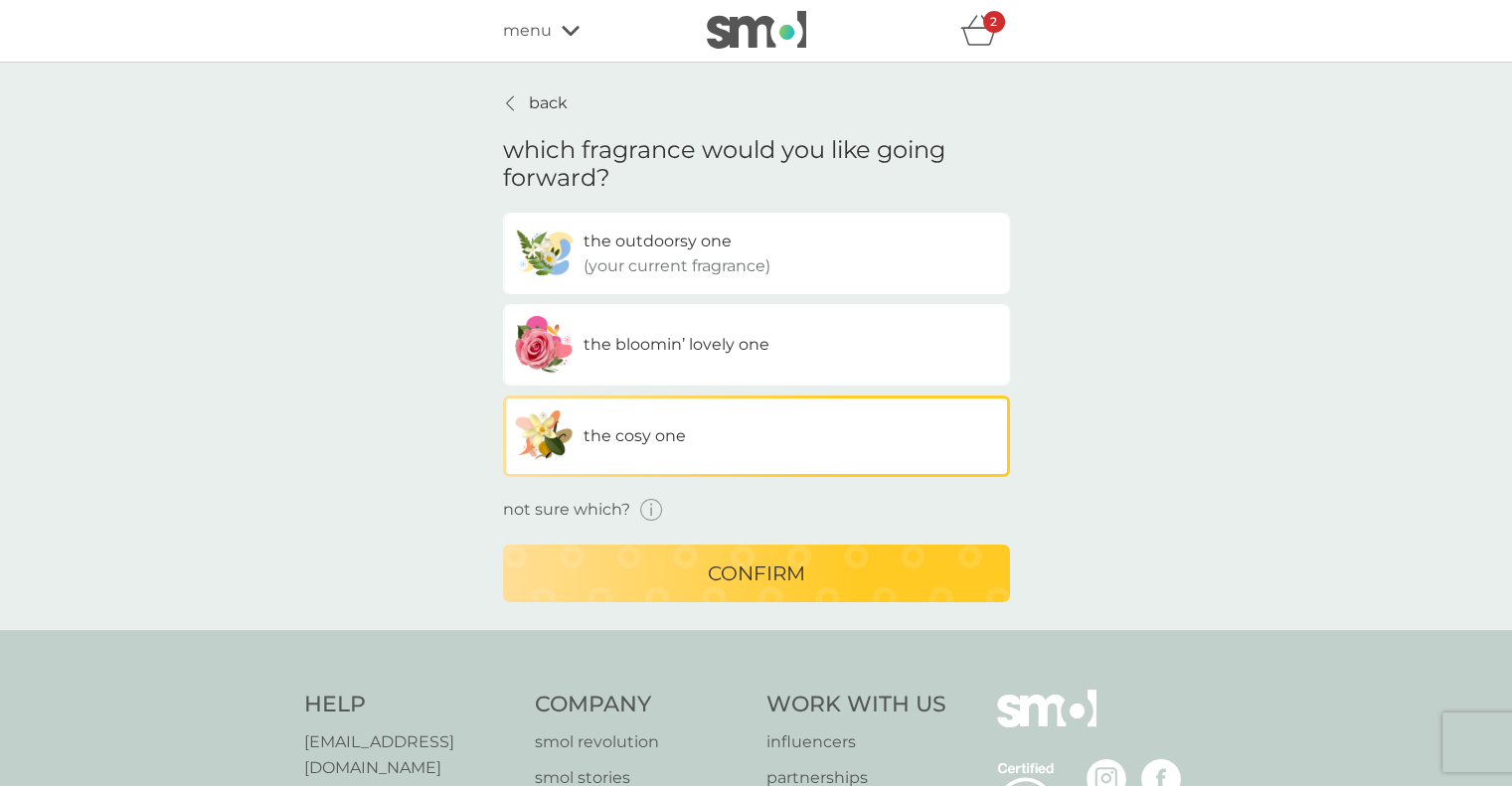 click on "the cosy one" at bounding box center [634, 435] 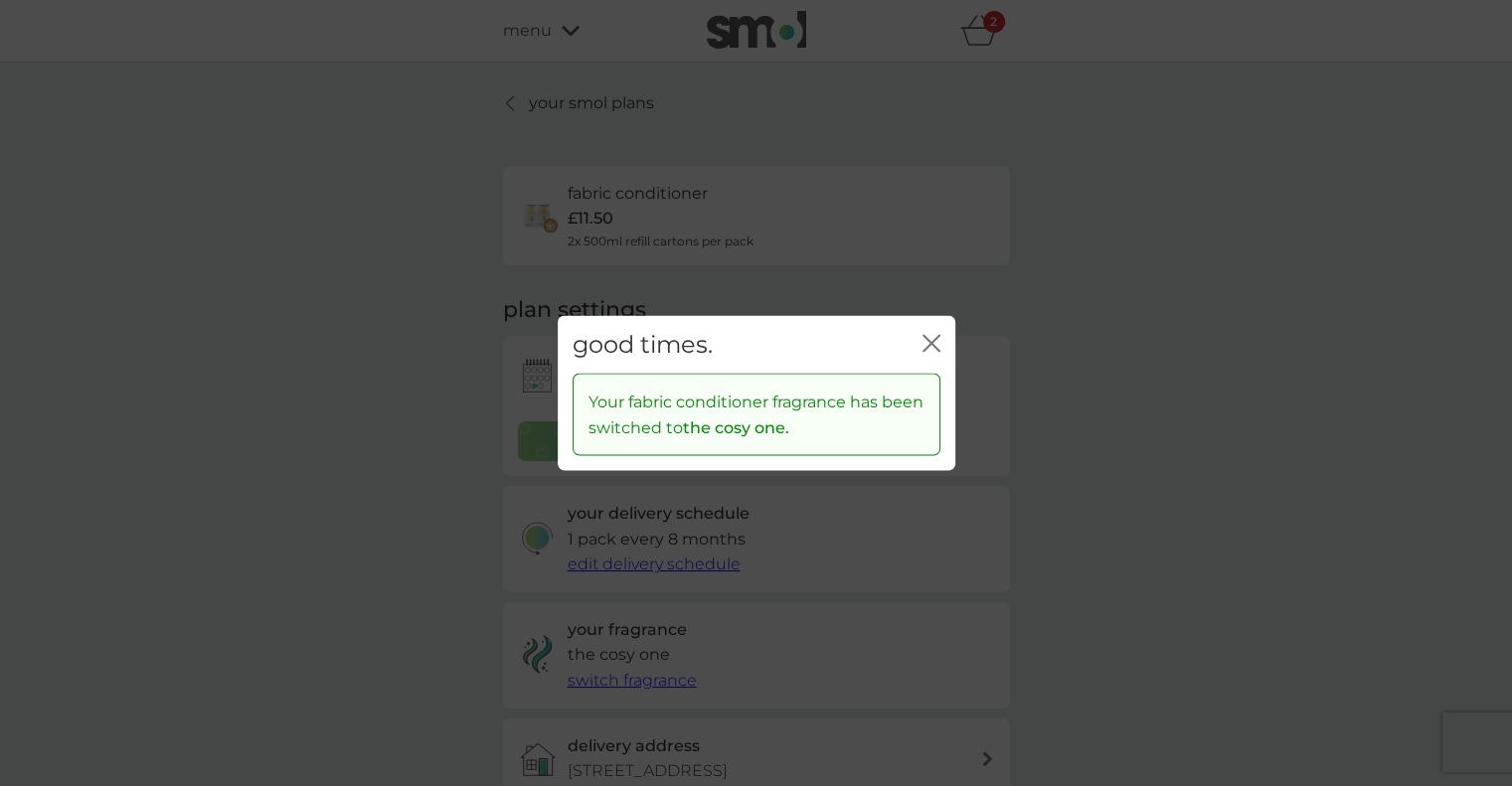 click on "close" 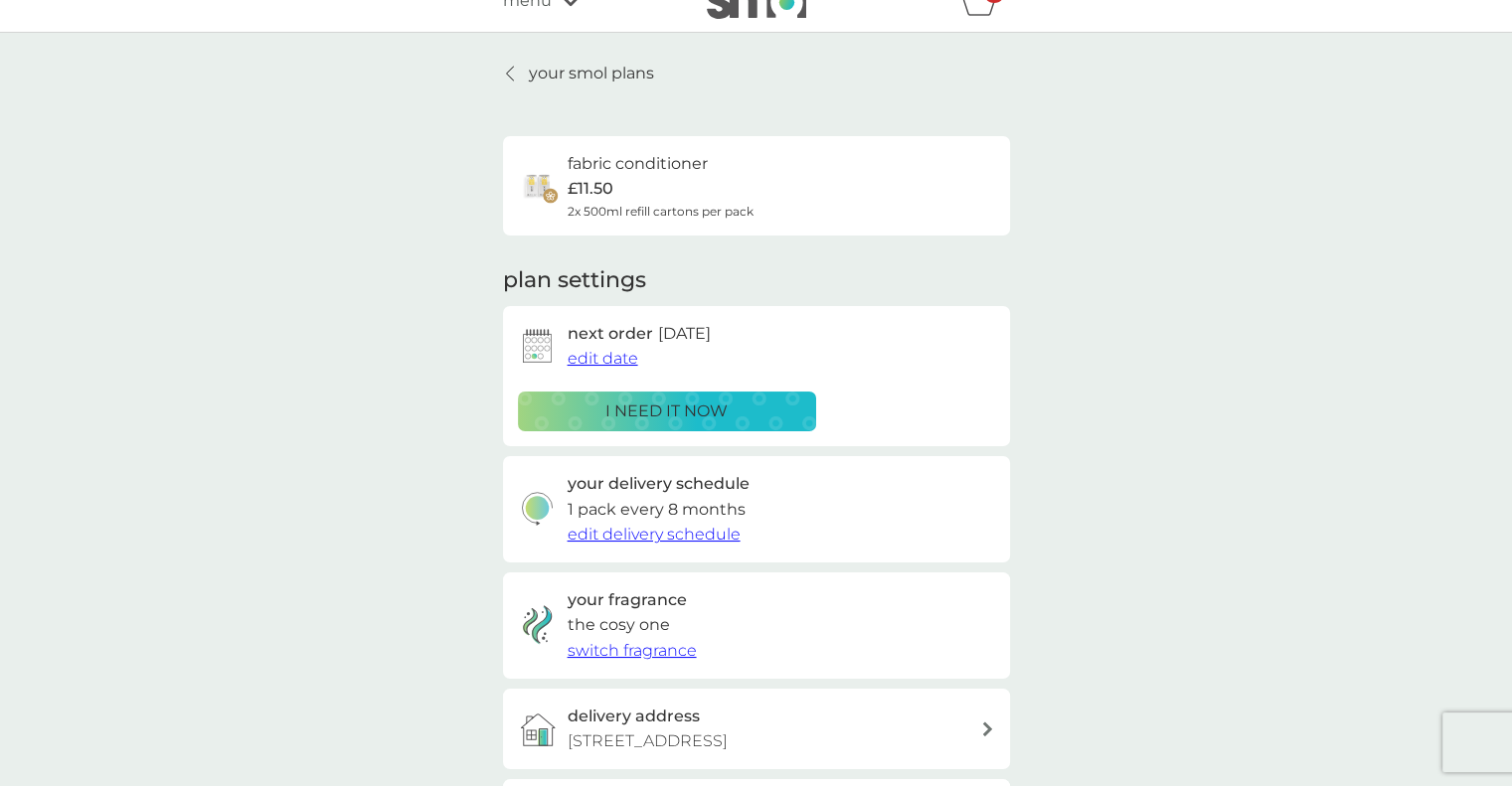 scroll, scrollTop: 28, scrollLeft: 0, axis: vertical 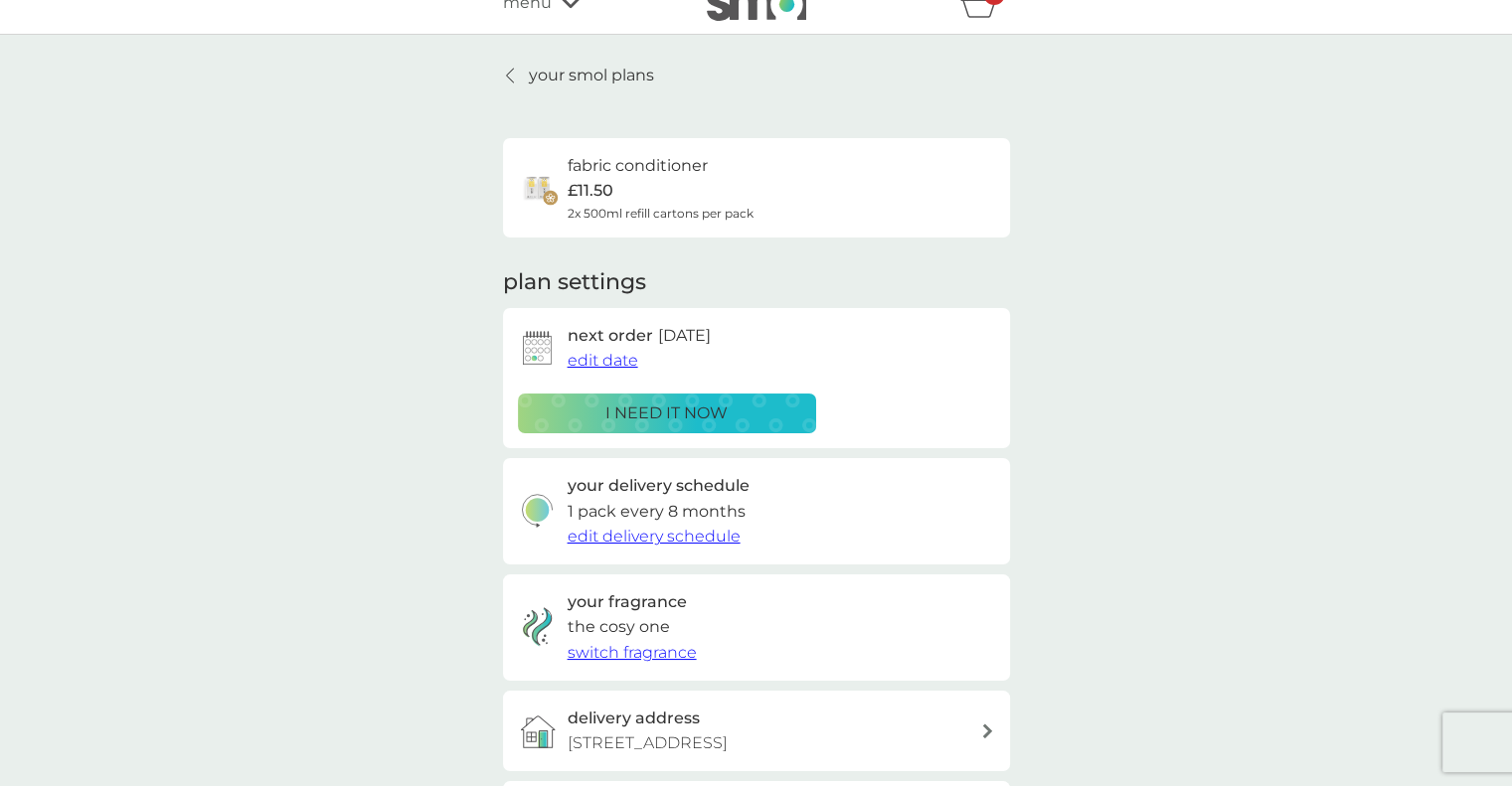 click on "your smol plans" at bounding box center [579, 76] 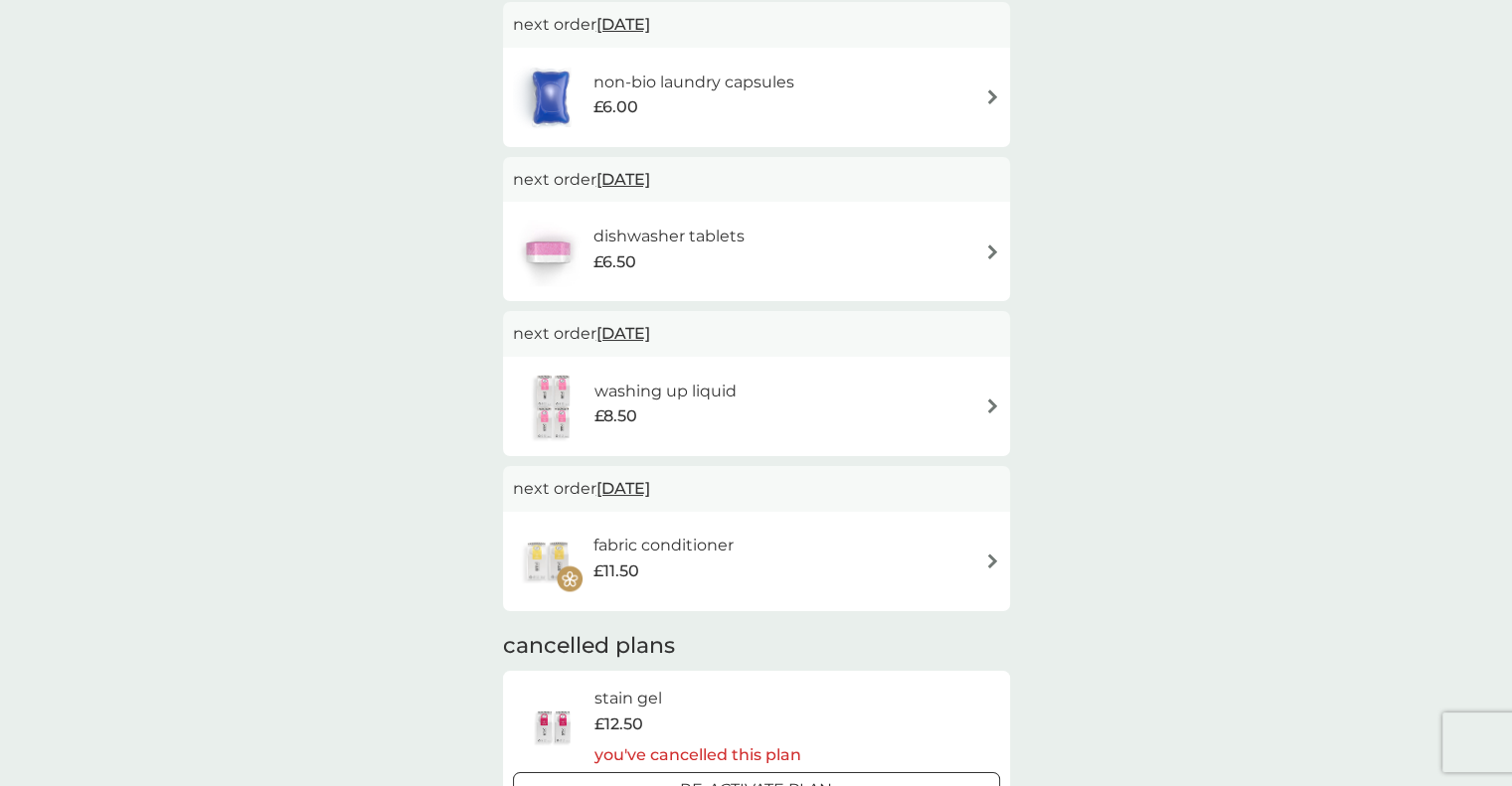 scroll, scrollTop: 343, scrollLeft: 0, axis: vertical 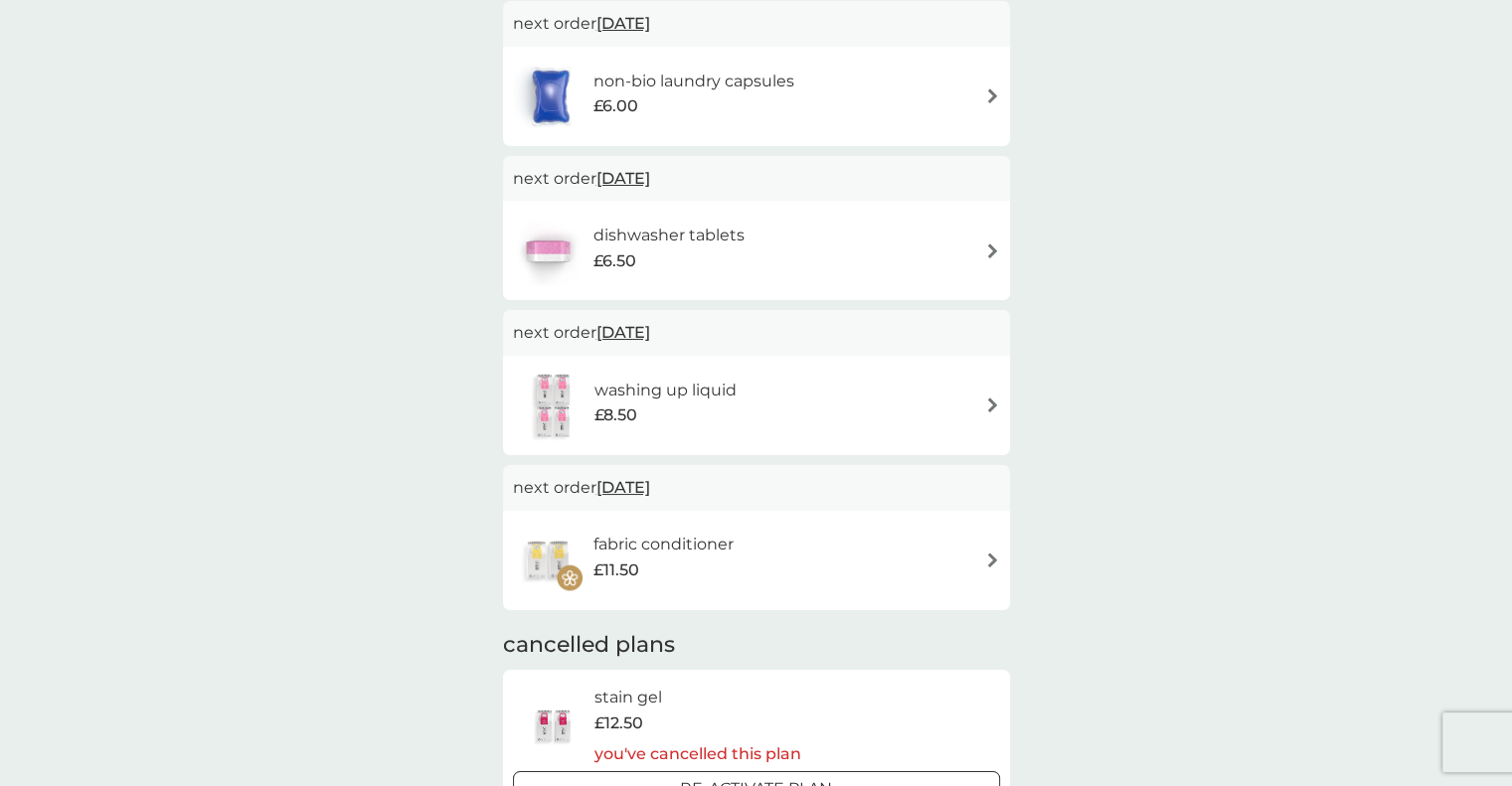 click on "fabric conditioner £11.50" at bounding box center (756, 560) 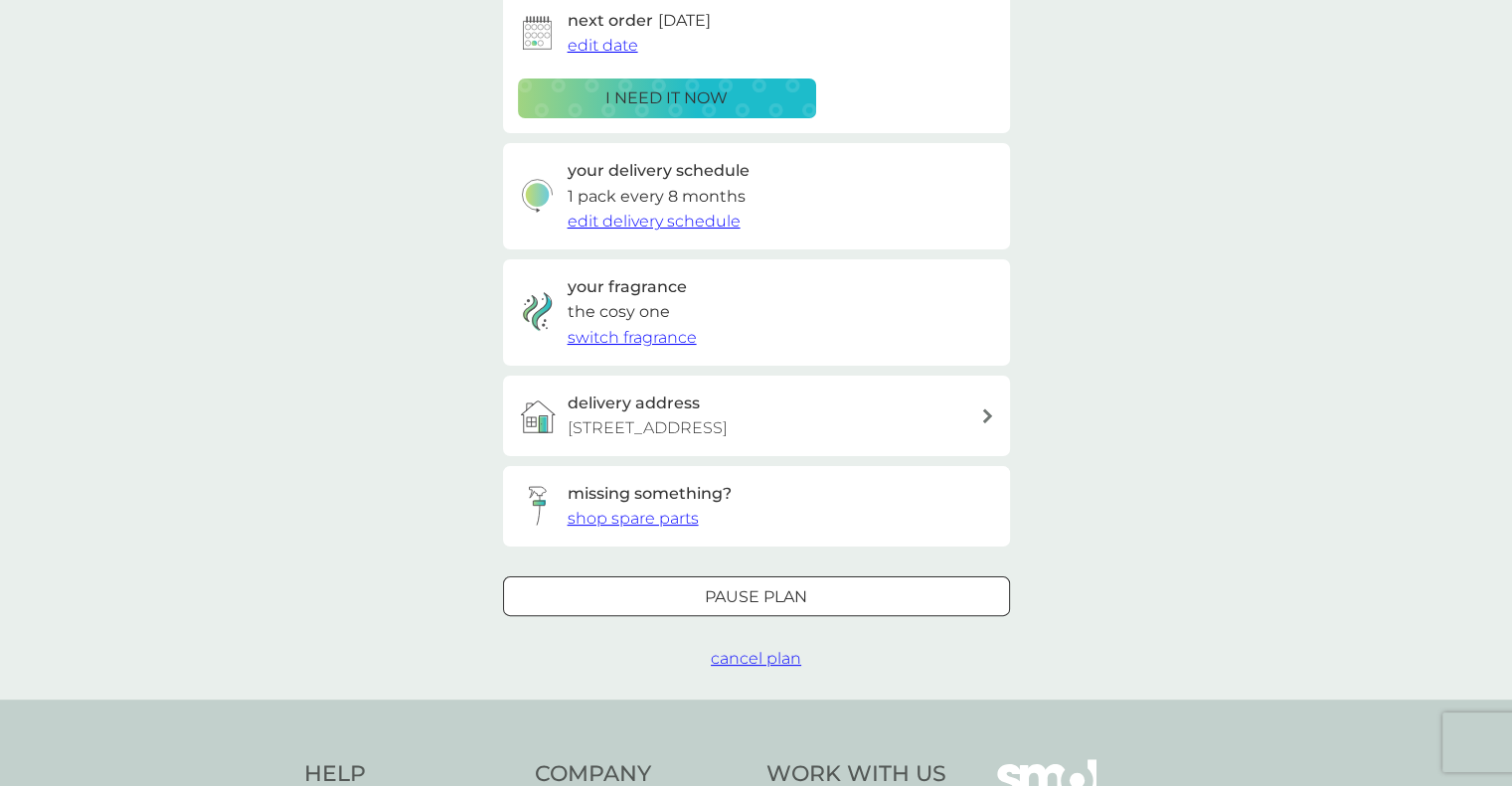 scroll, scrollTop: 0, scrollLeft: 0, axis: both 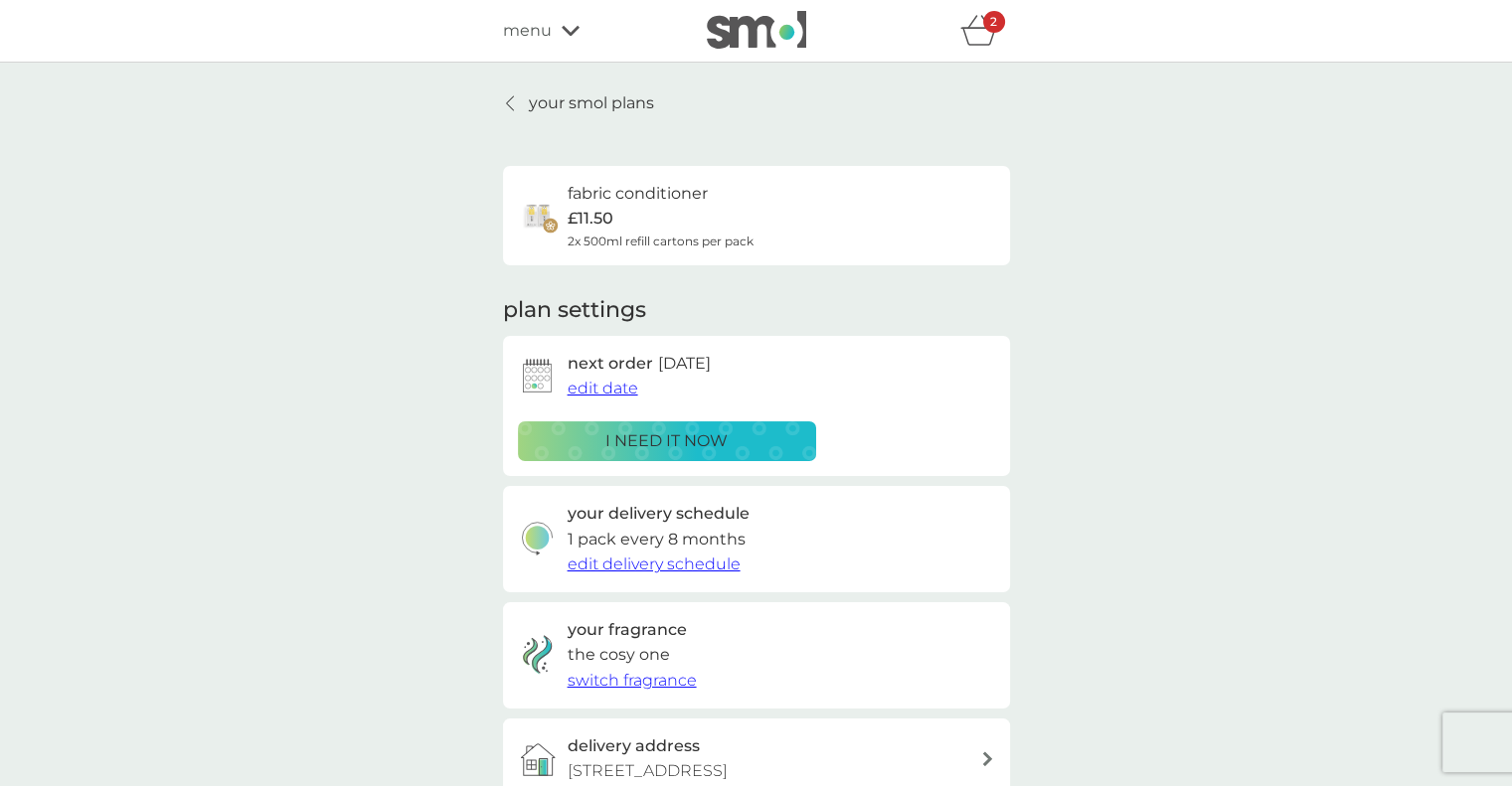 click on "edit date" at bounding box center [602, 388] 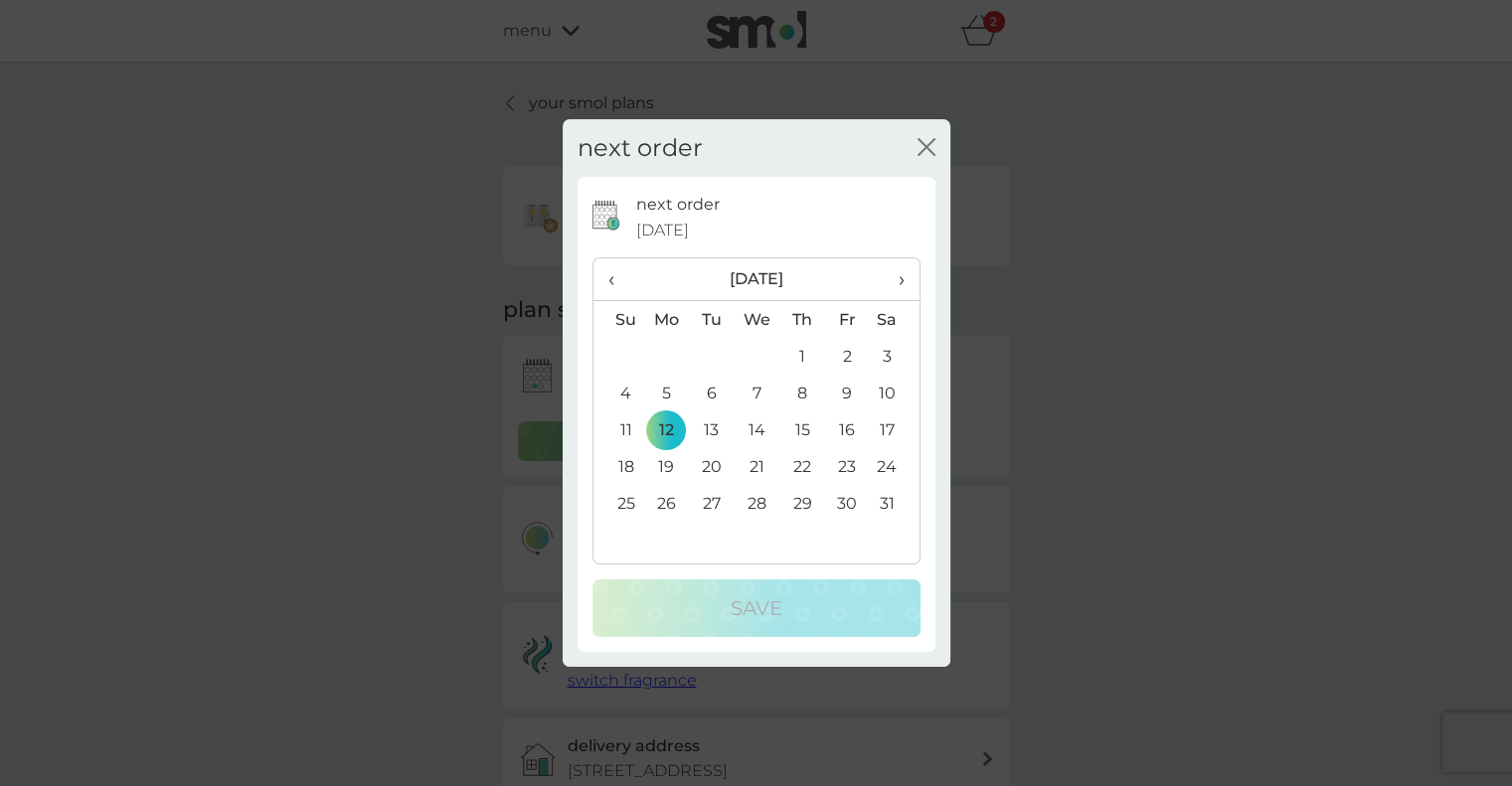 click on "close" 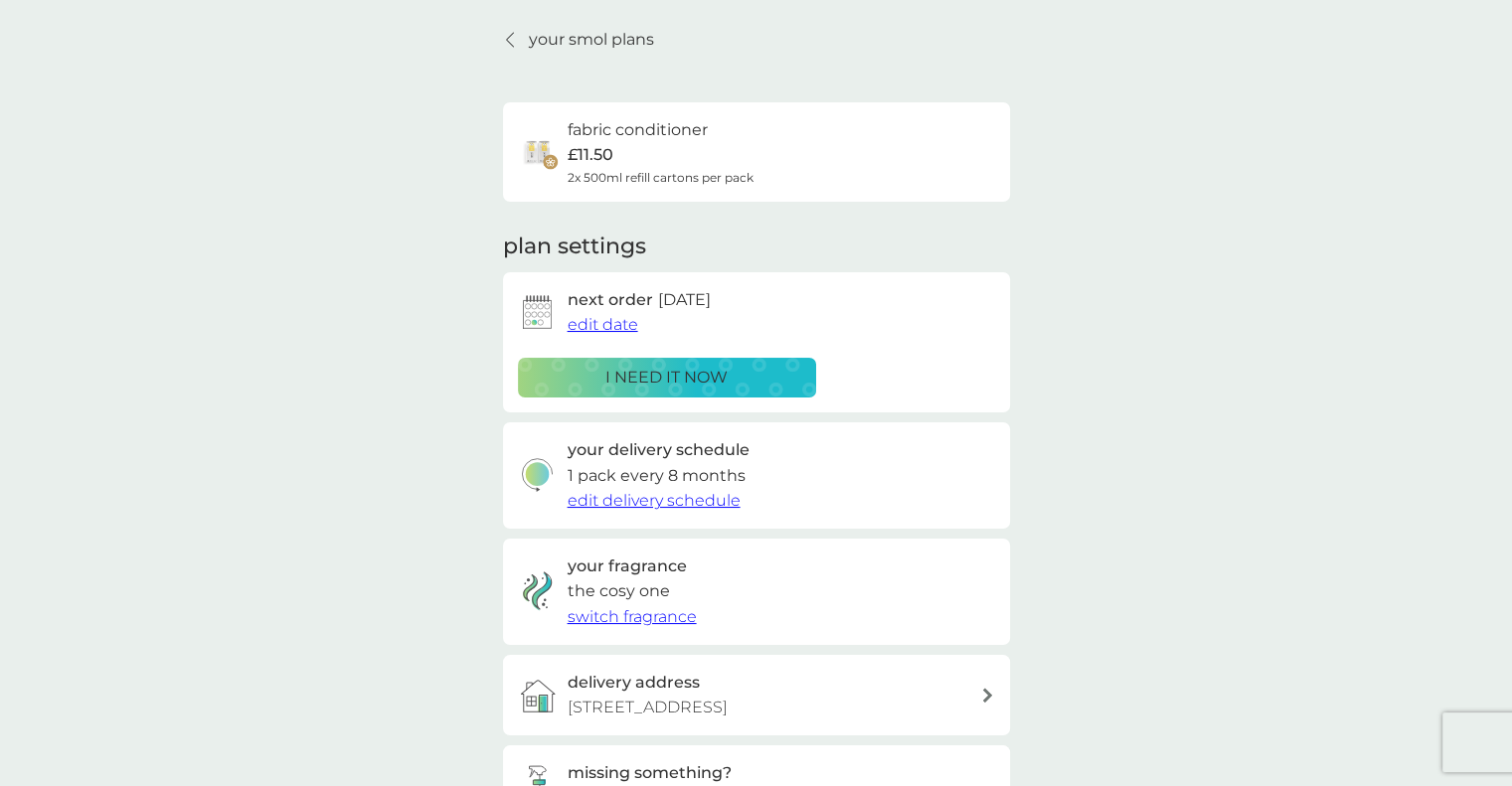 scroll, scrollTop: 39, scrollLeft: 0, axis: vertical 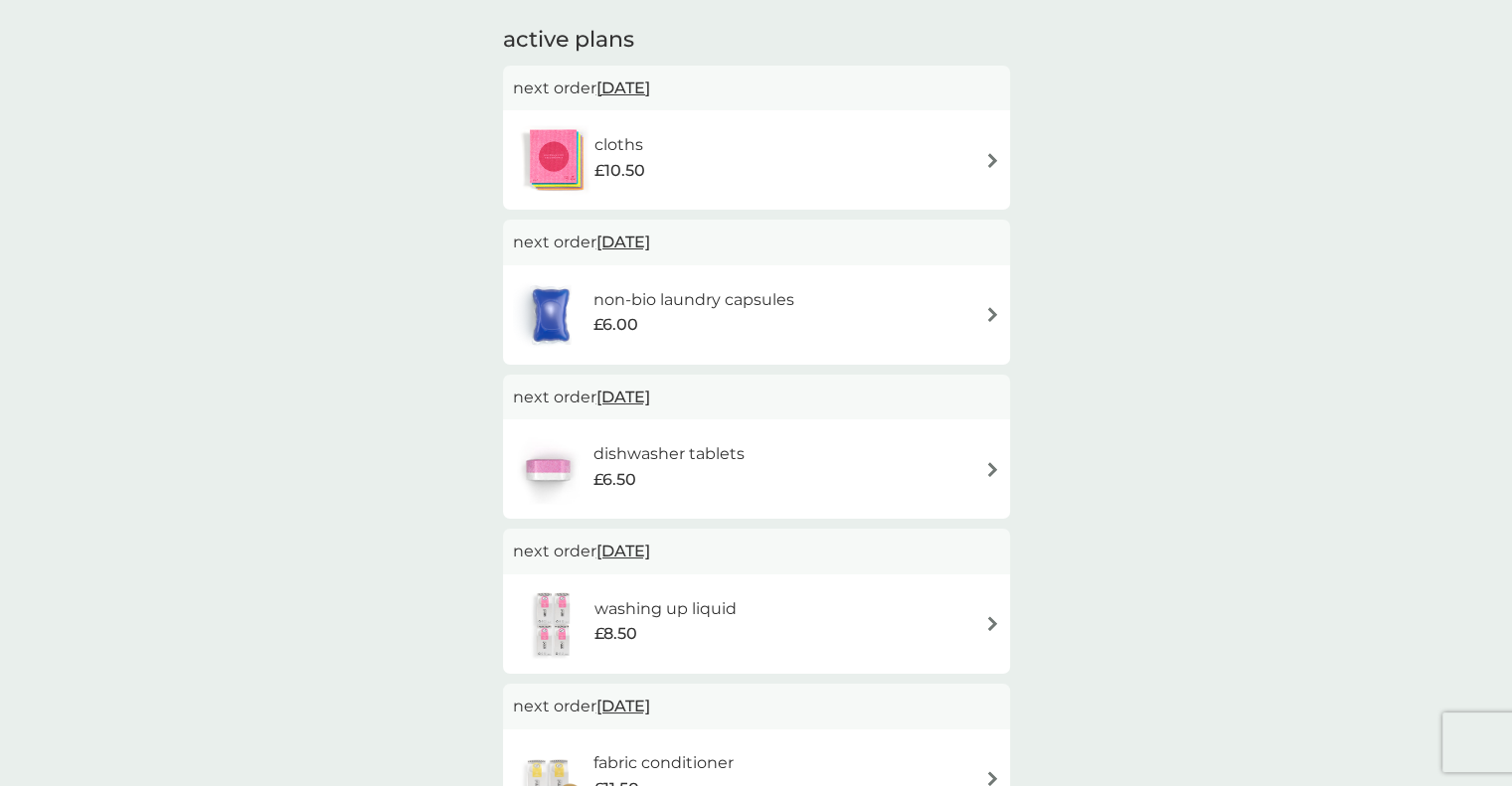 click on "12 Jan 2026" at bounding box center [623, 706] 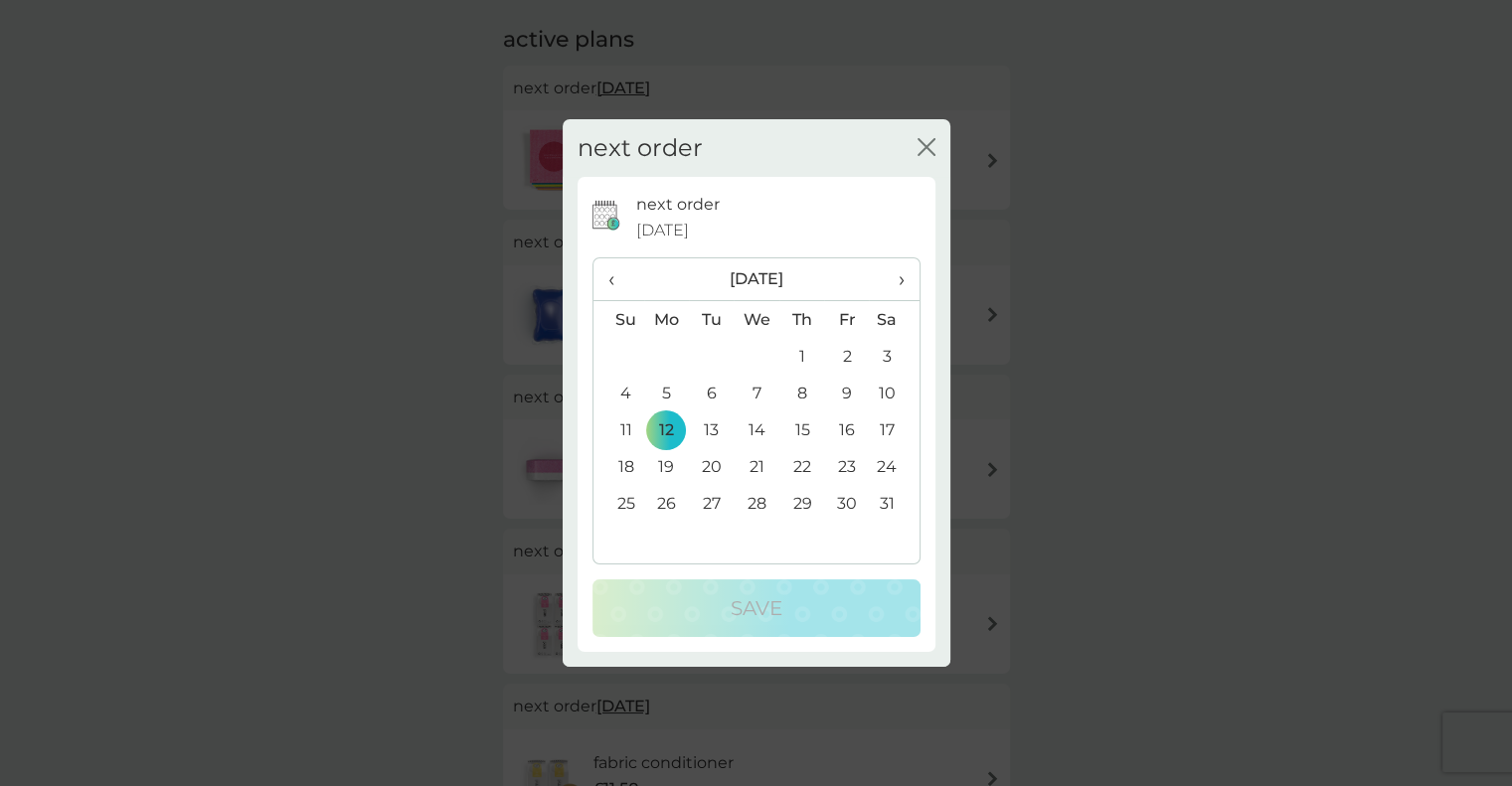 click on "‹" at bounding box center (618, 279) 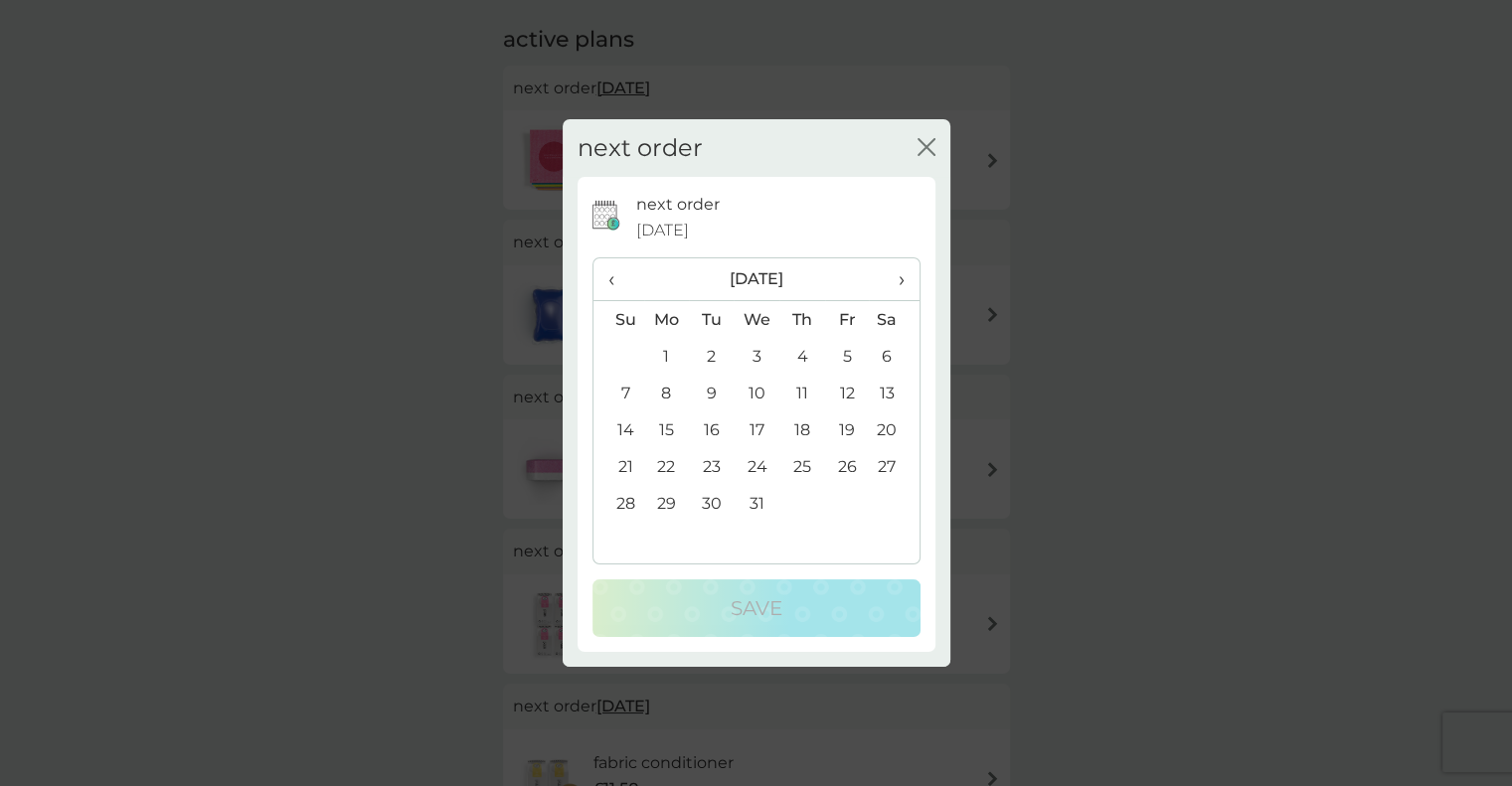 click on "‹" at bounding box center (618, 279) 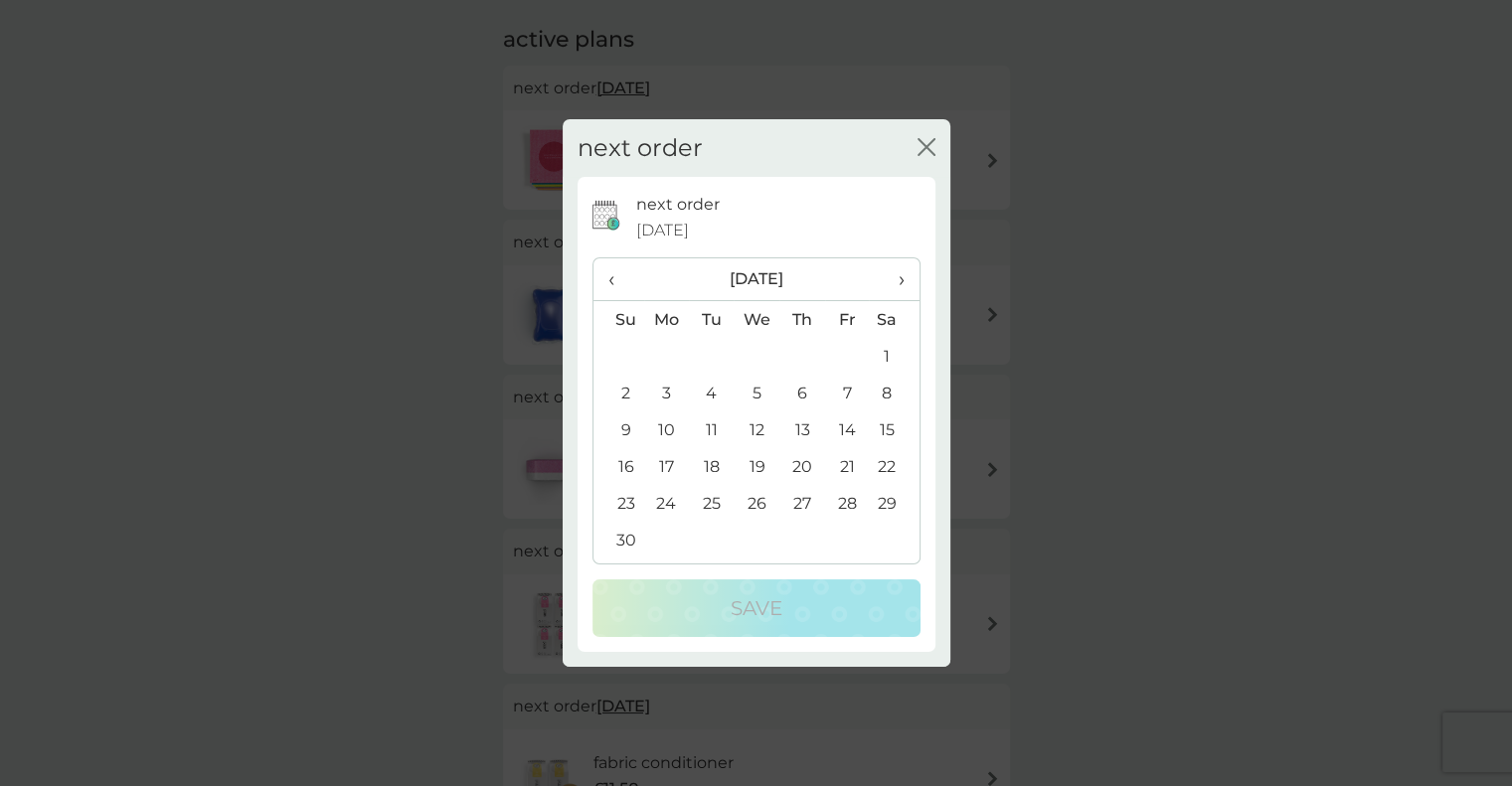 click on "‹" at bounding box center (618, 279) 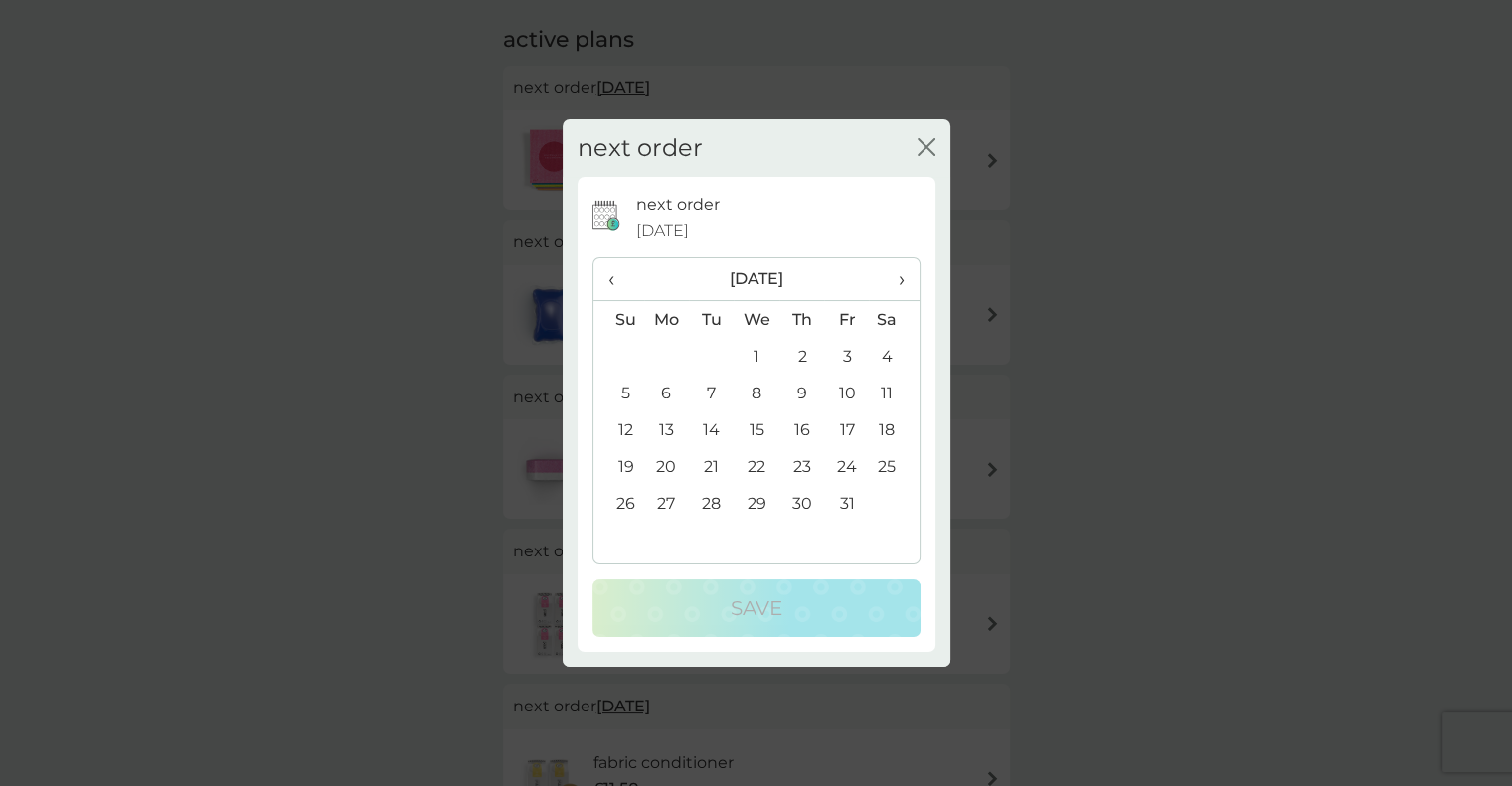 click on "‹" at bounding box center (618, 279) 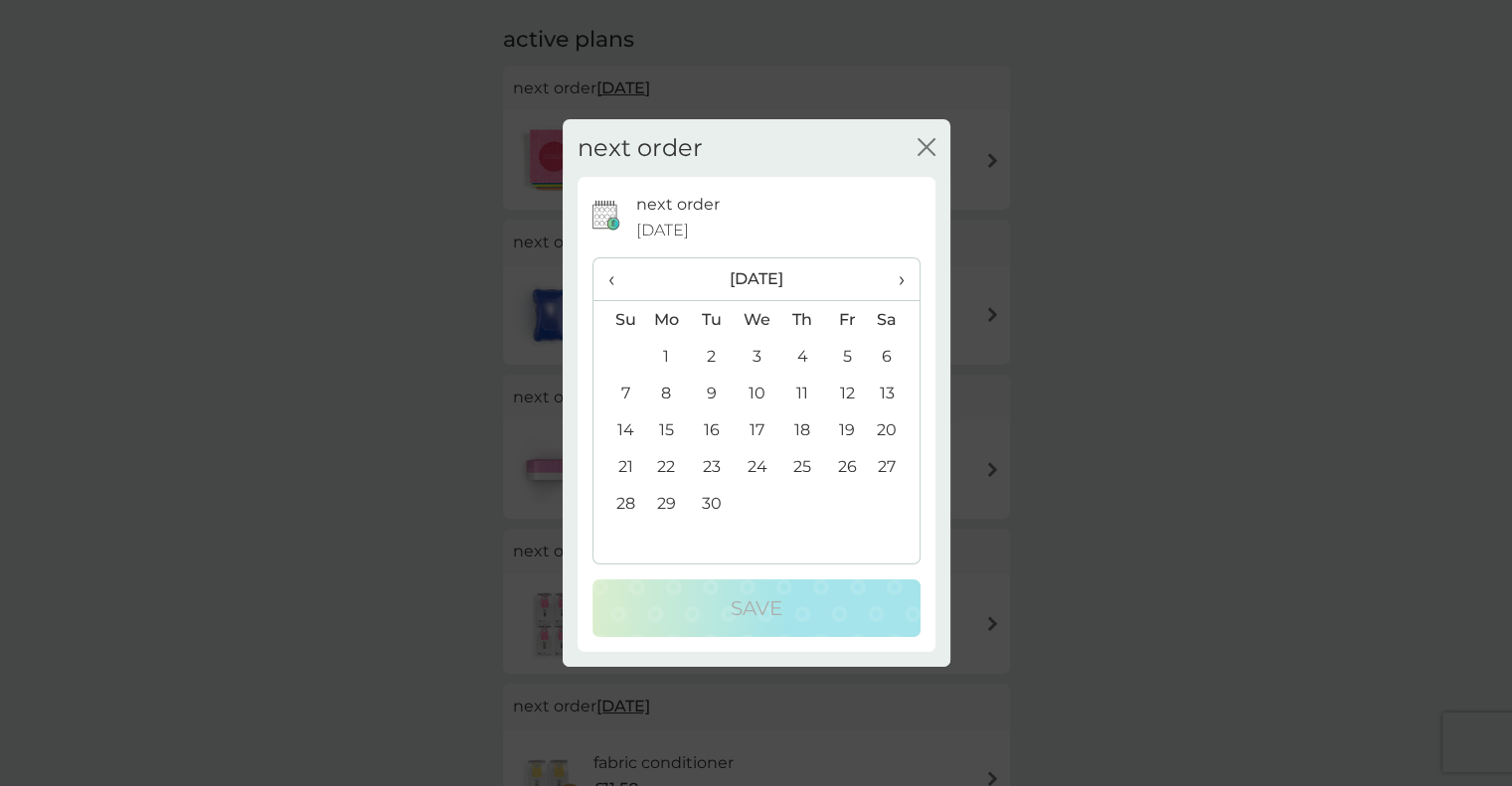 click on "‹" at bounding box center (618, 279) 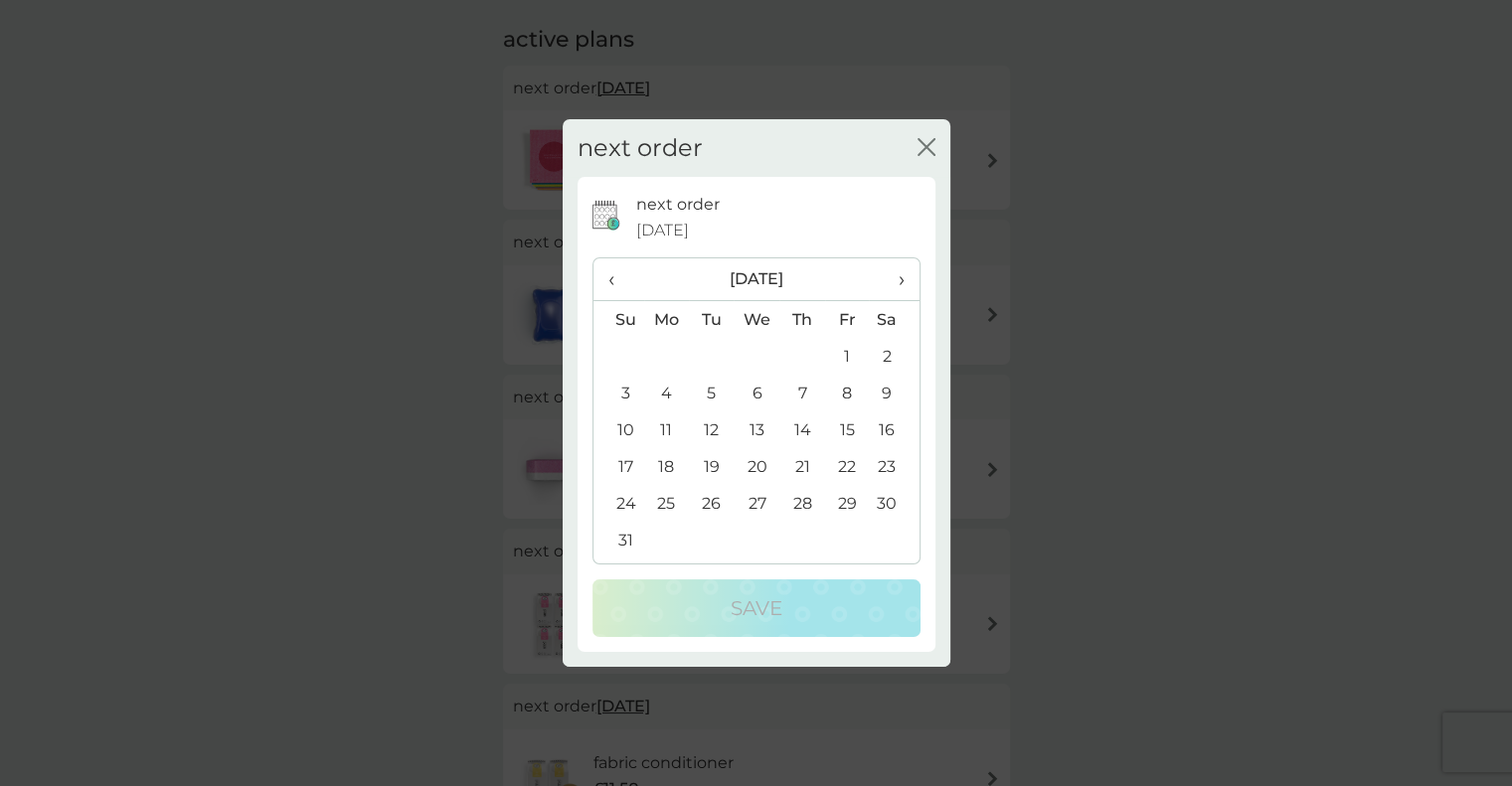 click on "‹" at bounding box center (618, 279) 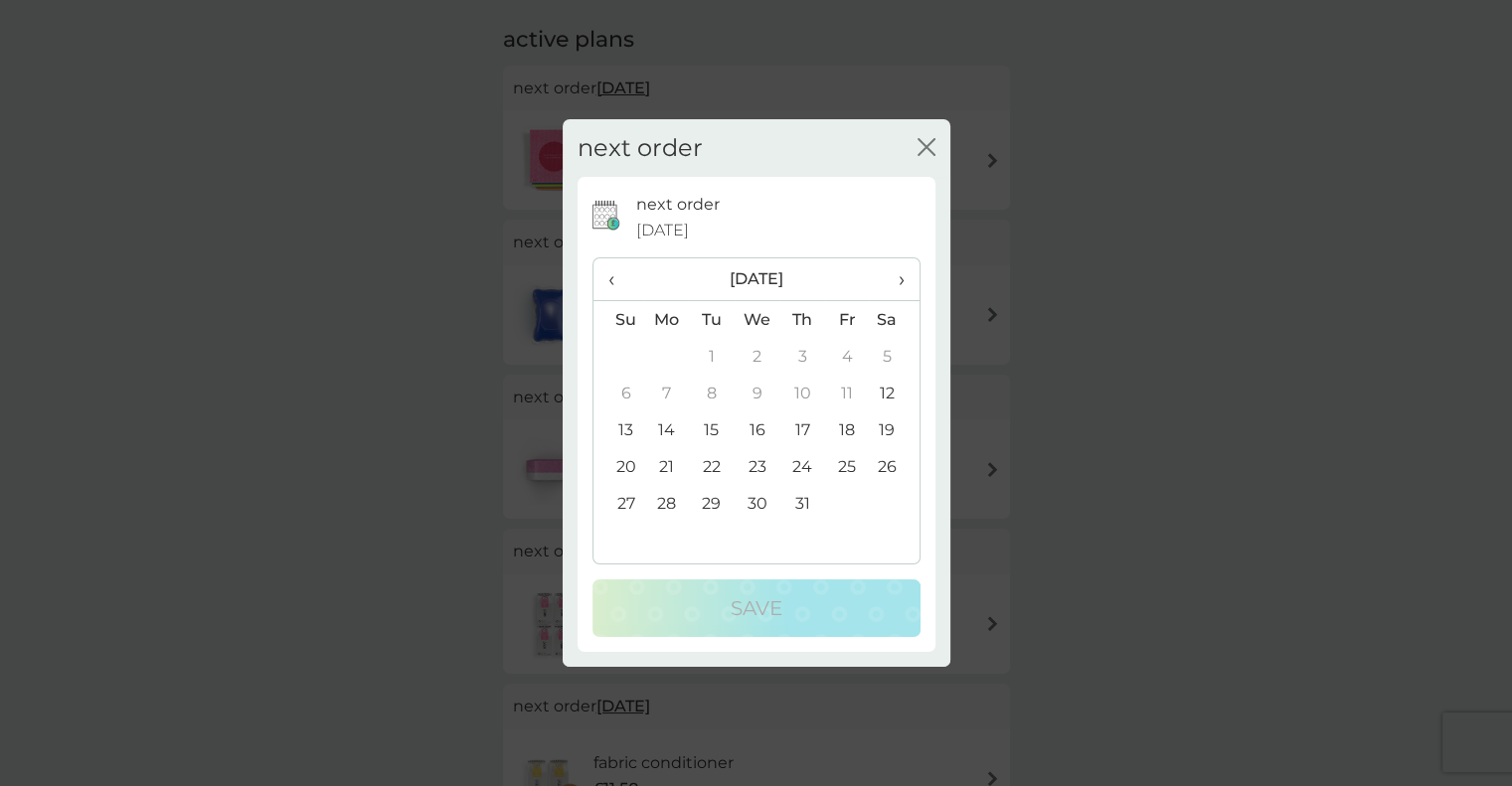 click on "31" at bounding box center [802, 503] 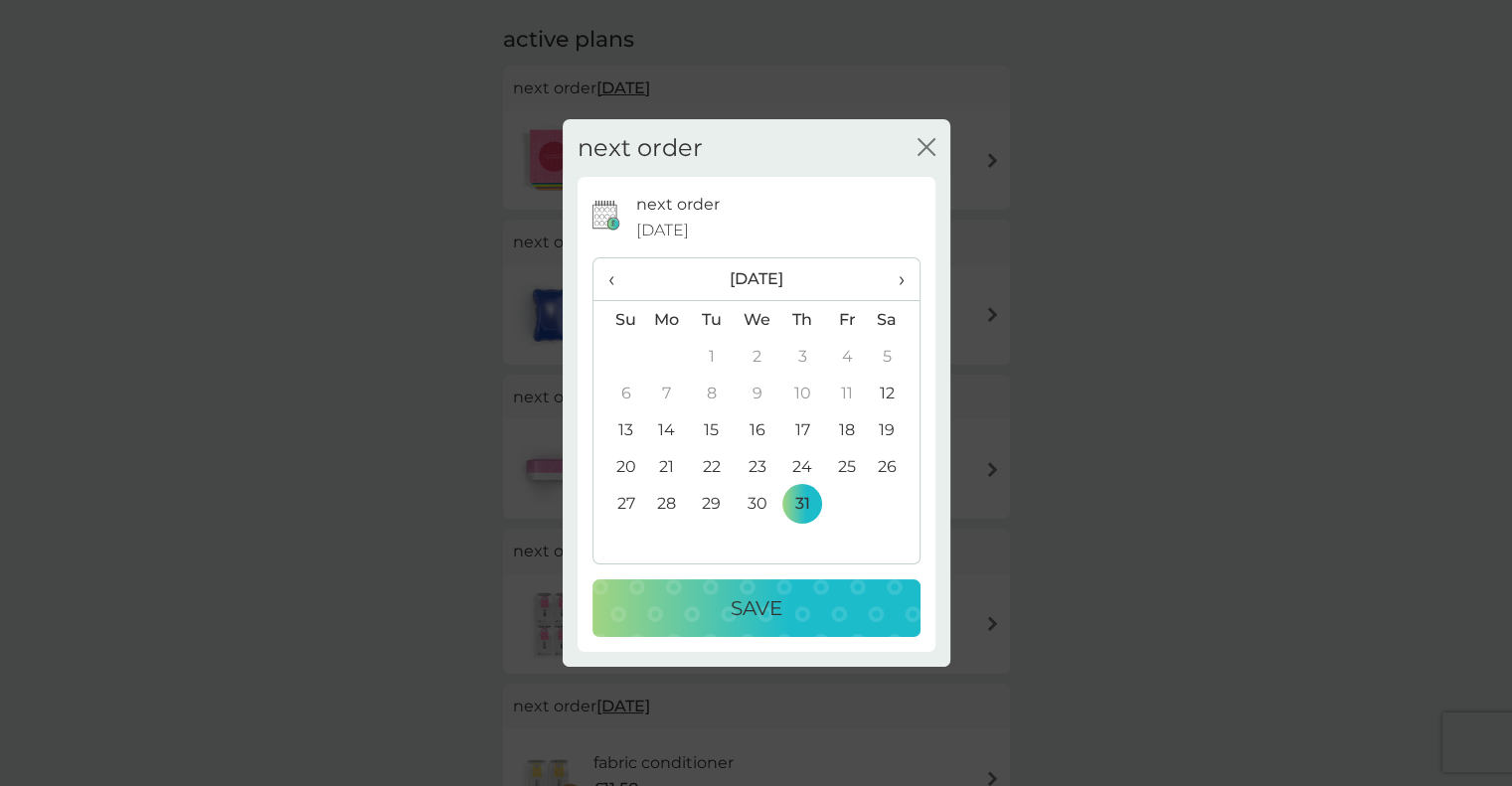 click on "Save" at bounding box center [756, 608] 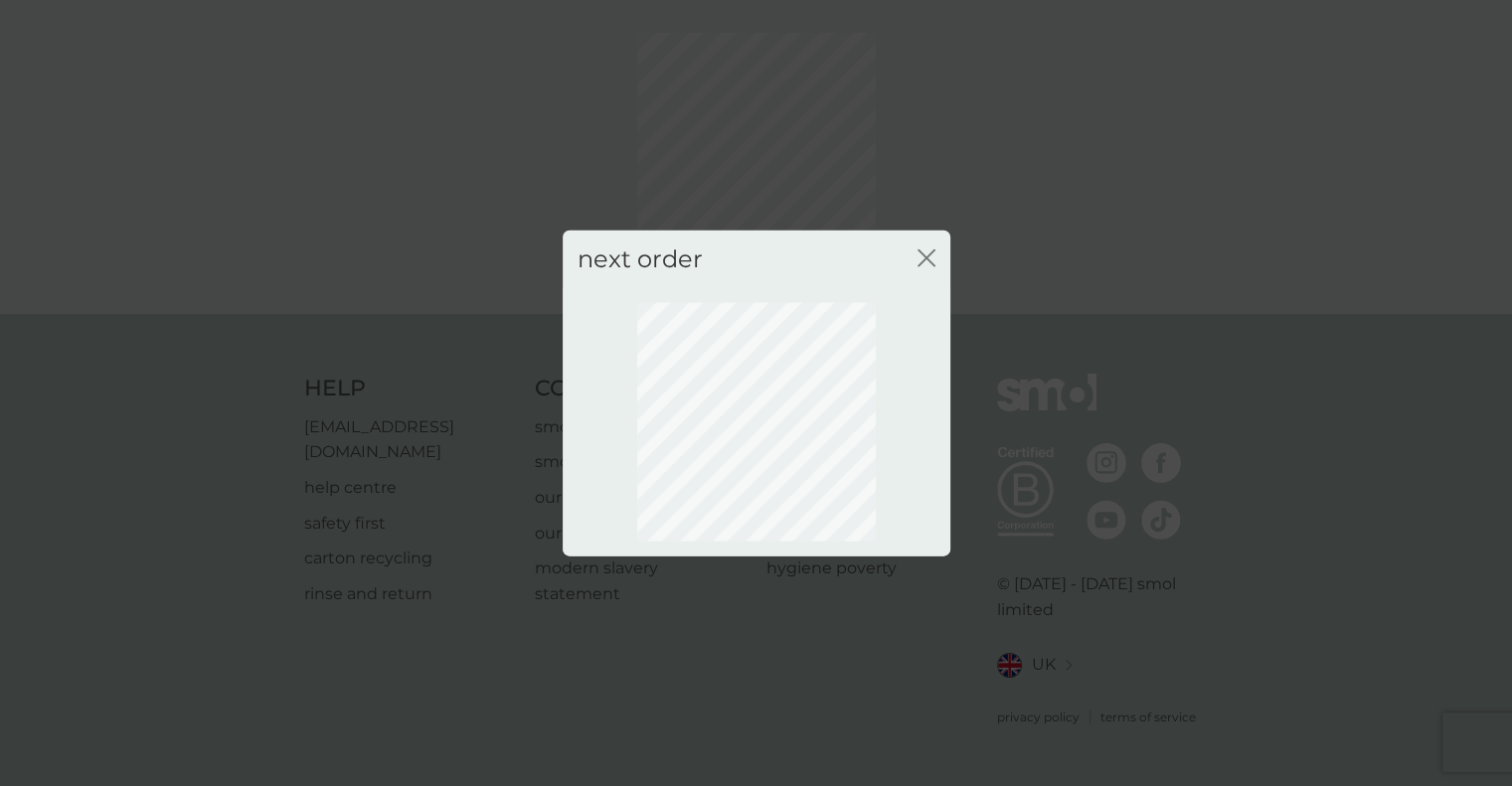 scroll, scrollTop: 47, scrollLeft: 0, axis: vertical 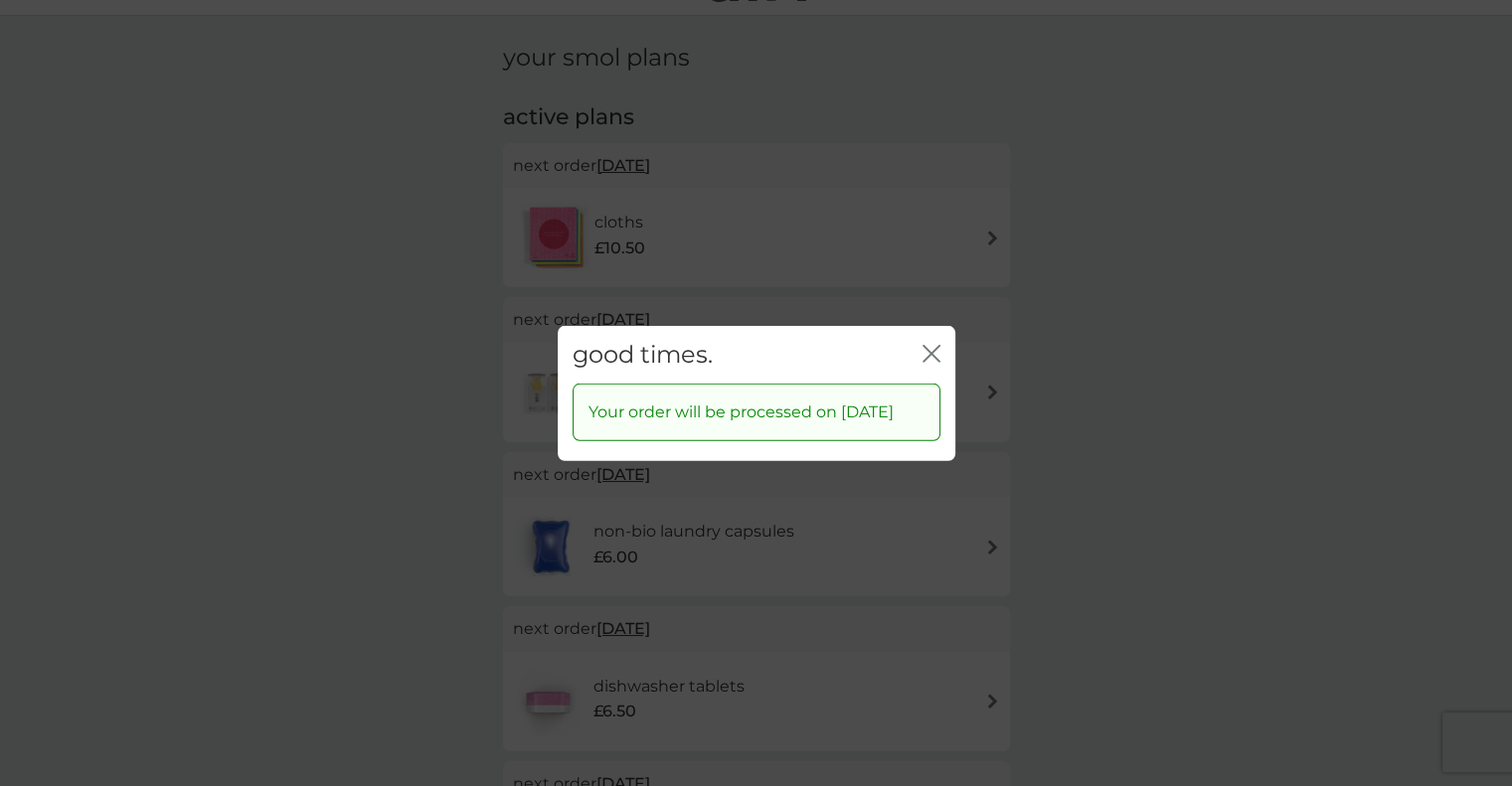 click on "close" at bounding box center [931, 354] 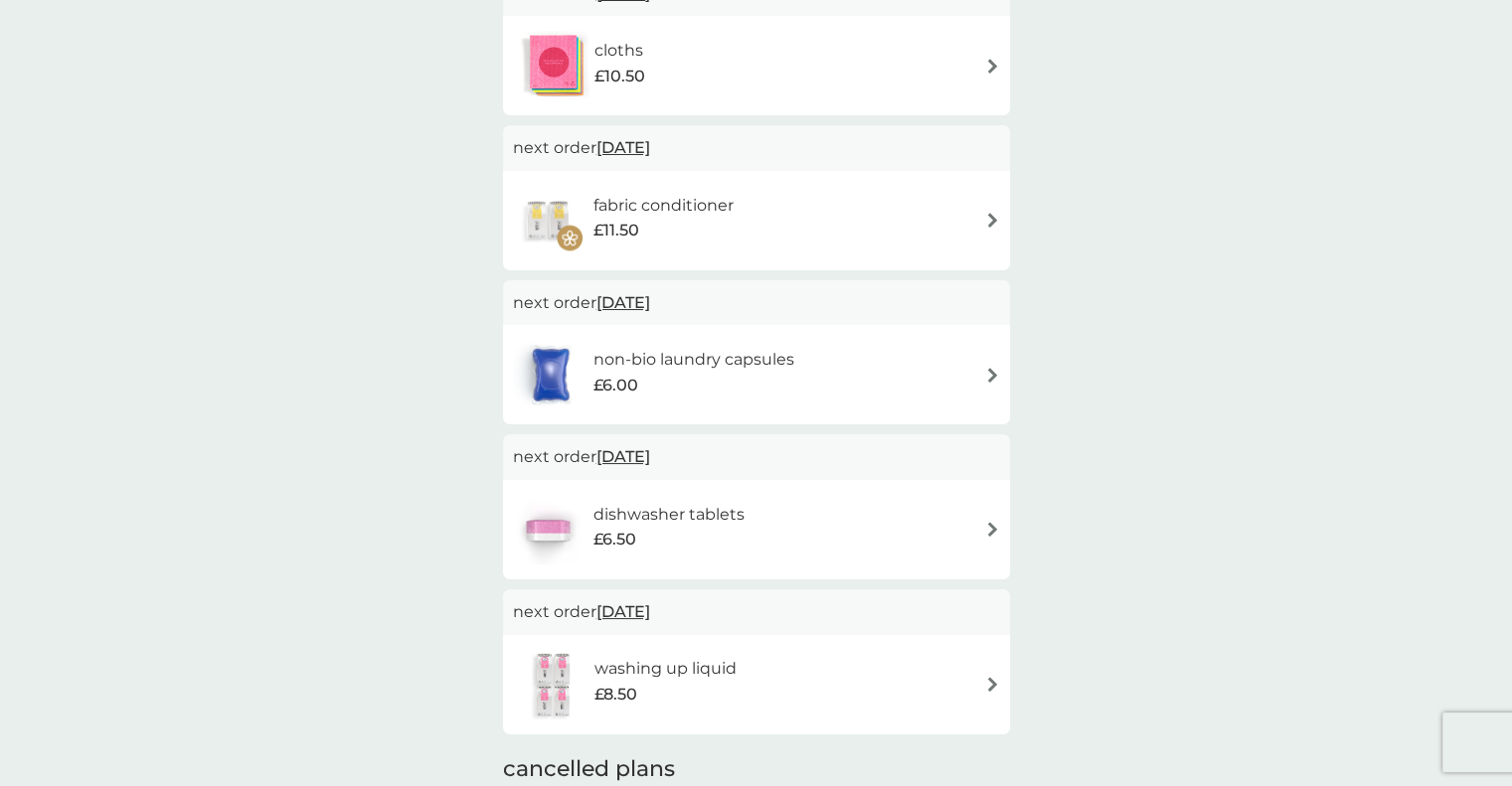 scroll, scrollTop: 231, scrollLeft: 0, axis: vertical 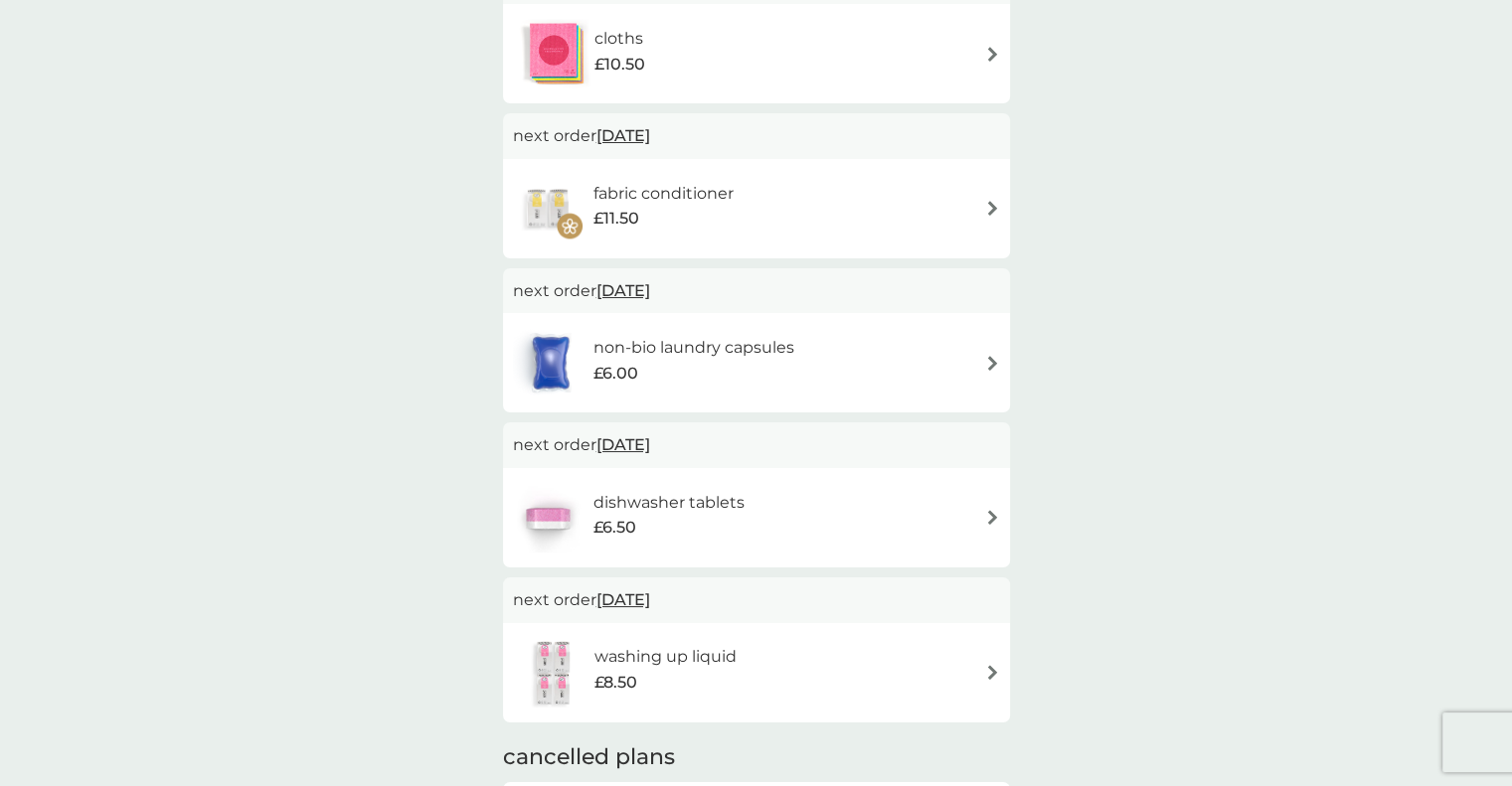 click on "3 Oct 2025" at bounding box center [623, 444] 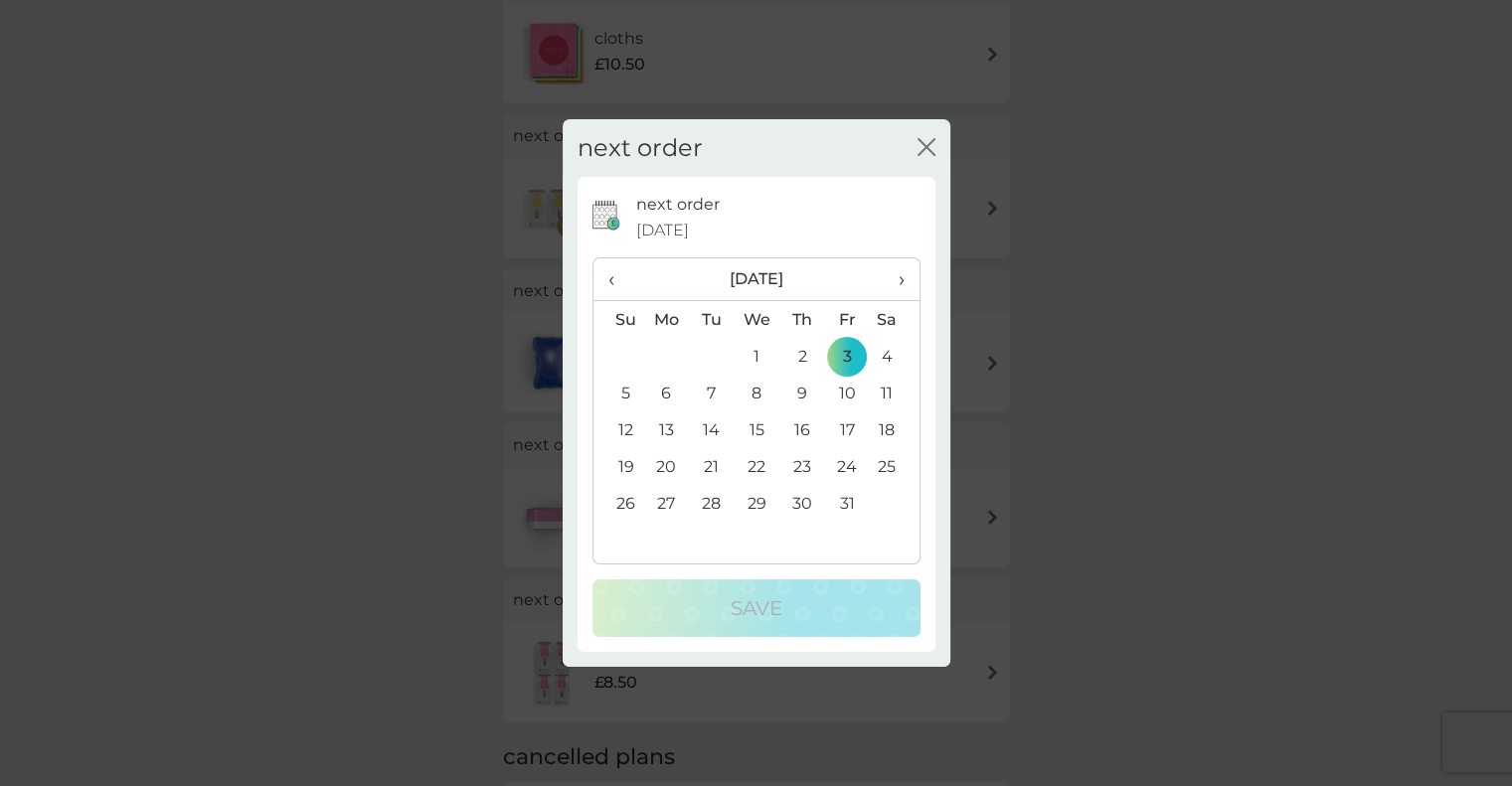click on "31" at bounding box center (846, 503) 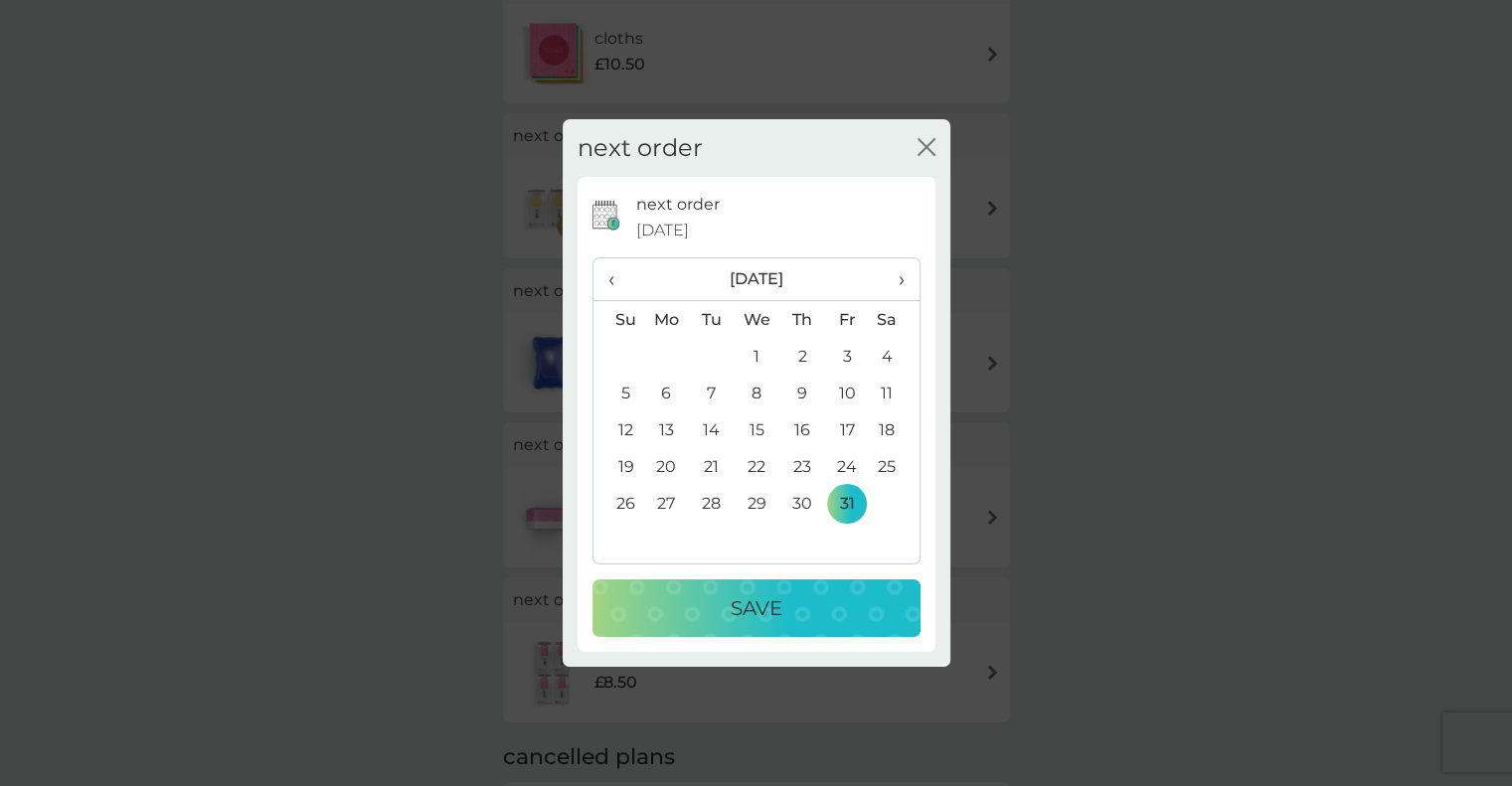 click on "Save" at bounding box center [756, 608] 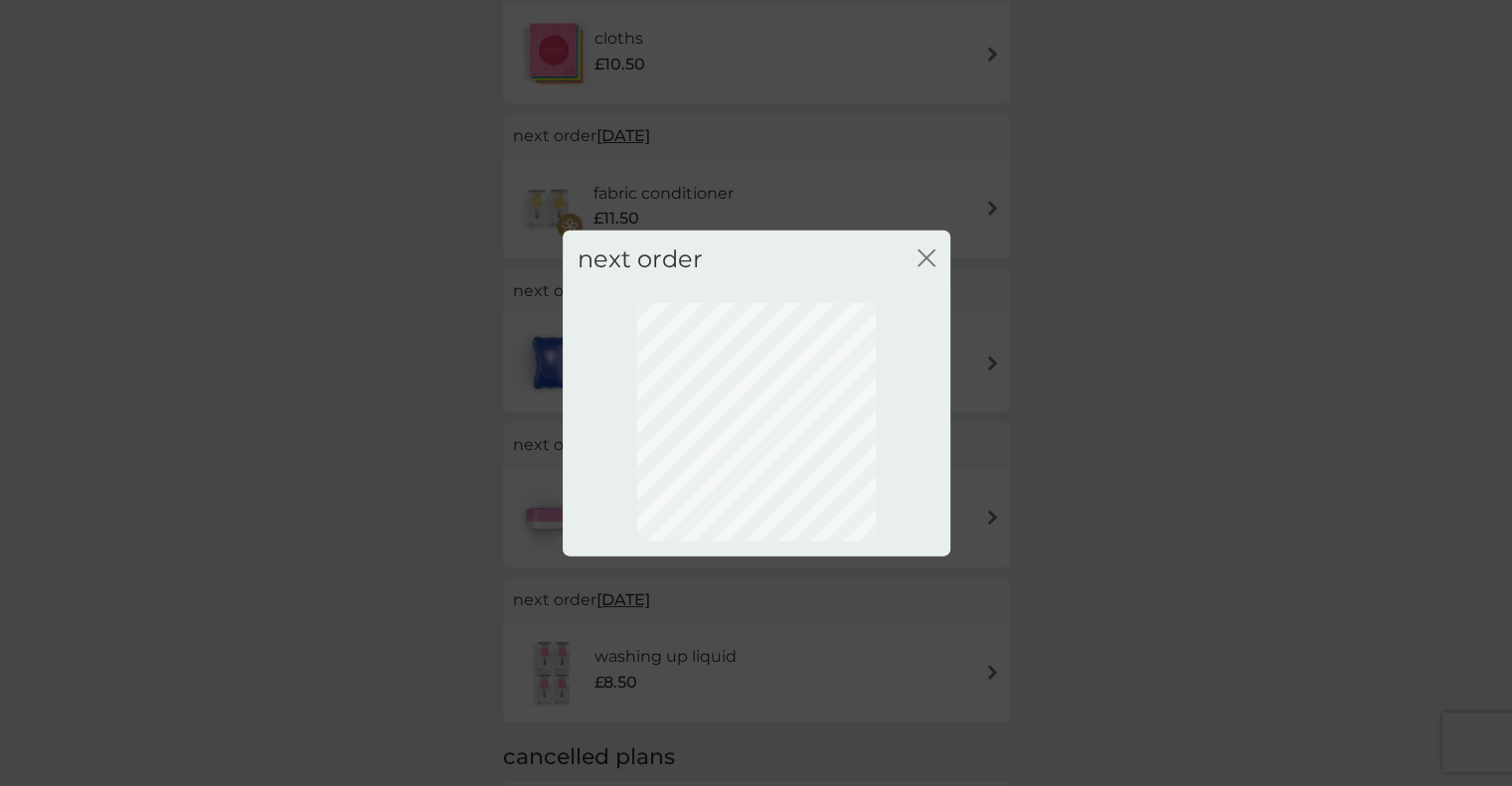 scroll, scrollTop: 47, scrollLeft: 0, axis: vertical 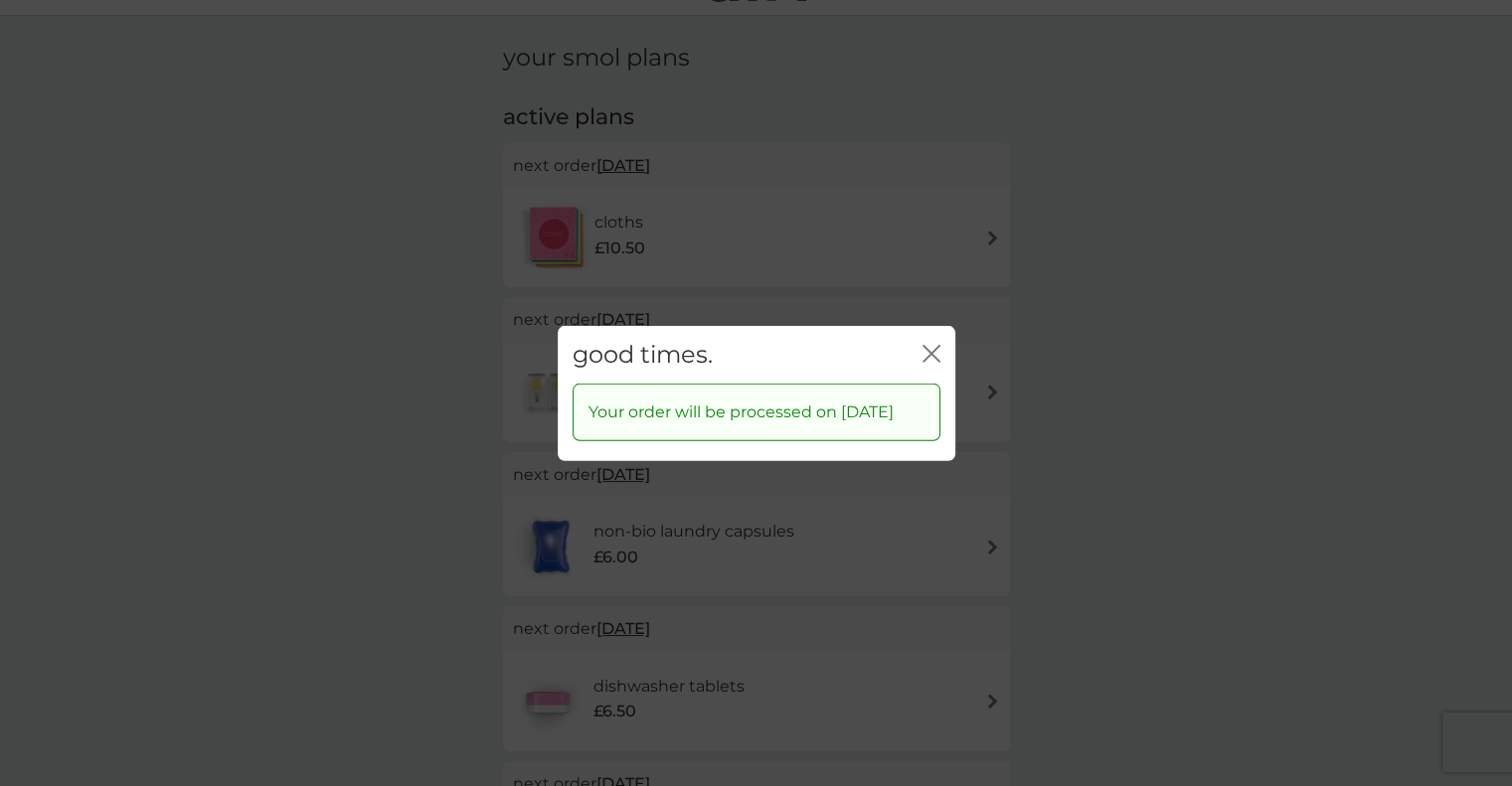 click on "close" 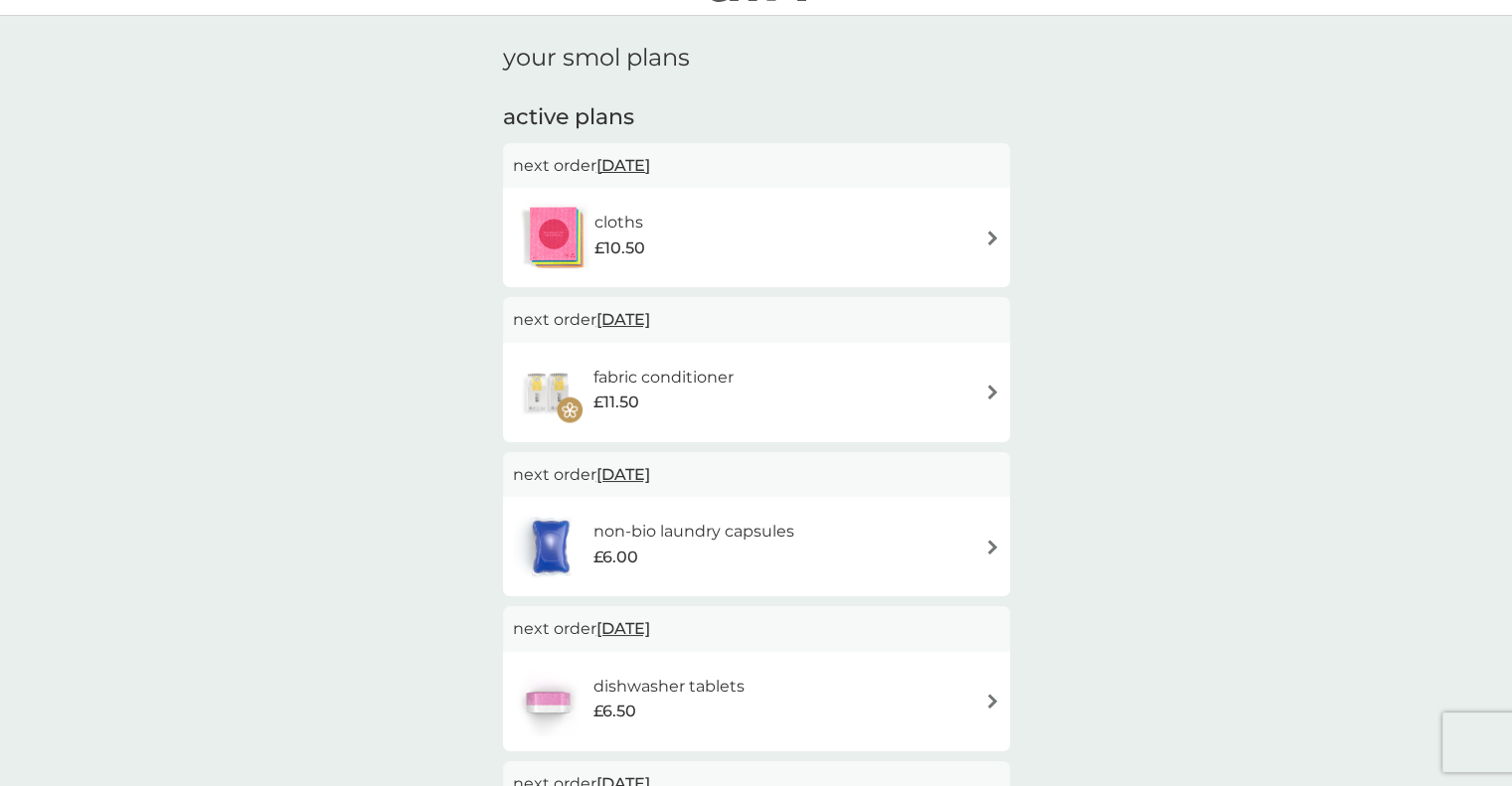 click on "31 Oct 2025" at bounding box center (623, 628) 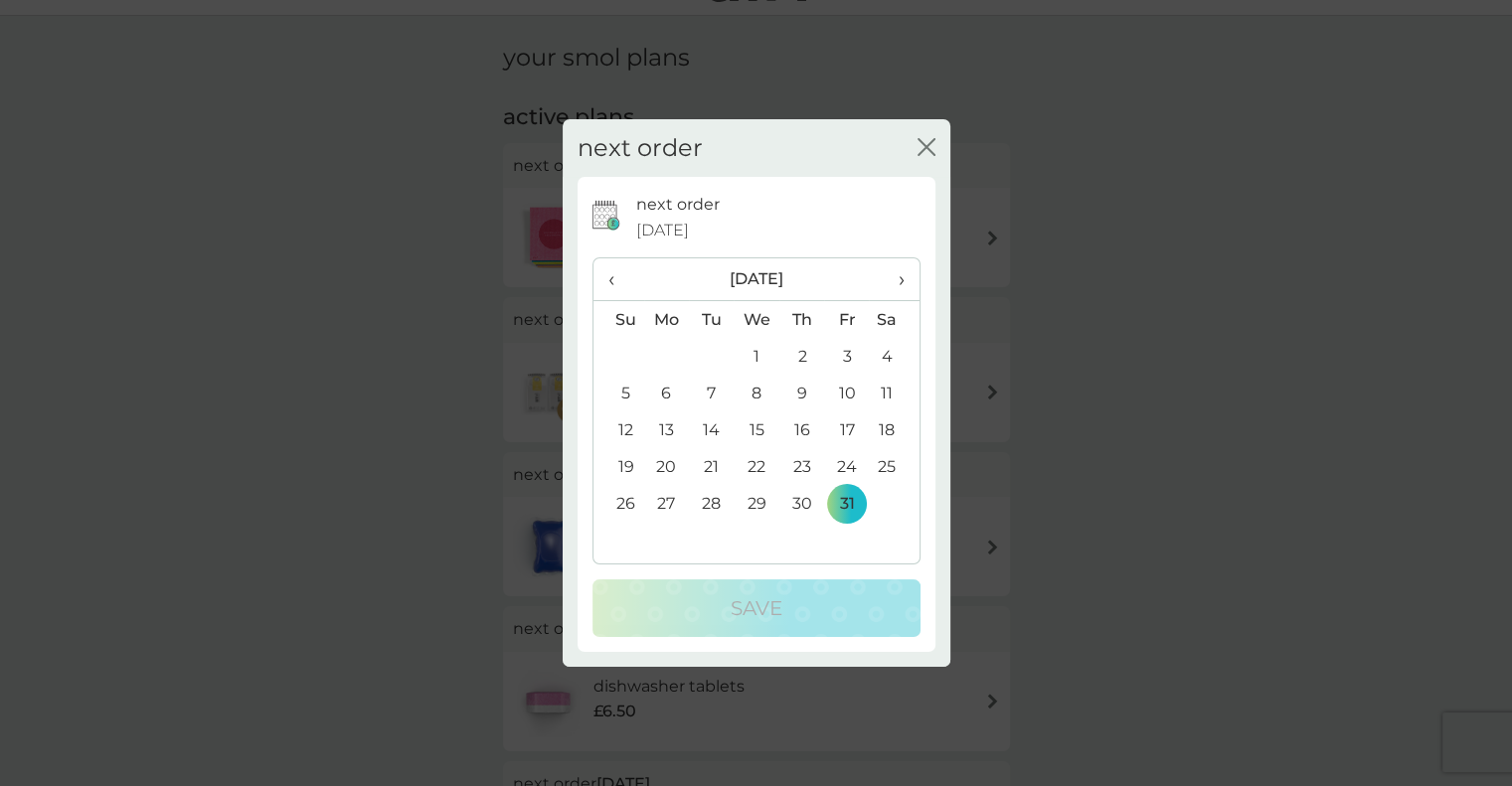 click on "‹" at bounding box center (618, 279) 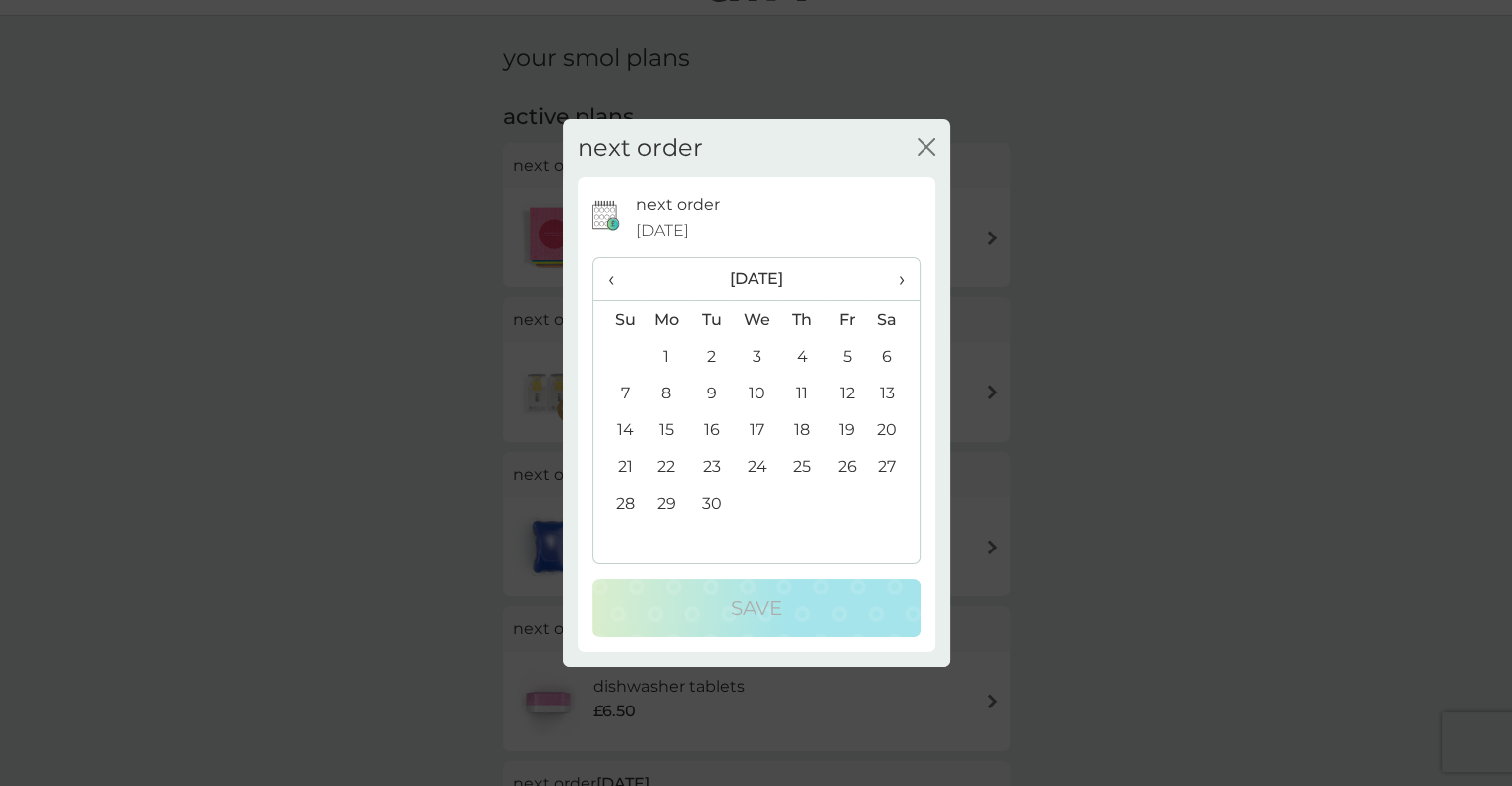click on "‹" at bounding box center (618, 279) 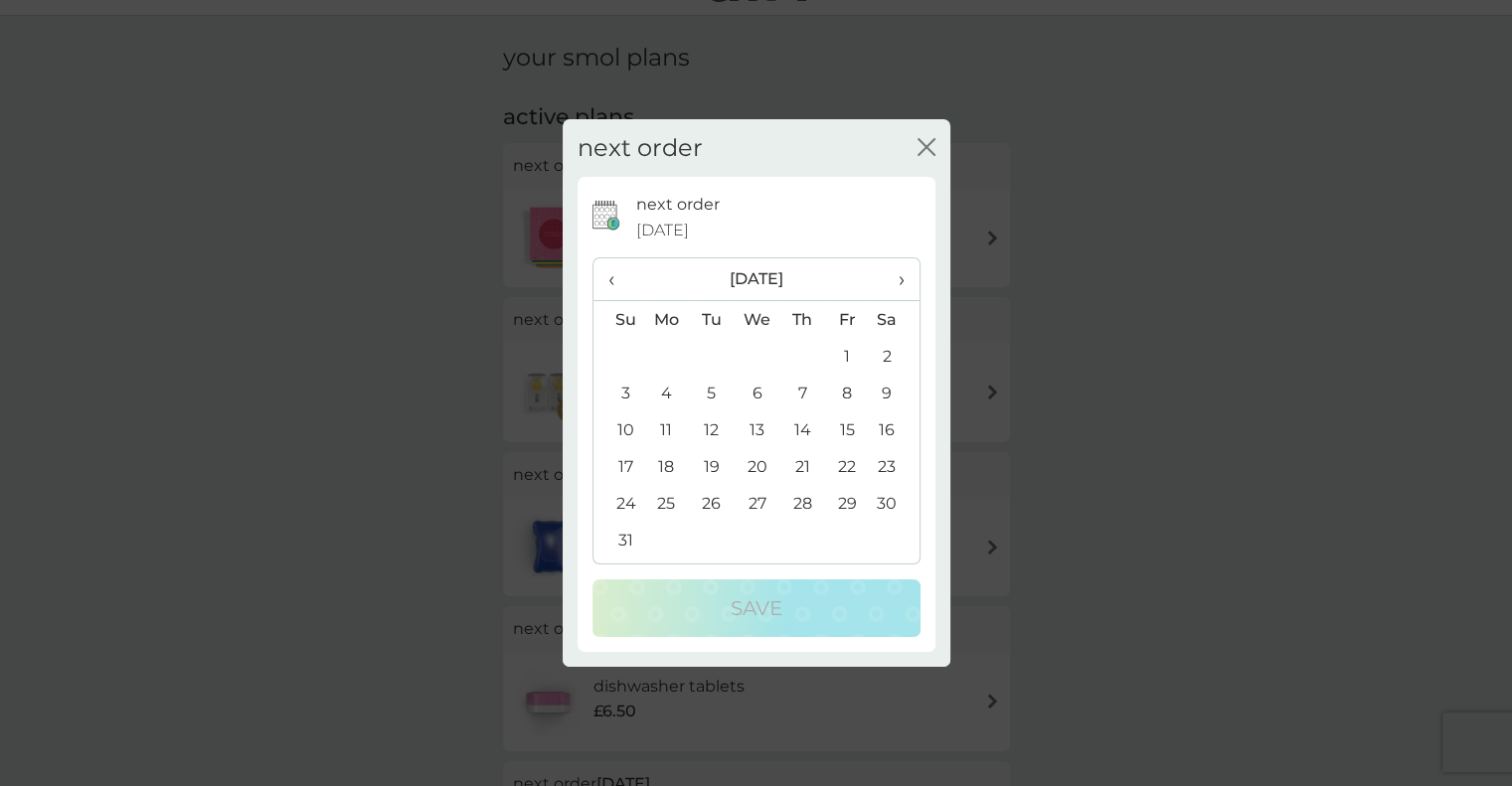 click on "‹" at bounding box center [618, 279] 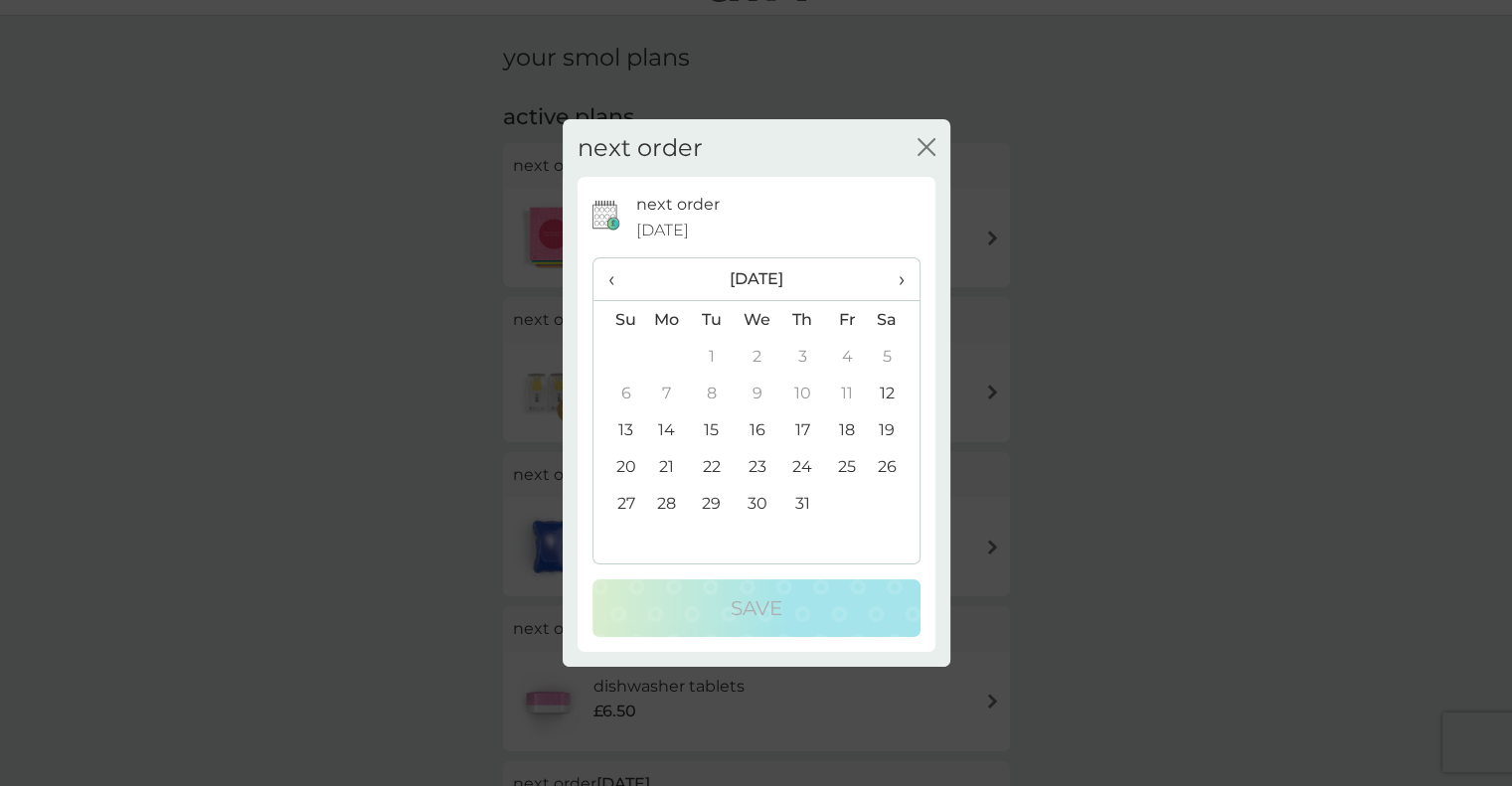 click on "31" at bounding box center (802, 503) 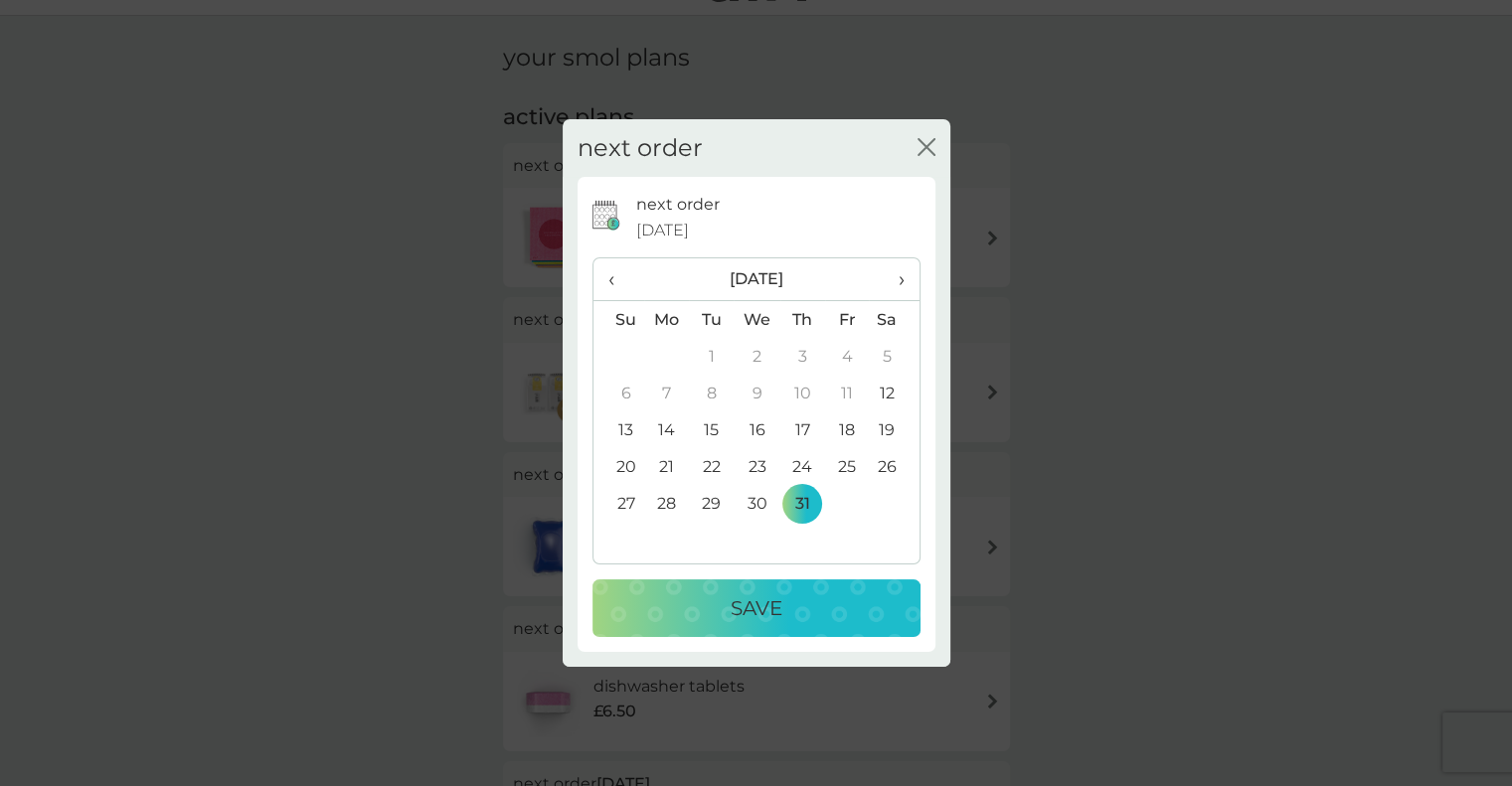 click on "Save" at bounding box center (756, 608) 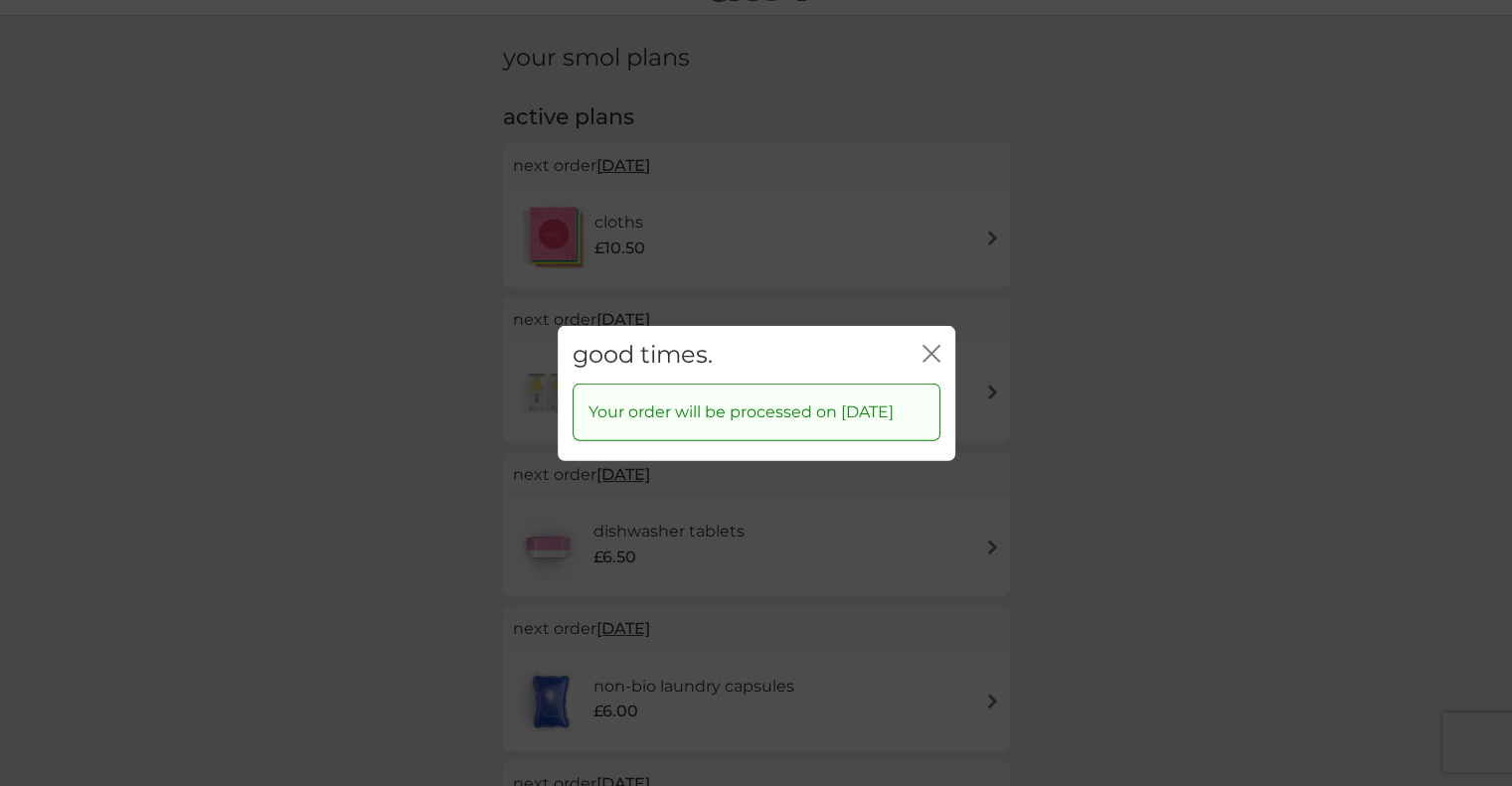 click 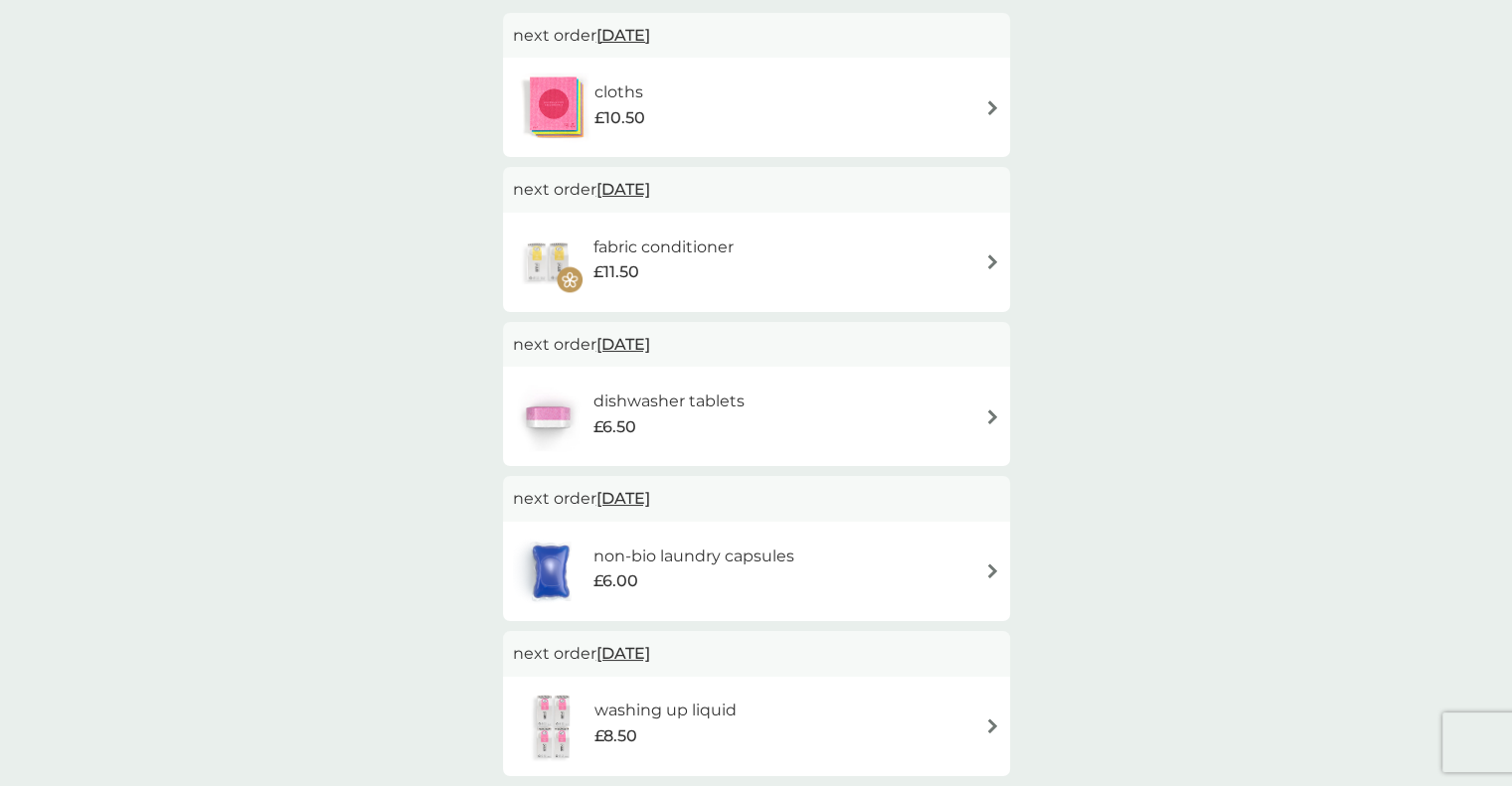 scroll, scrollTop: 178, scrollLeft: 0, axis: vertical 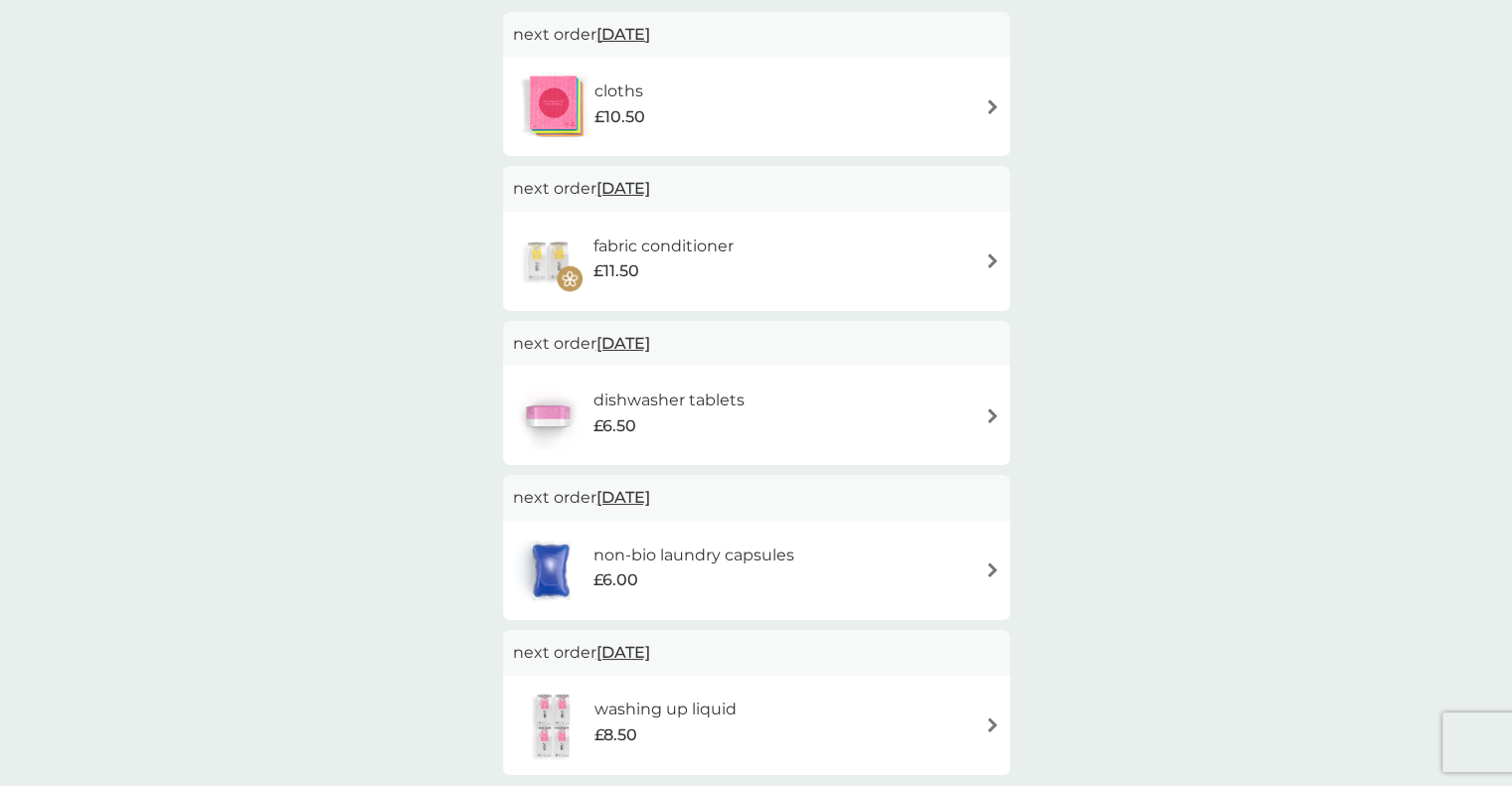 click on "4 Aug 2025" at bounding box center (623, 497) 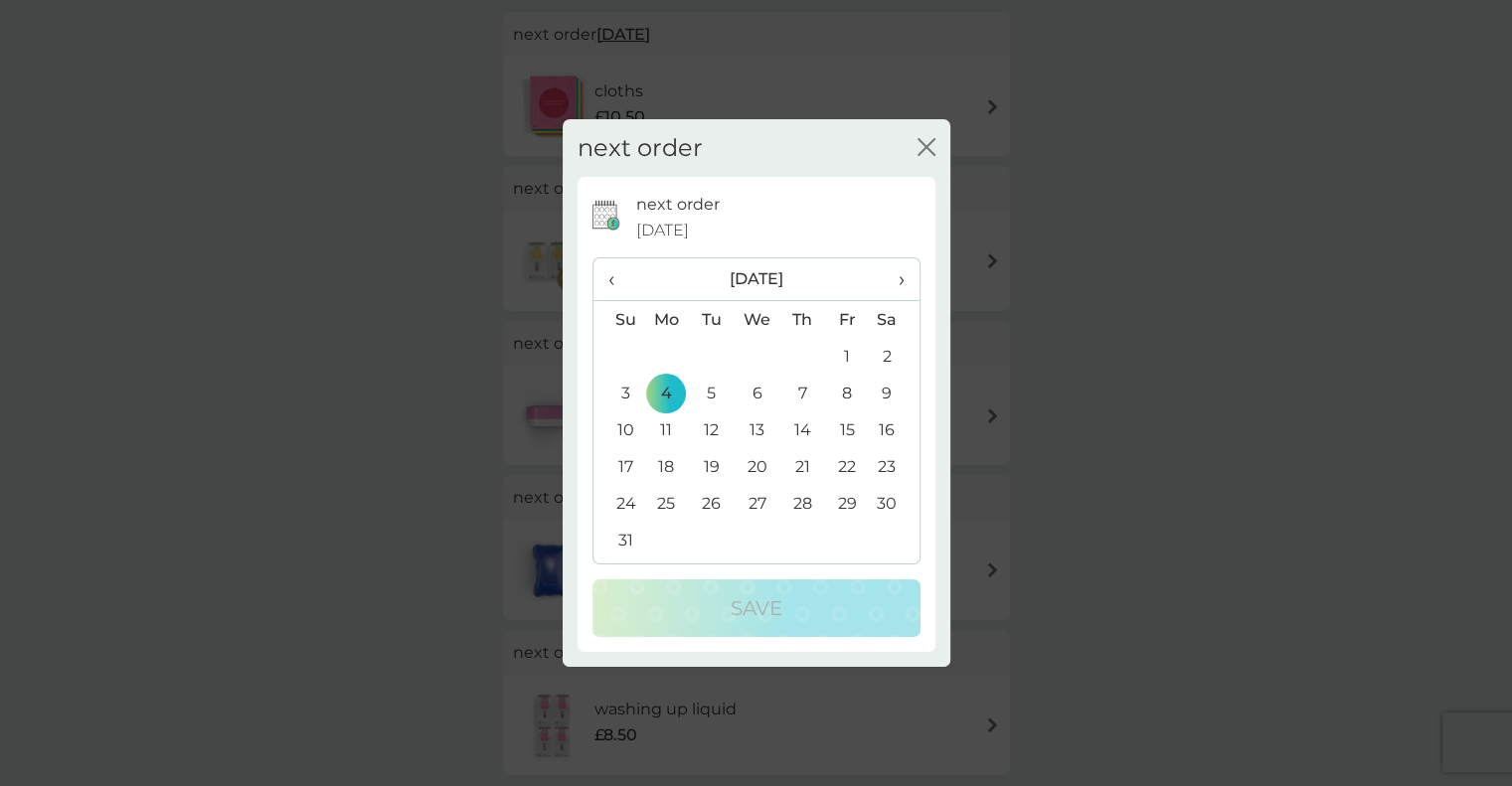 click on "‹" at bounding box center (618, 279) 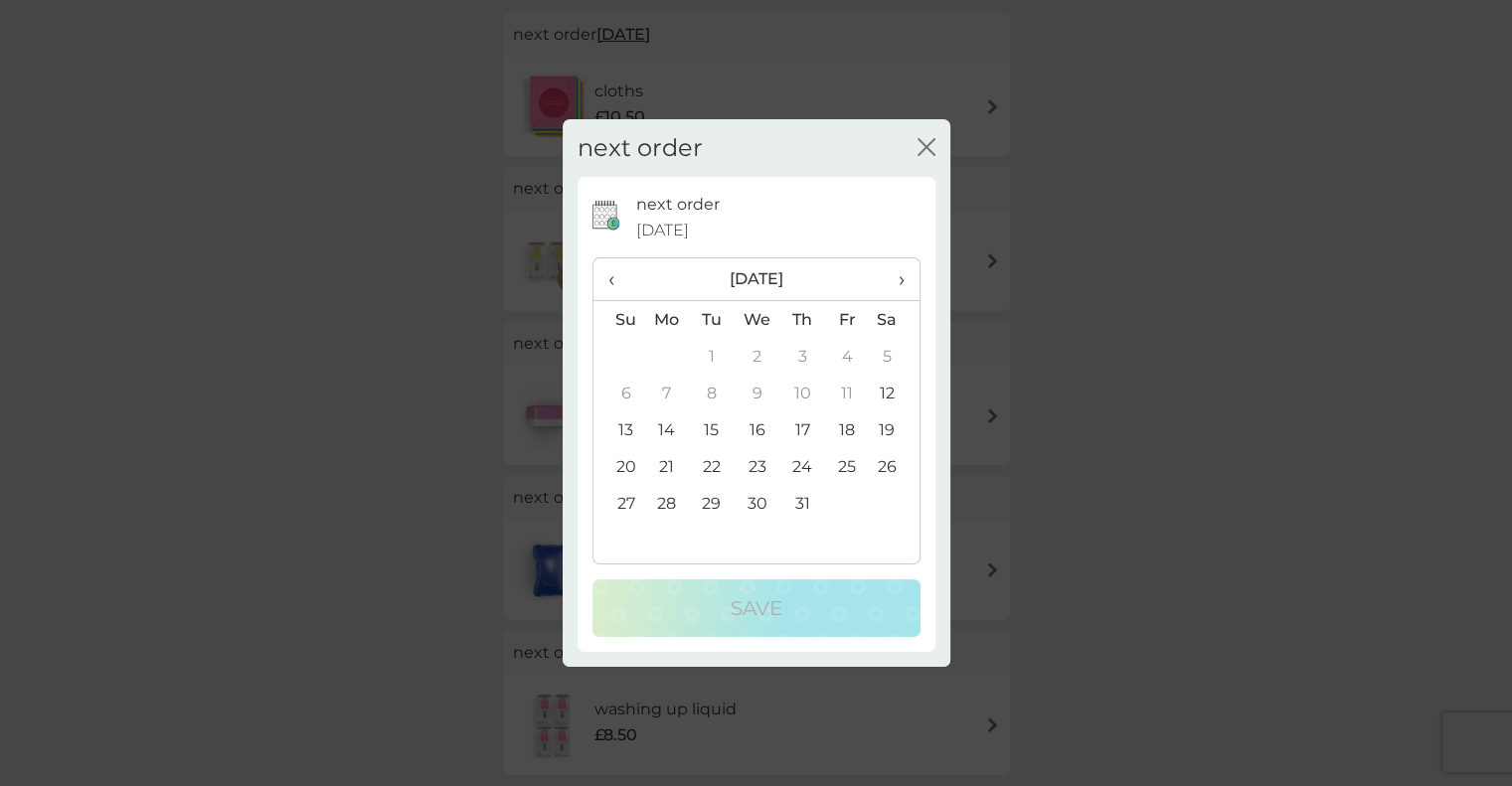 click on "31" at bounding box center [802, 503] 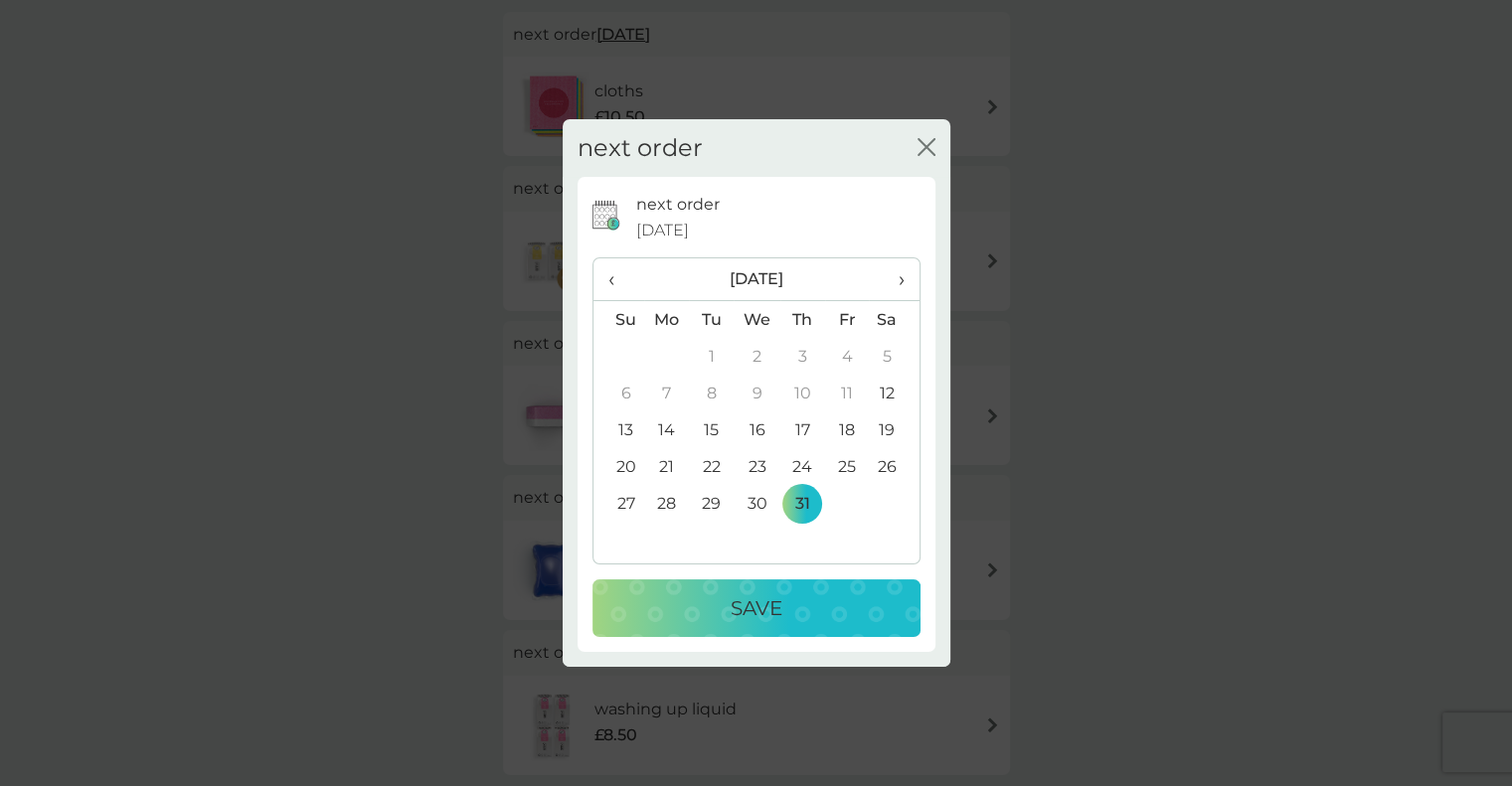 click on "Save" at bounding box center (756, 608) 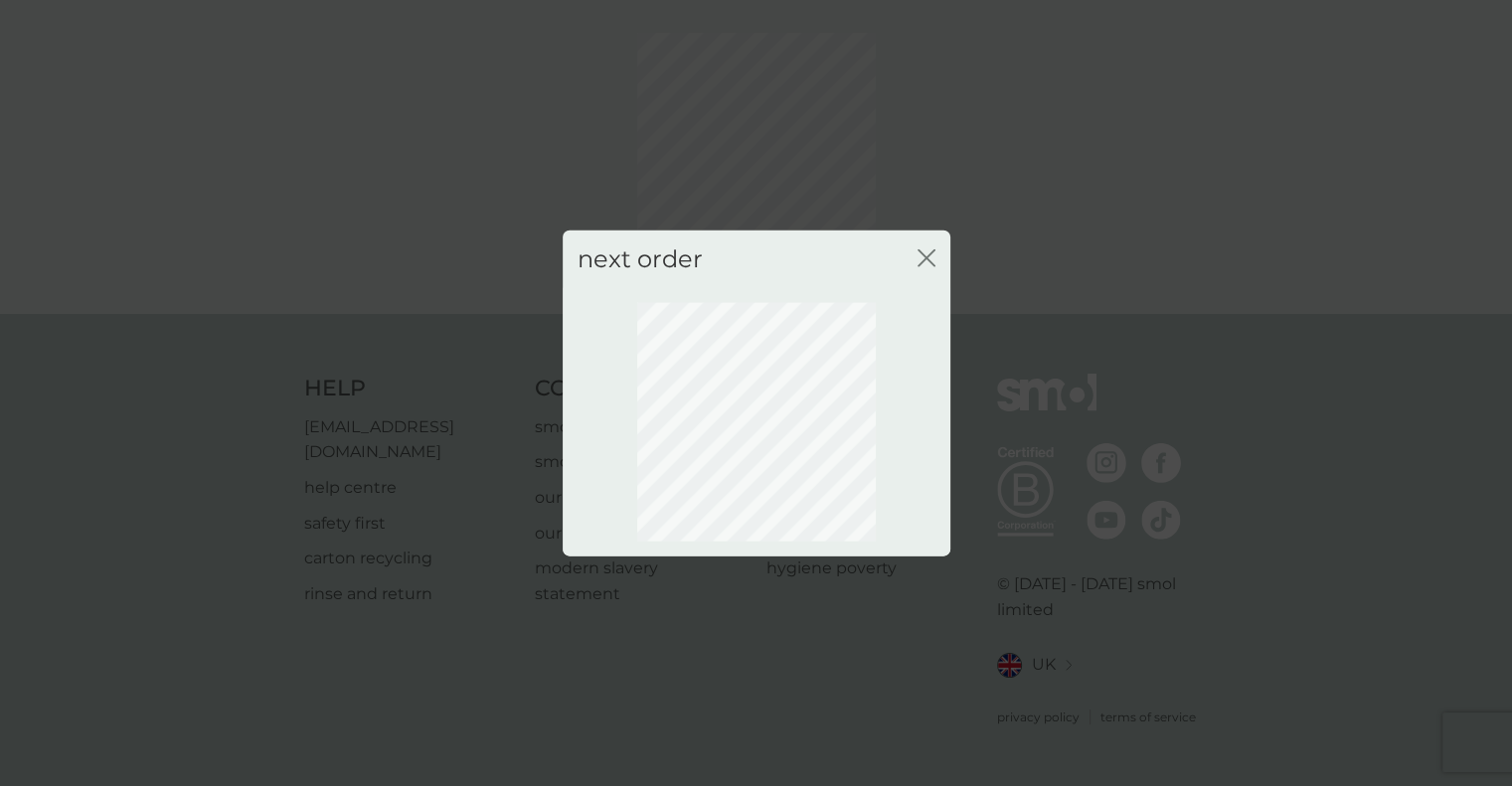scroll, scrollTop: 47, scrollLeft: 0, axis: vertical 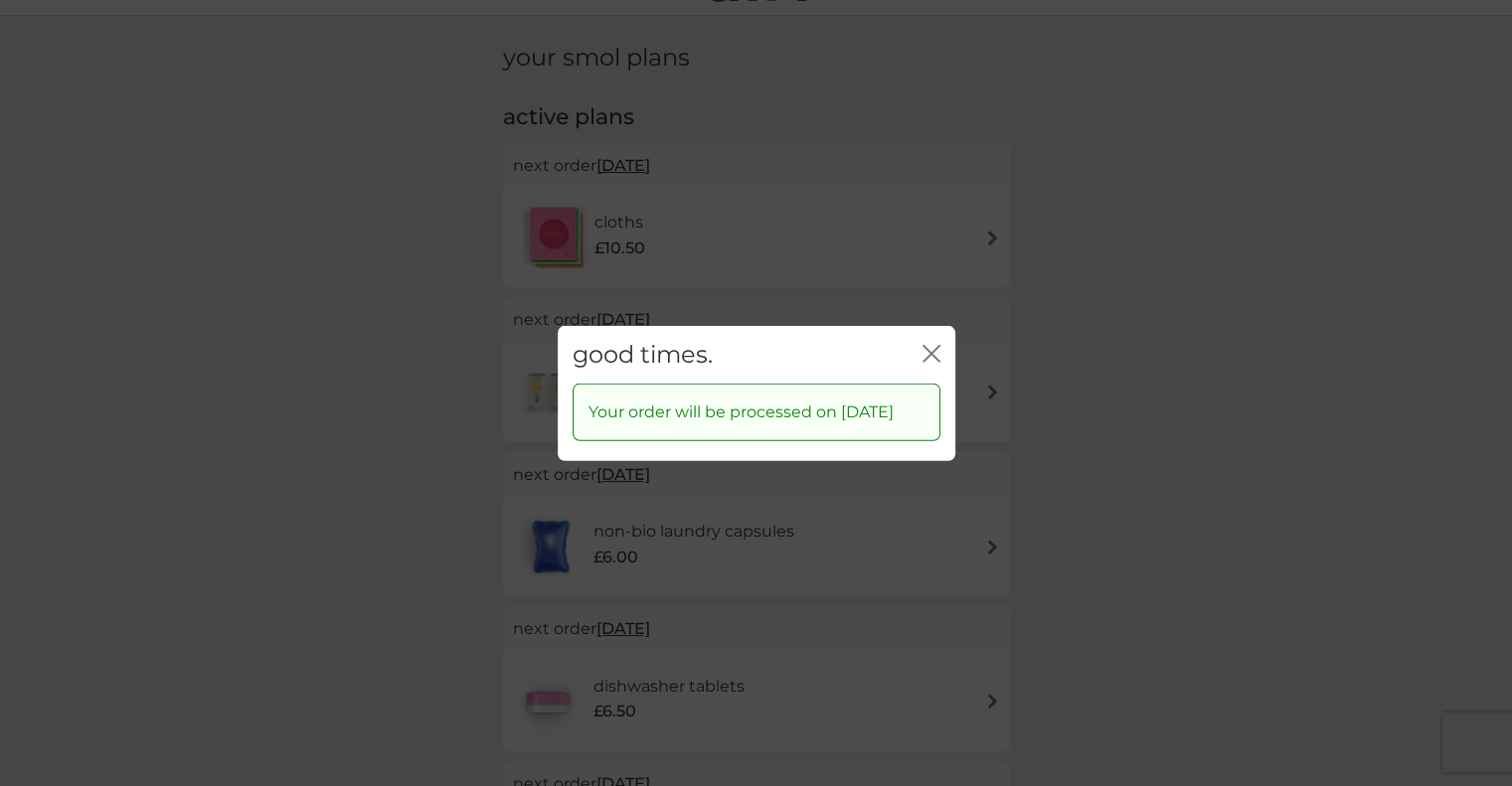 click on "close" 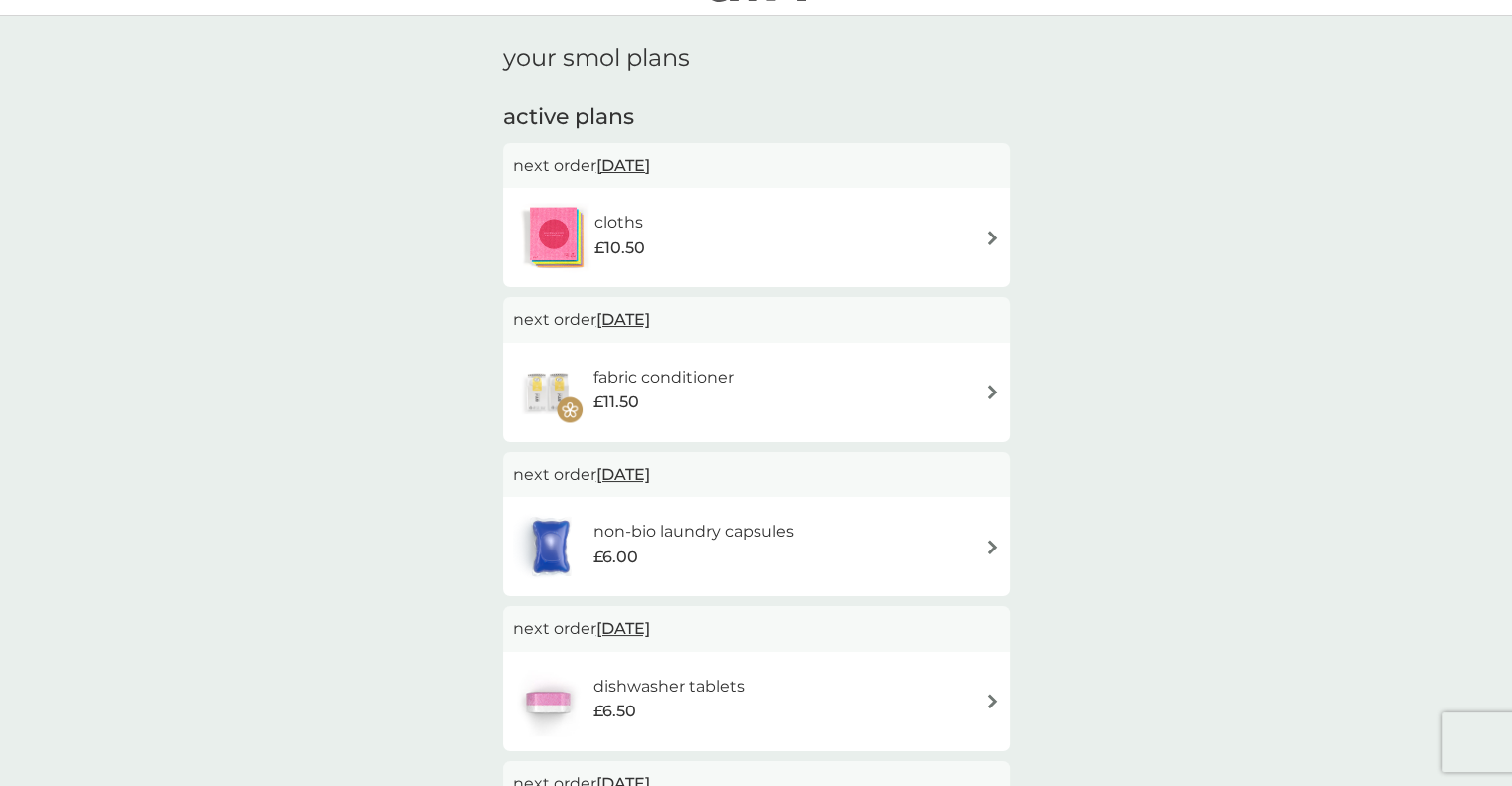 click on "15 Jul 2025" at bounding box center (623, 165) 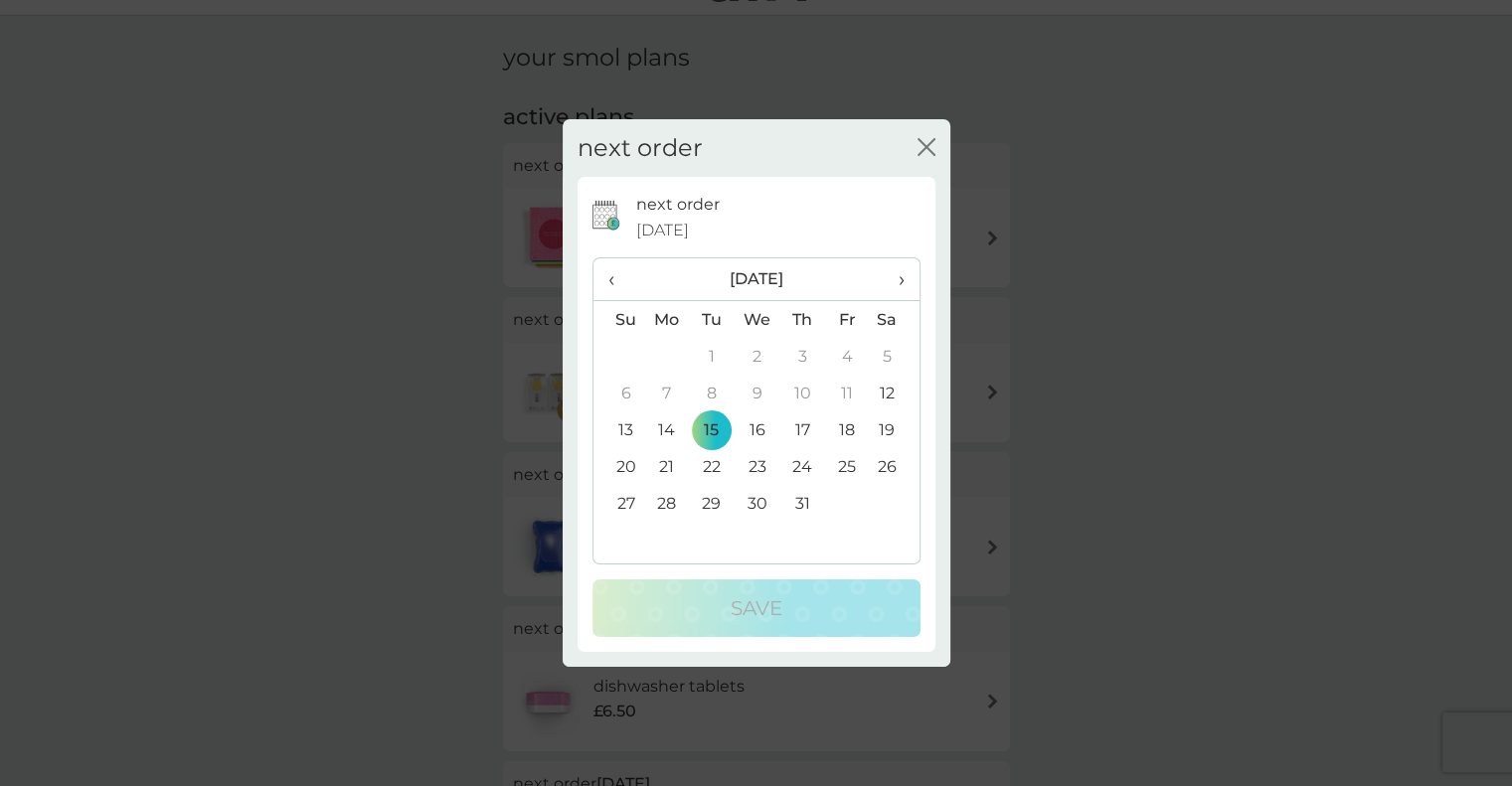 click on "31" at bounding box center (802, 503) 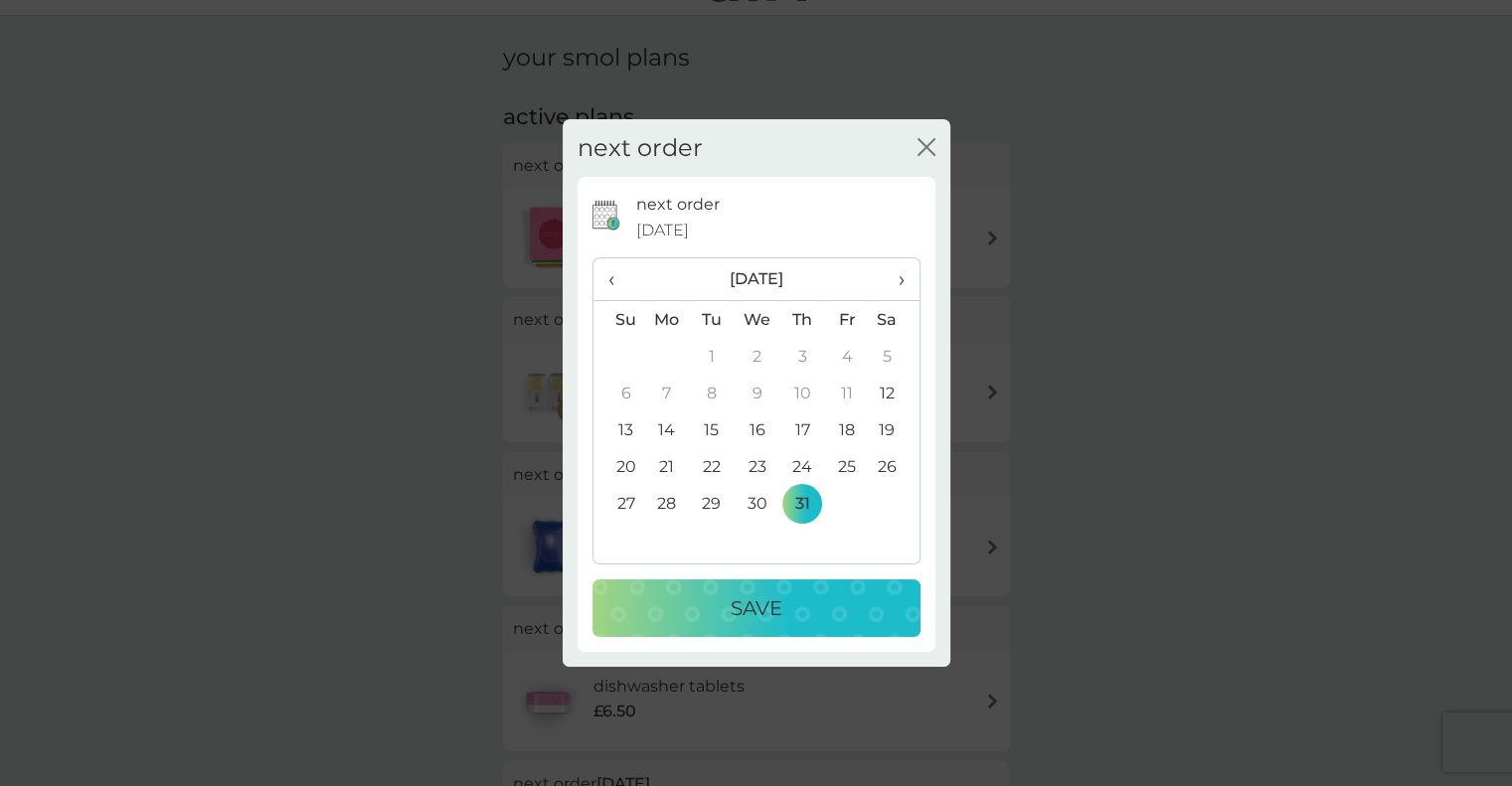 click on "Save" at bounding box center (756, 608) 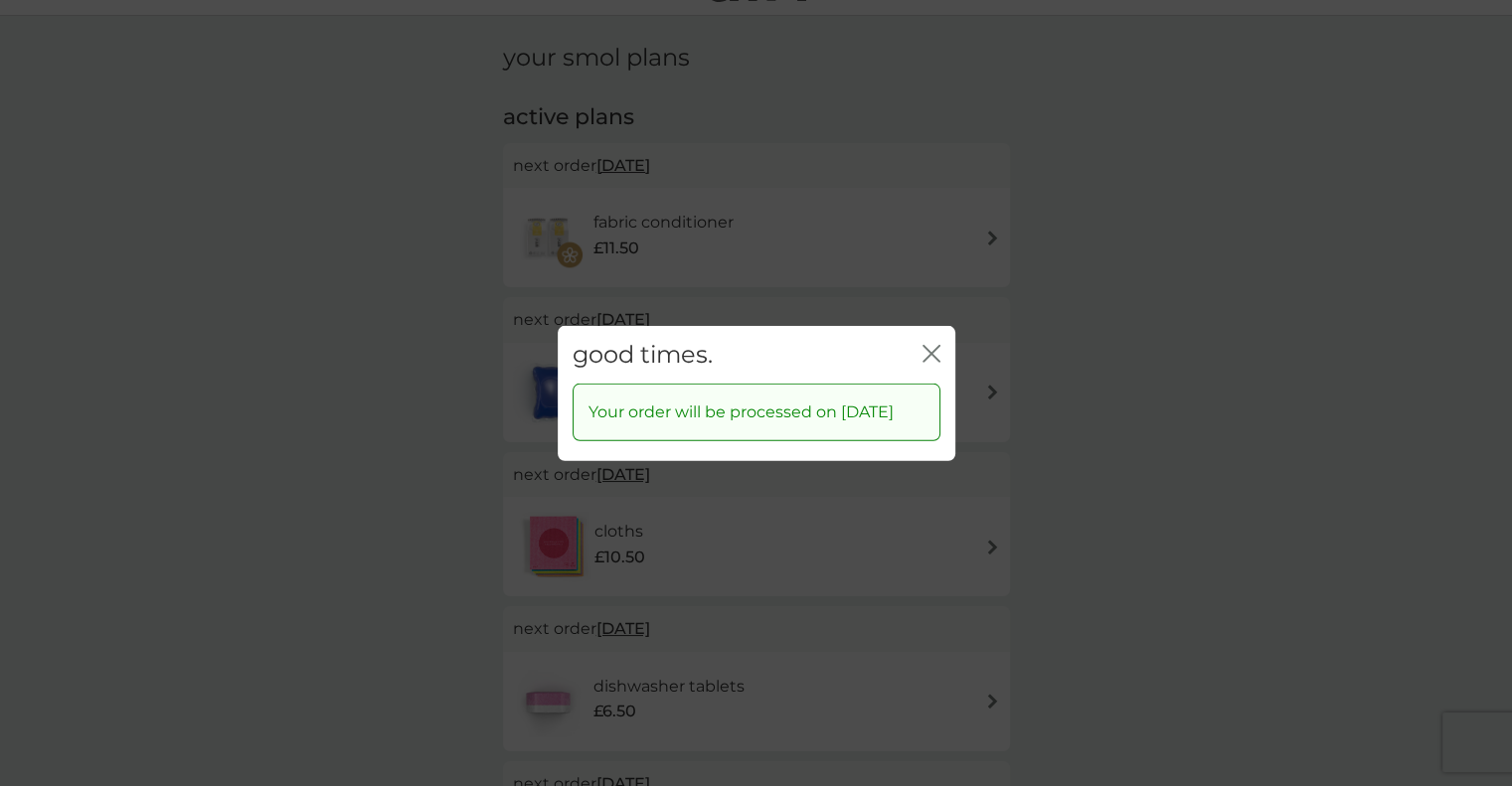 click 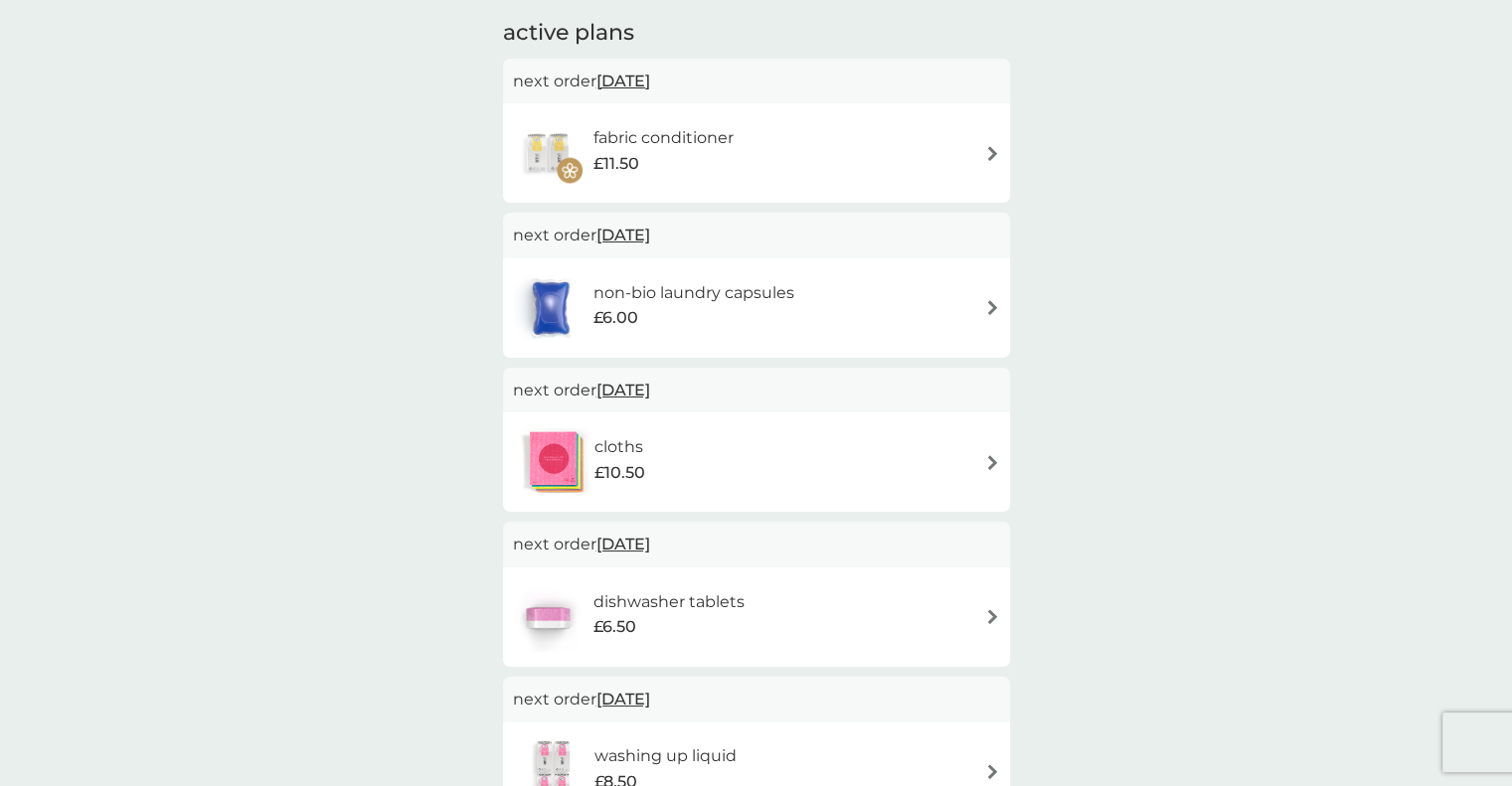 scroll, scrollTop: 138, scrollLeft: 0, axis: vertical 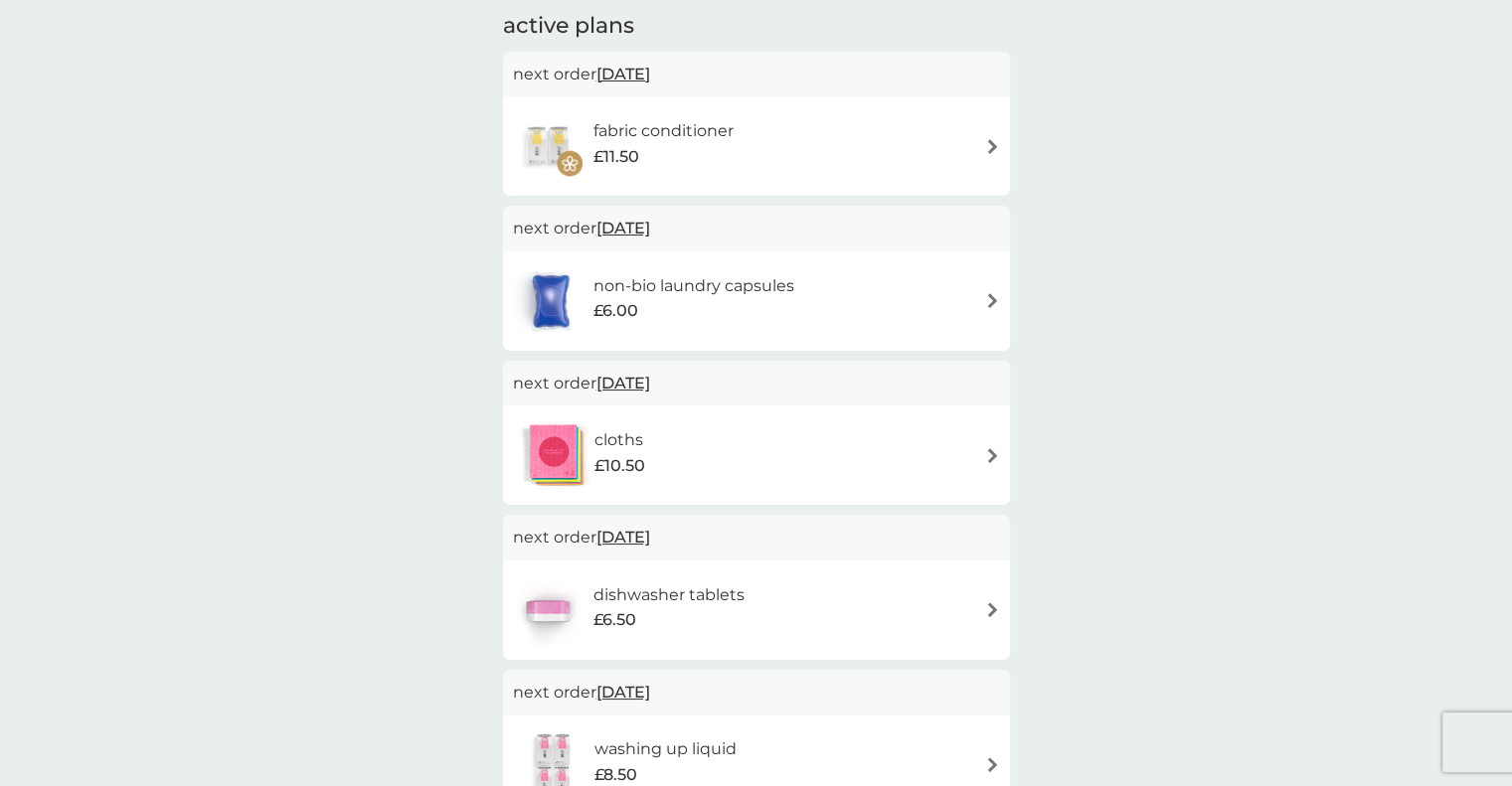 click on "cloths £10.50" at bounding box center (756, 455) 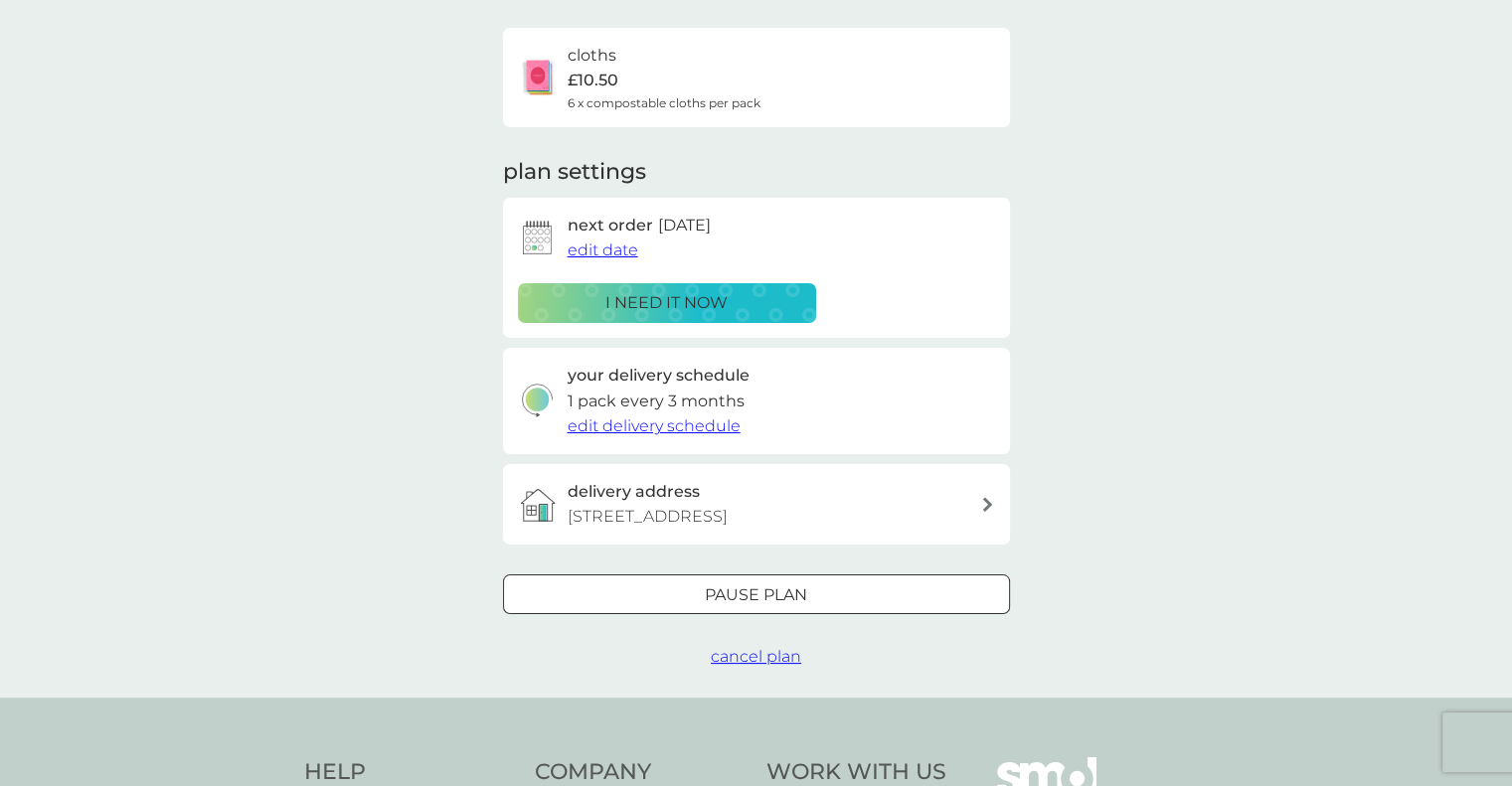 scroll, scrollTop: 0, scrollLeft: 0, axis: both 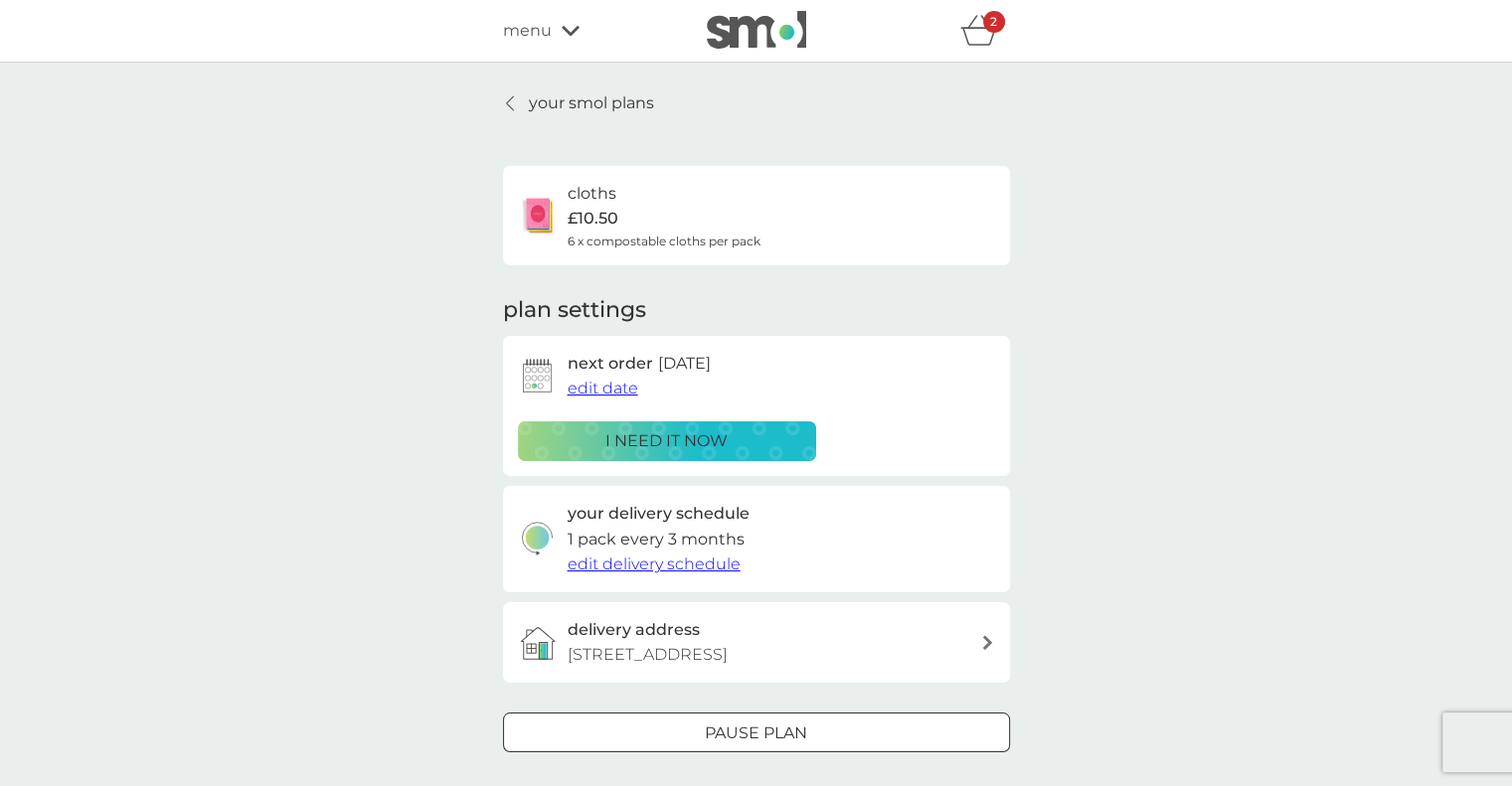 click 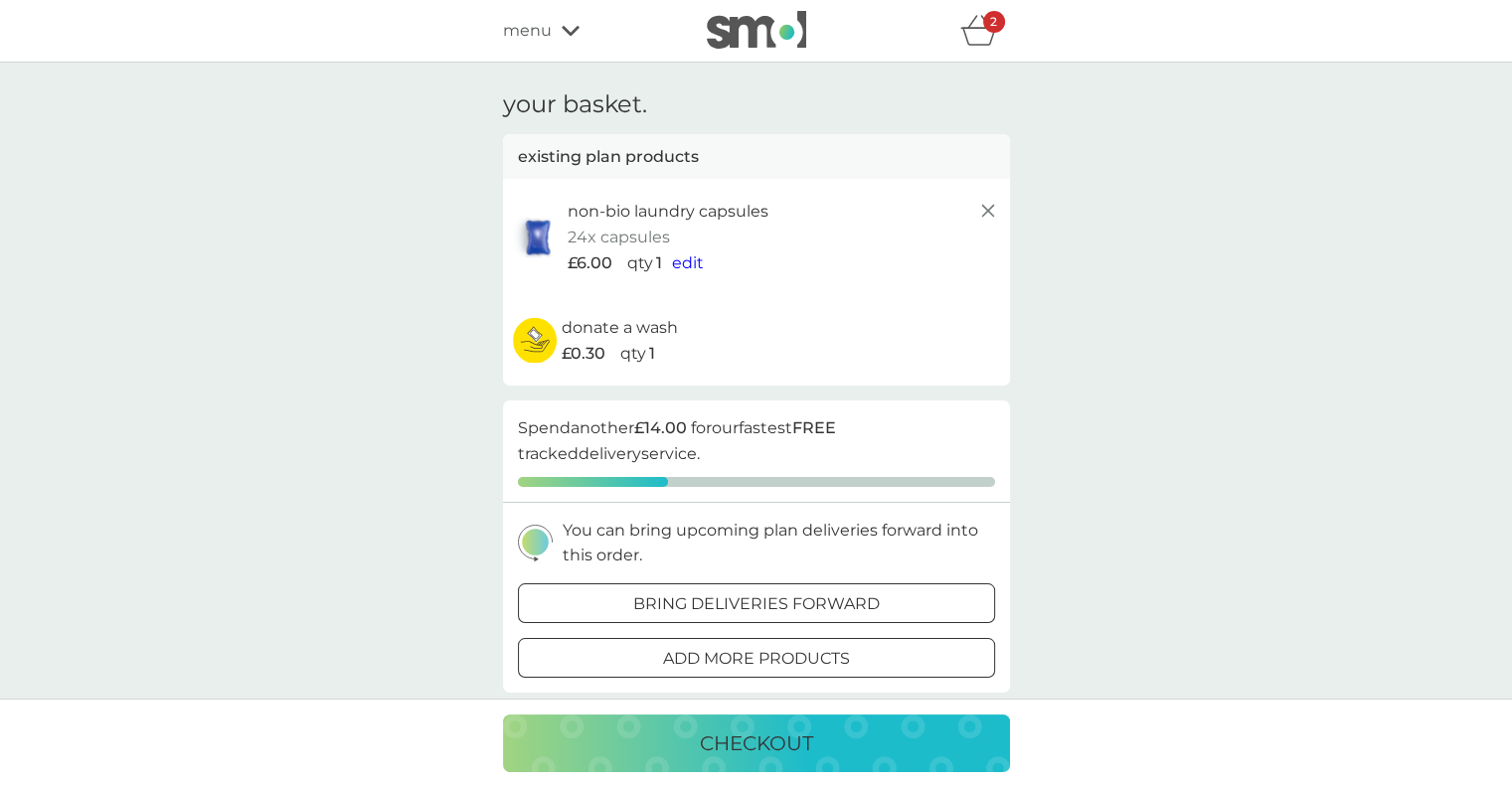 click 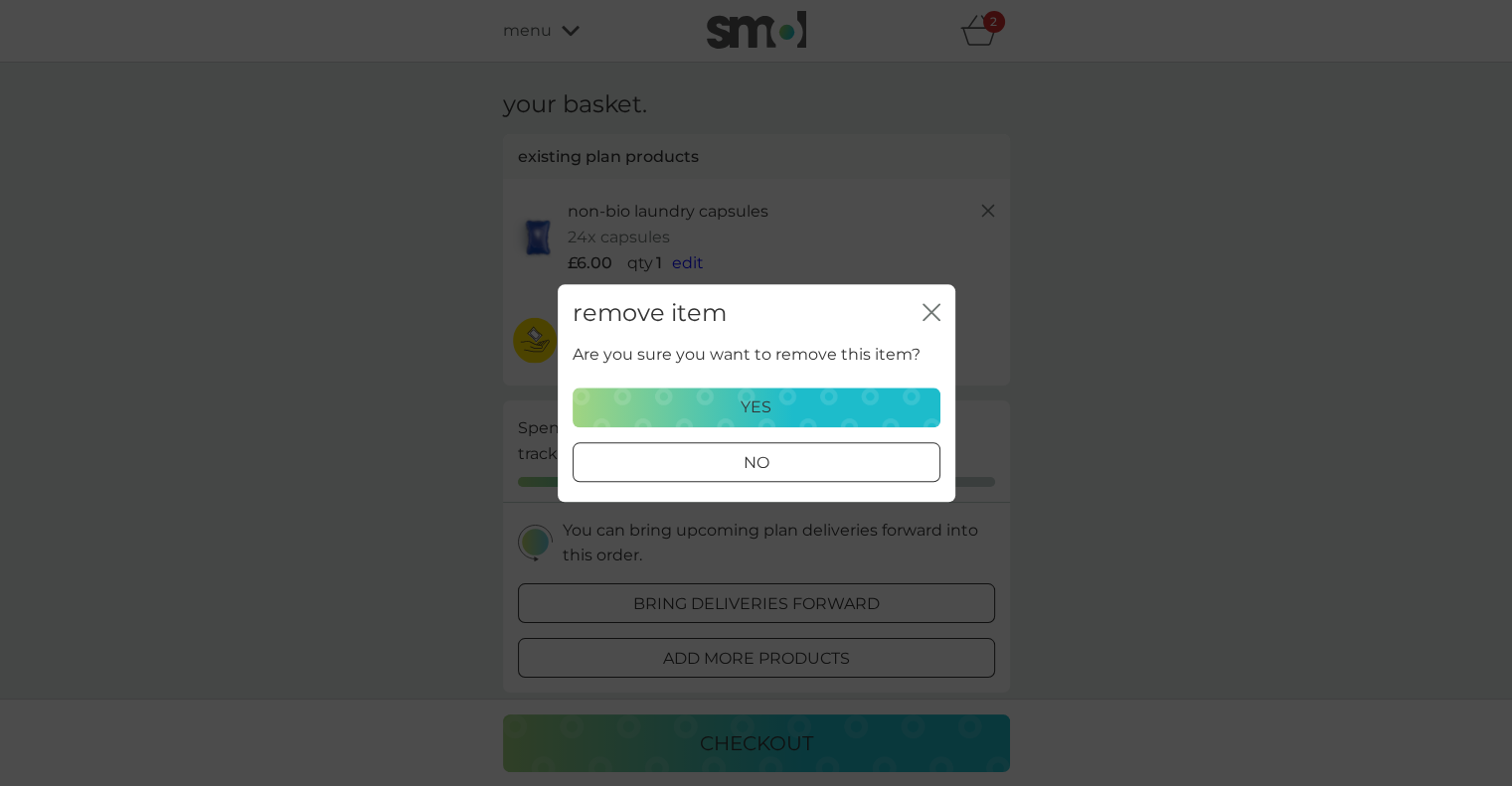 click on "yes" at bounding box center [756, 407] 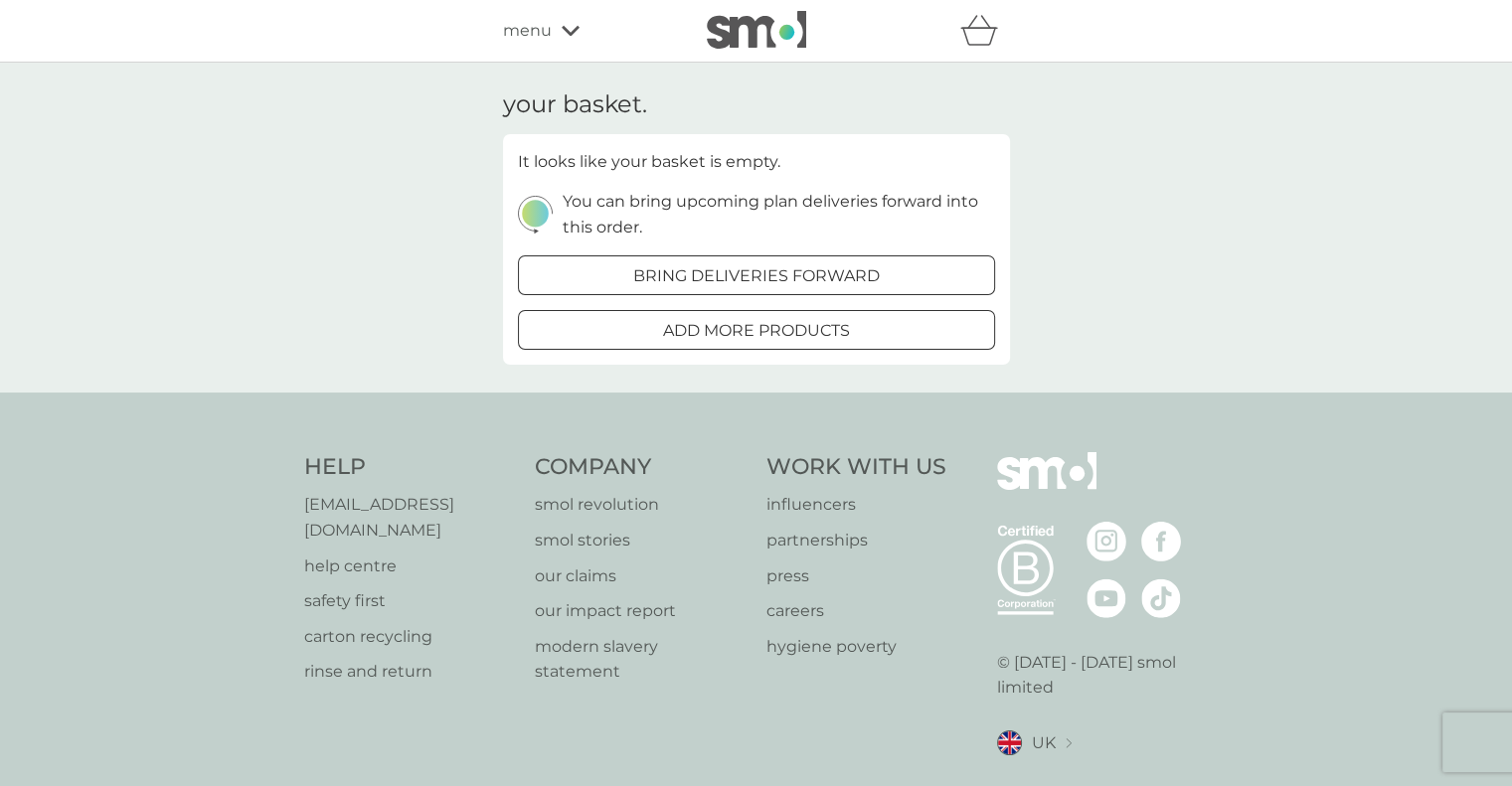 click on "menu" at bounding box center (527, 31) 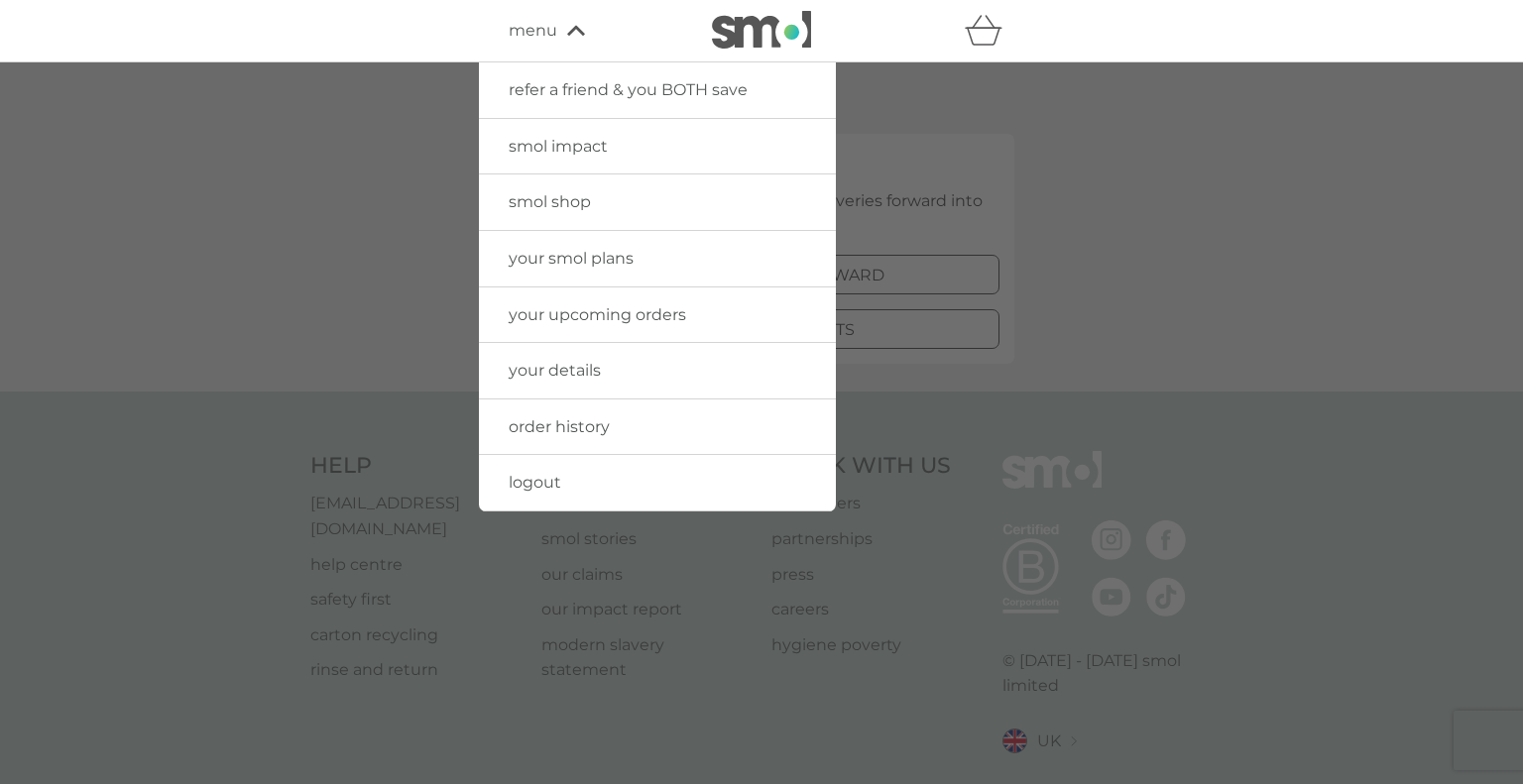 click on "your smol plans" at bounding box center [657, 259] 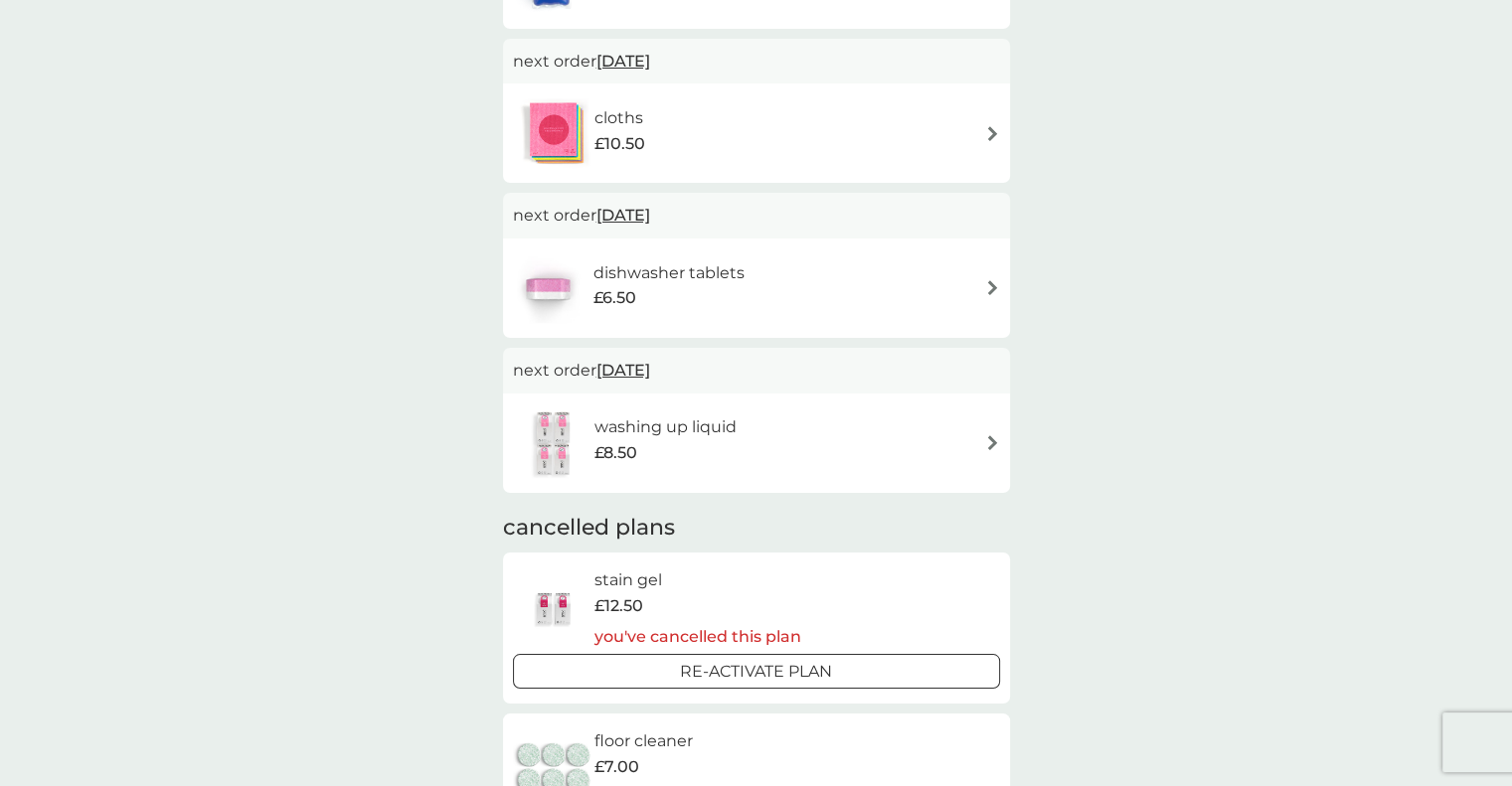 scroll, scrollTop: 461, scrollLeft: 0, axis: vertical 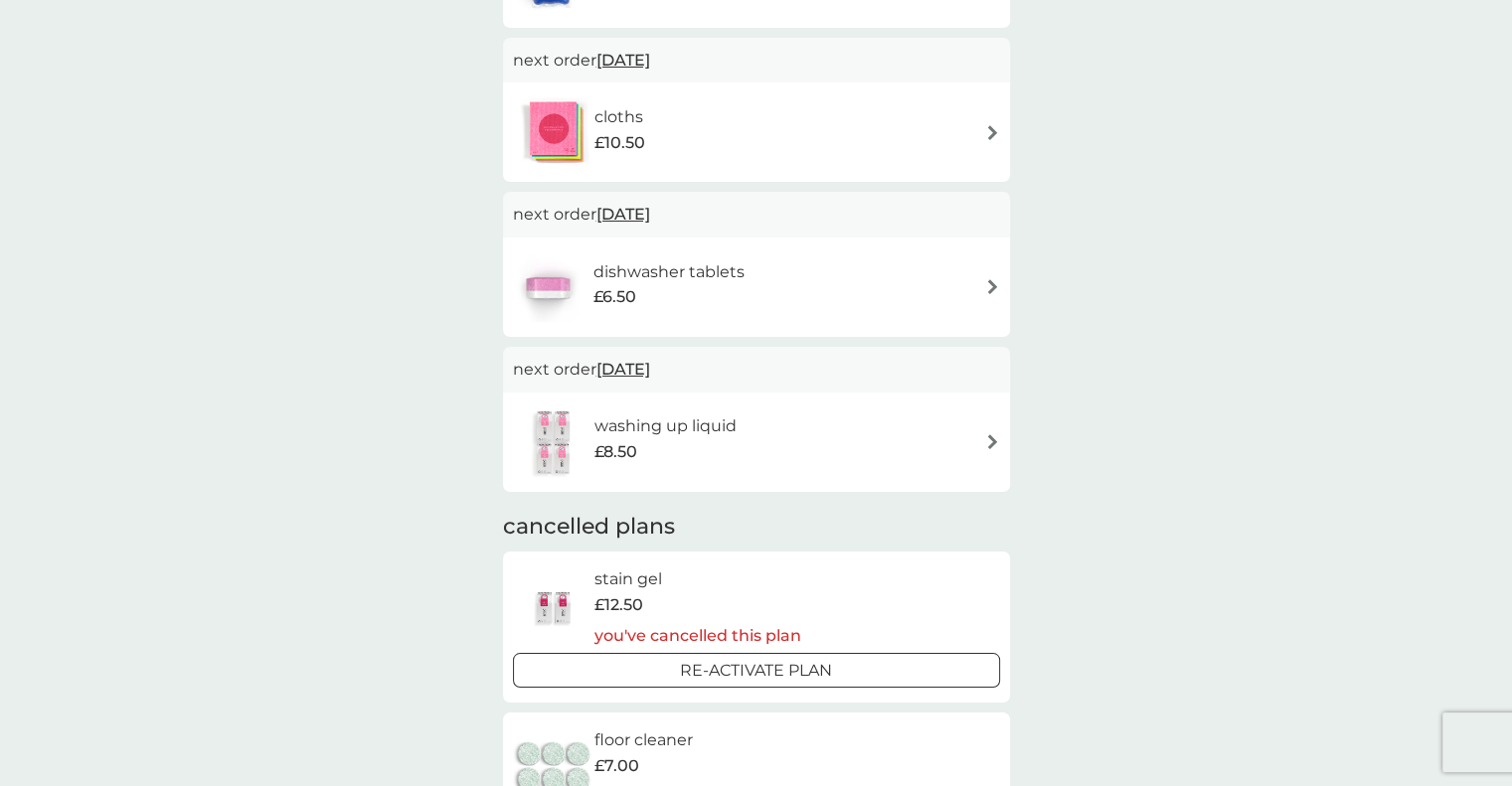 click on "dishwasher tablets £6.50" at bounding box center (756, 287) 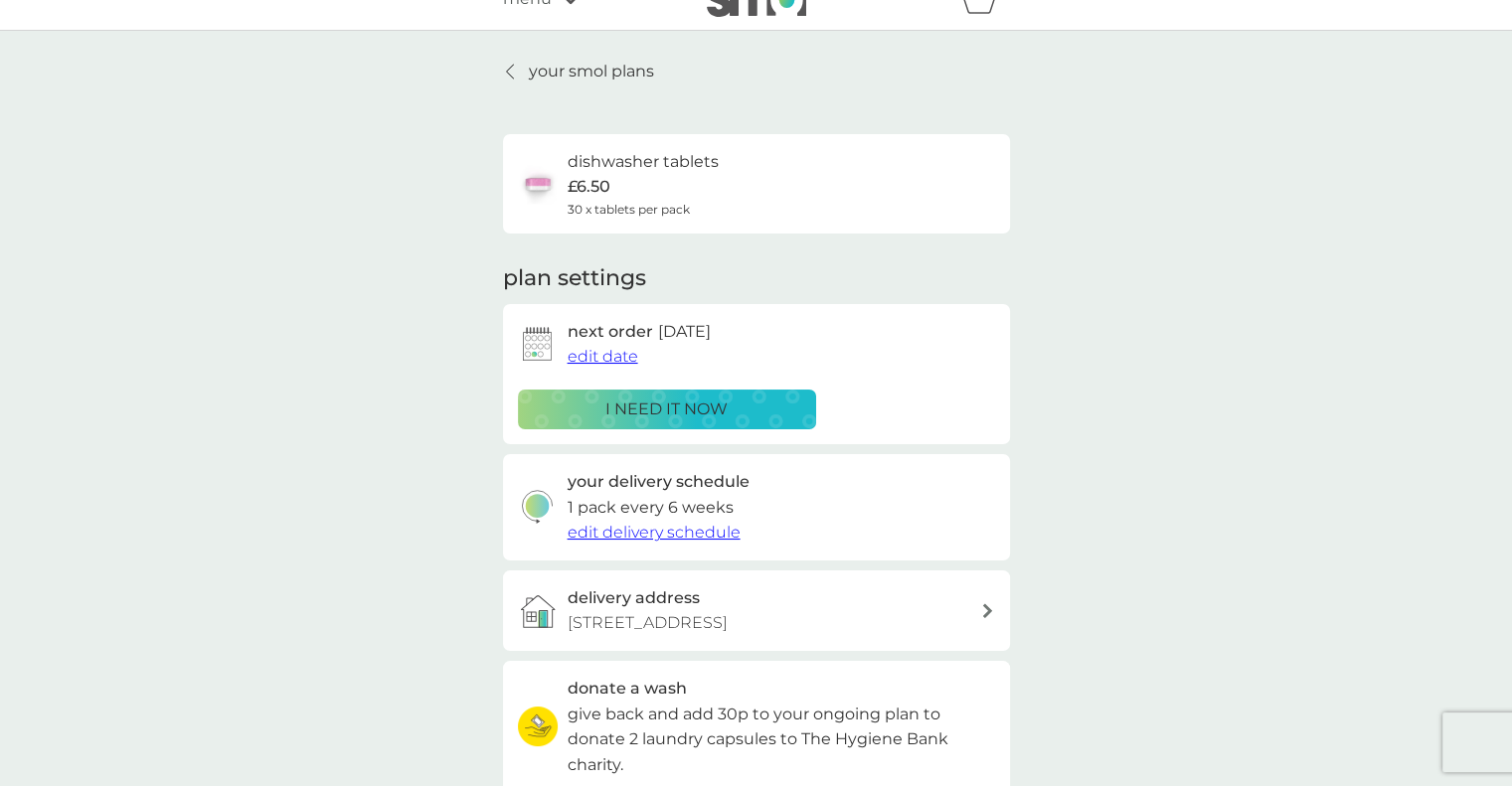 scroll, scrollTop: 0, scrollLeft: 0, axis: both 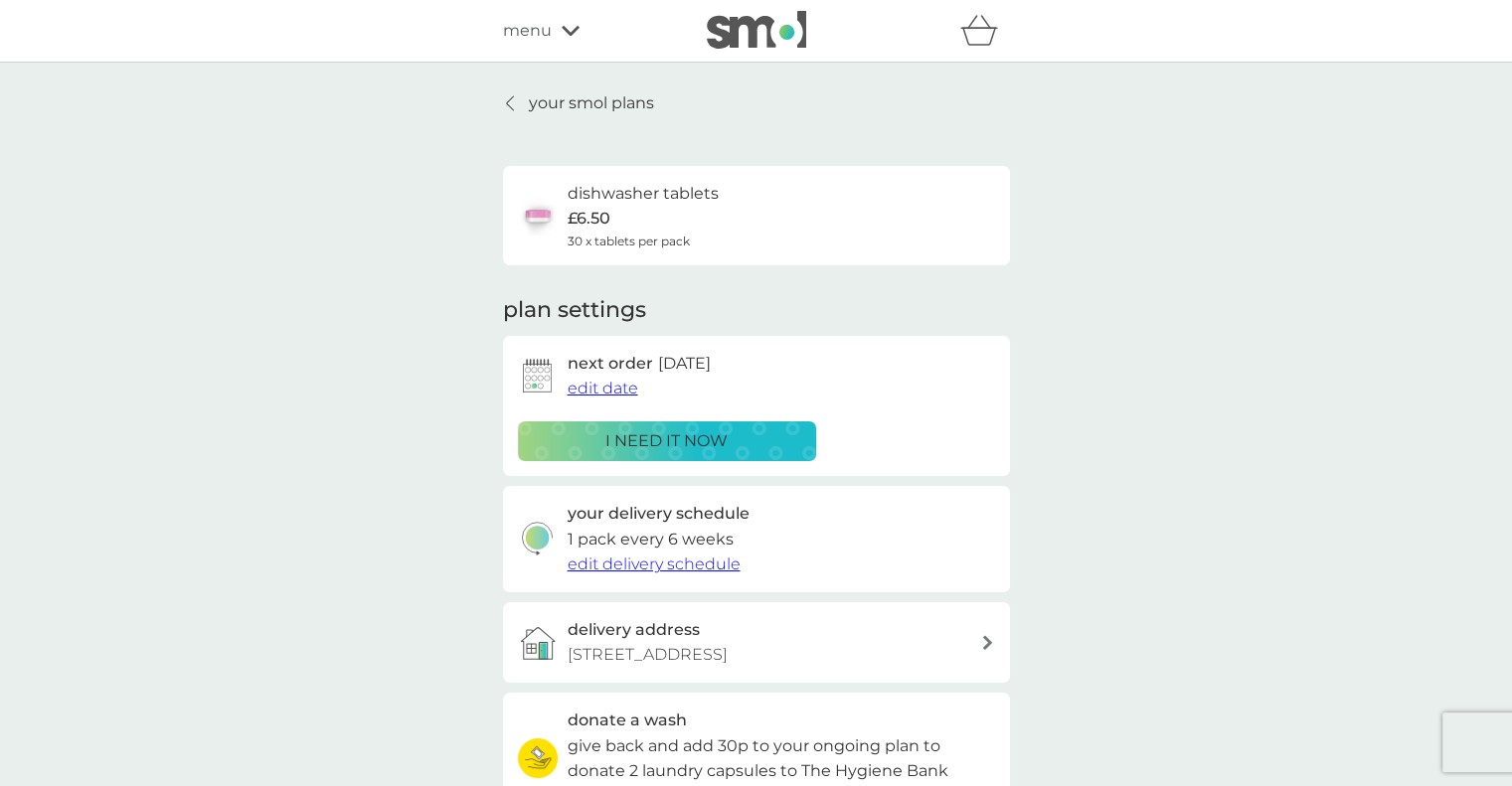 click on "your smol plans" at bounding box center [591, 103] 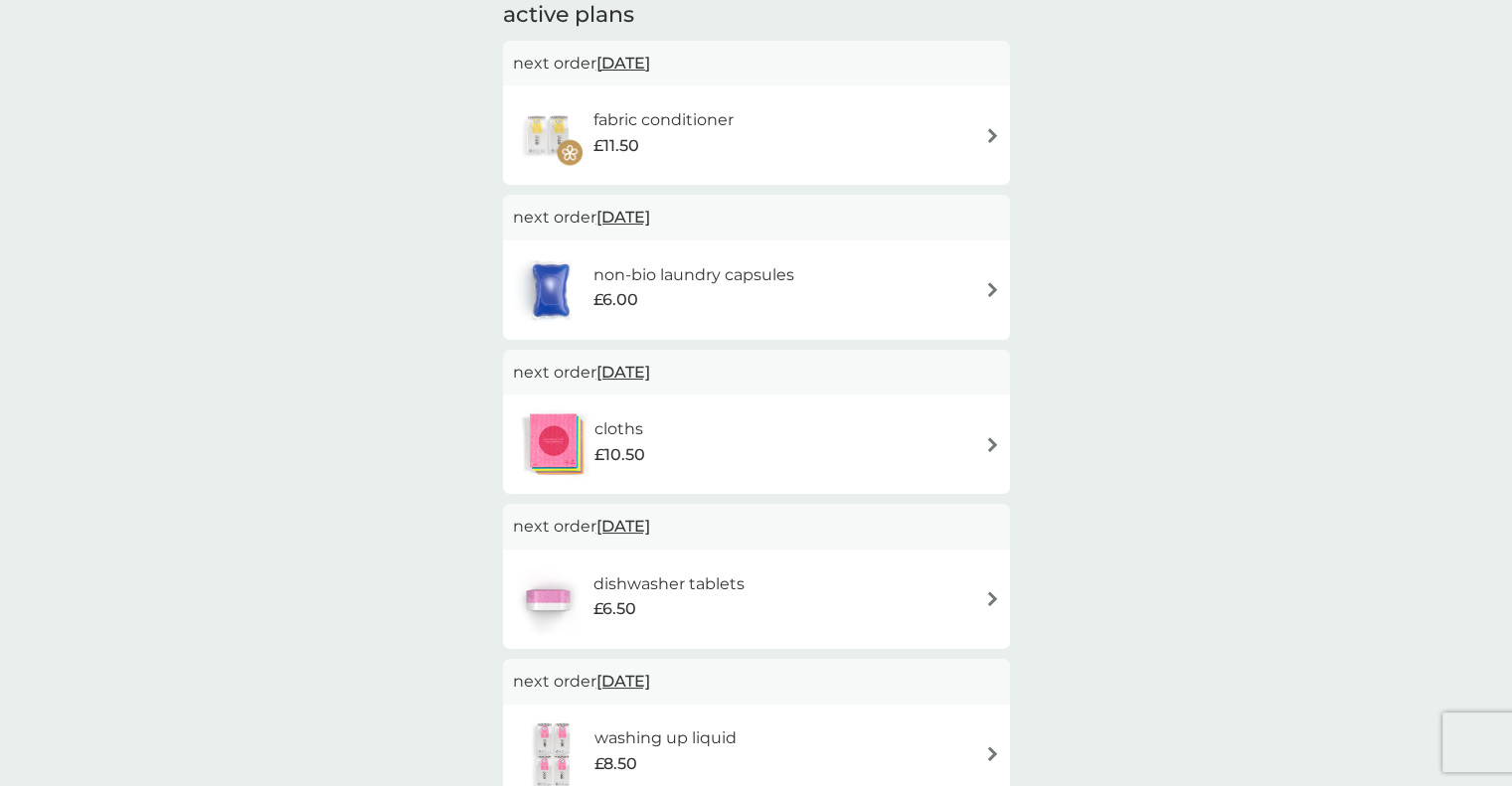 scroll, scrollTop: 0, scrollLeft: 0, axis: both 